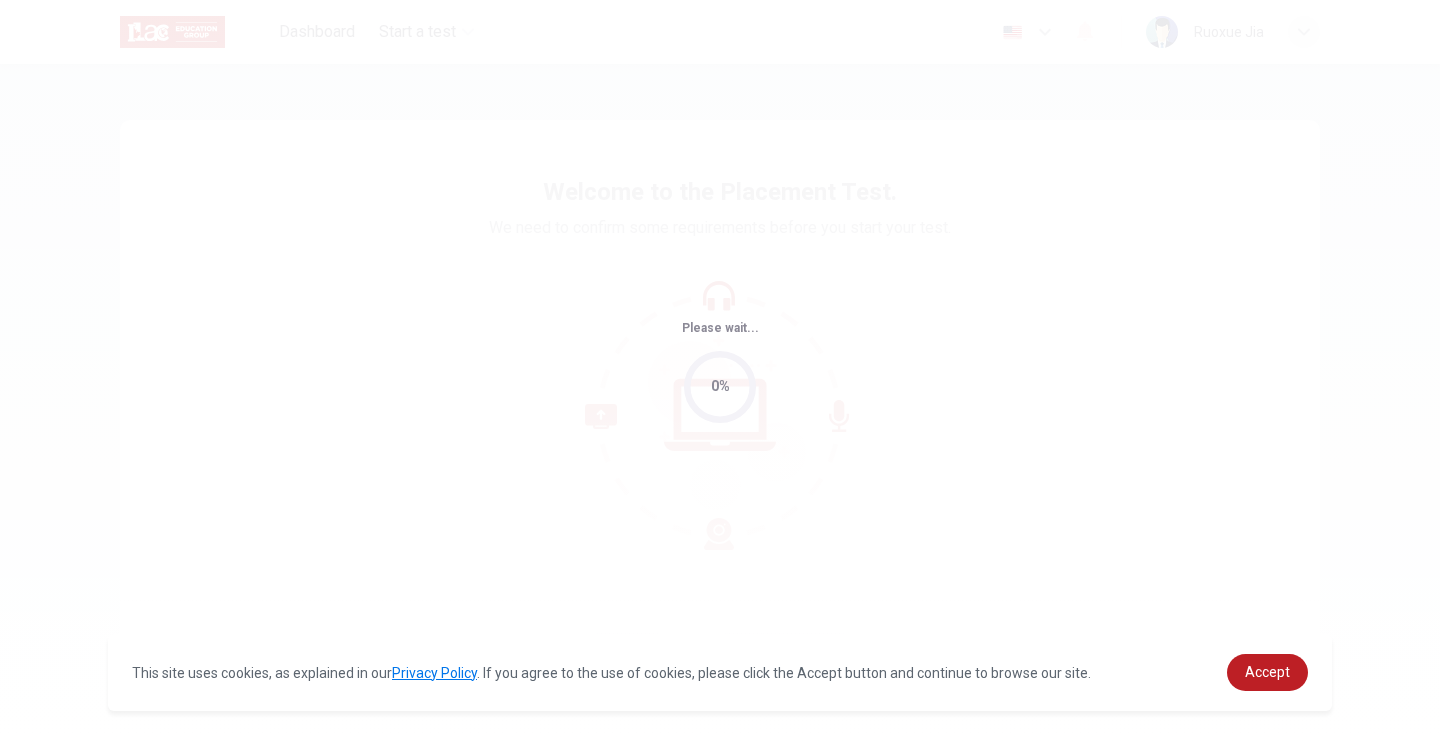 scroll, scrollTop: 0, scrollLeft: 0, axis: both 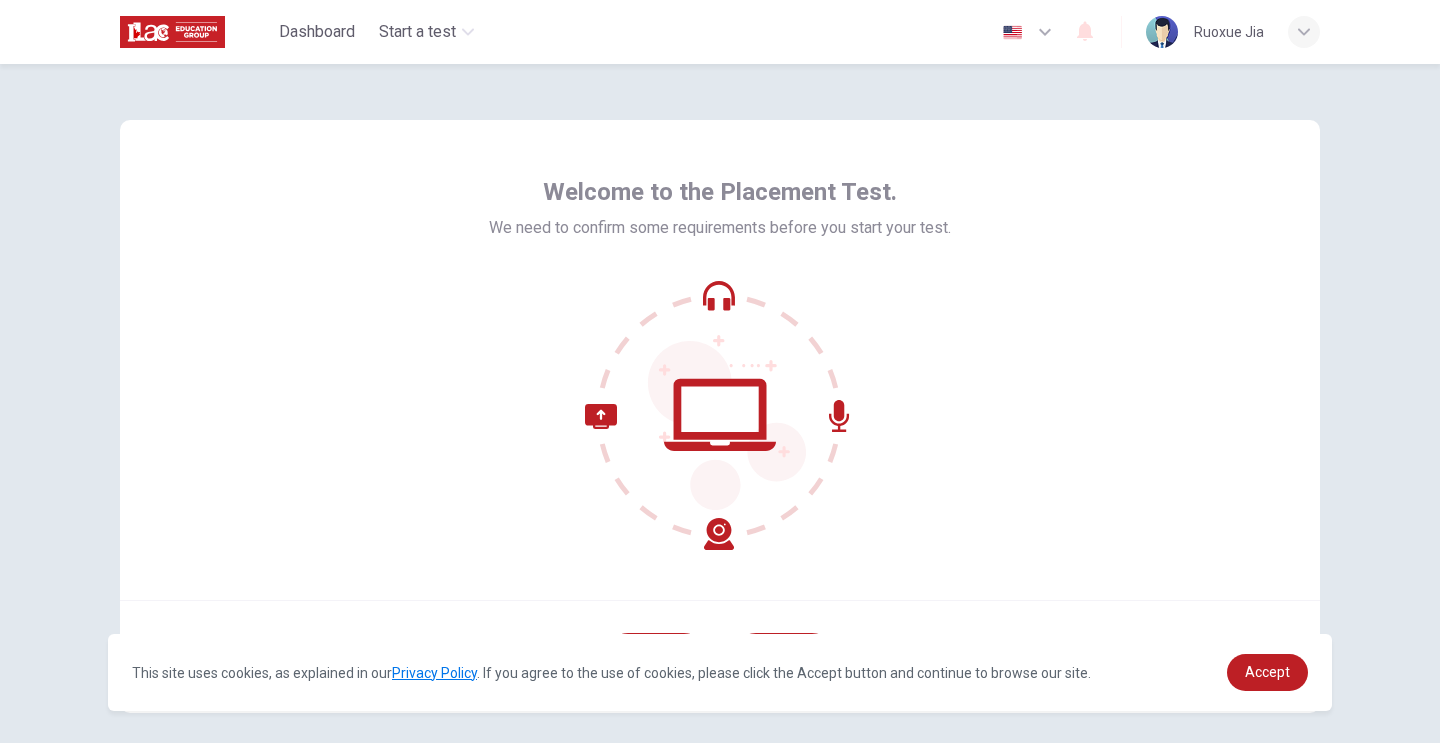 click 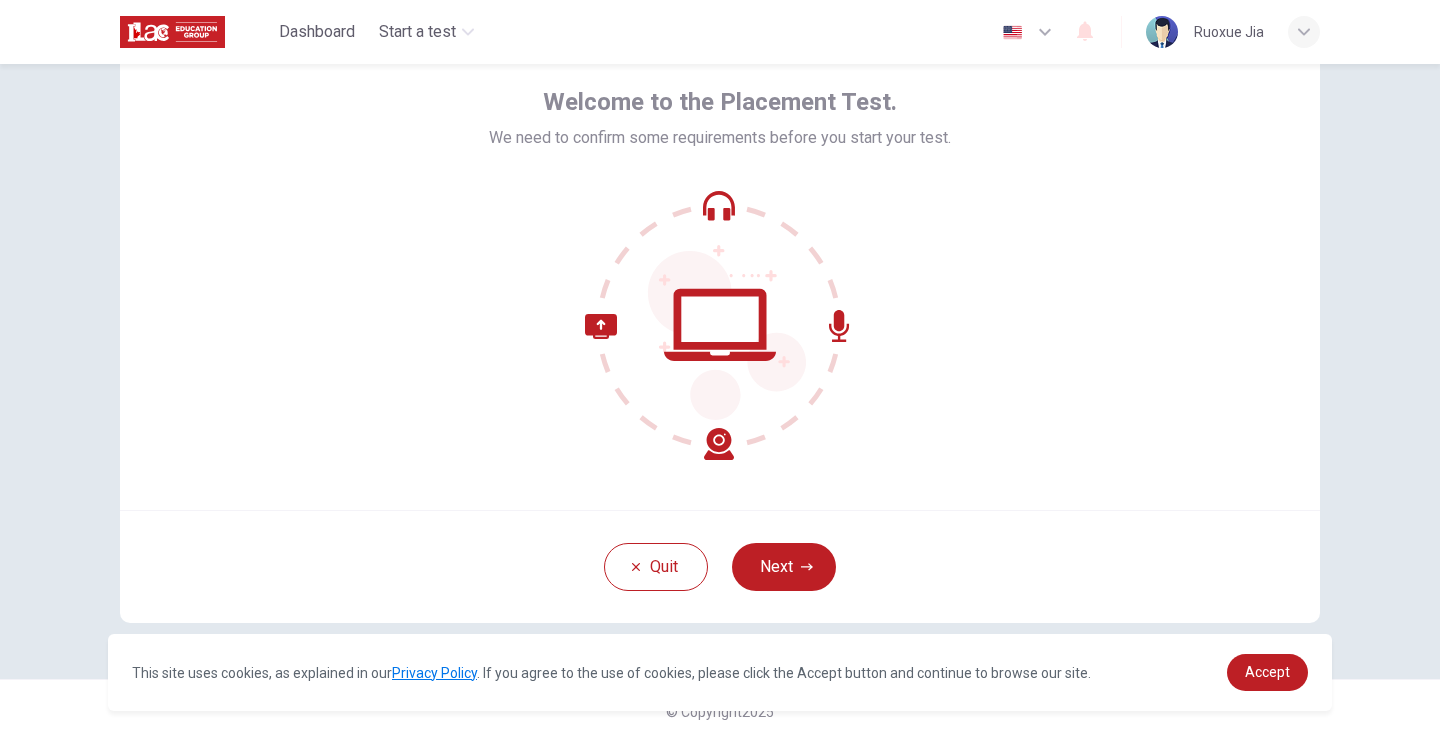 click 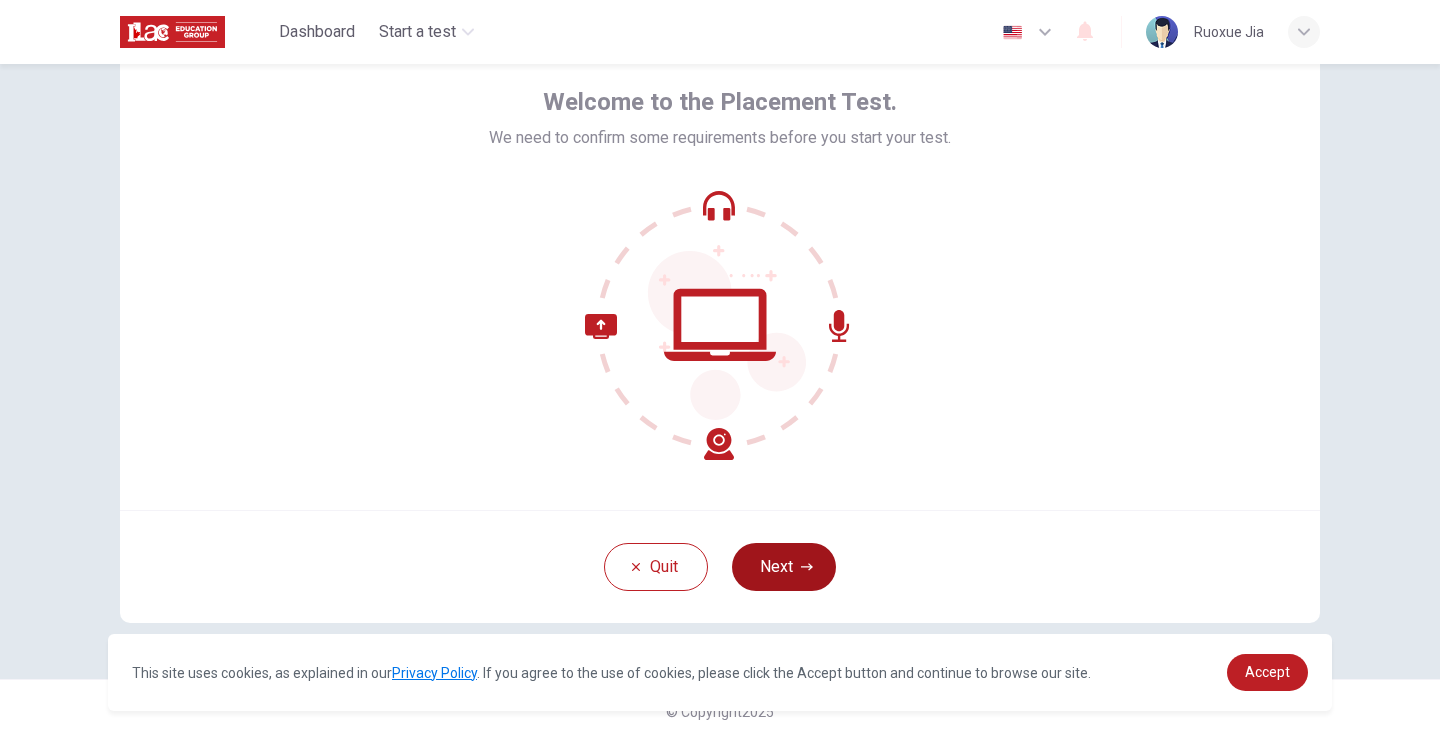 click on "Next" at bounding box center [784, 567] 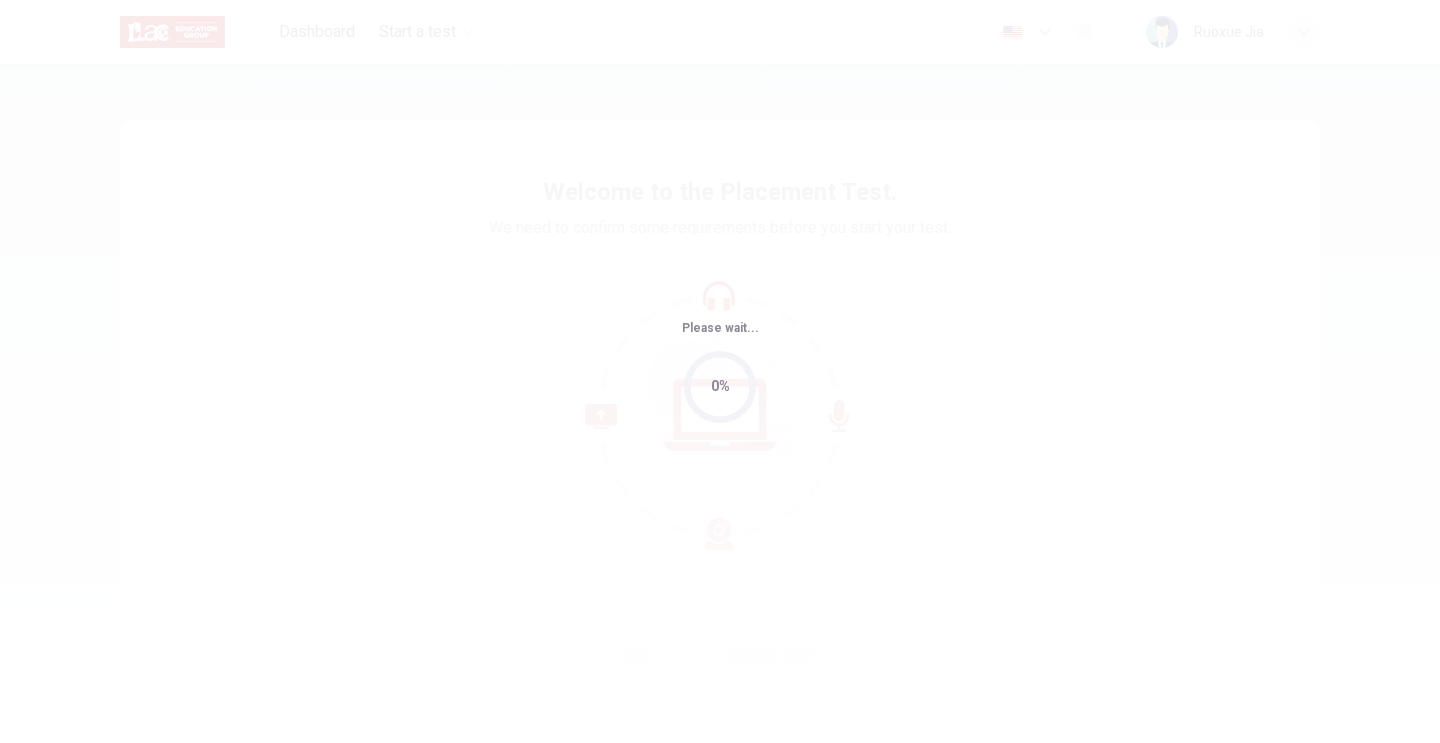 scroll, scrollTop: 0, scrollLeft: 0, axis: both 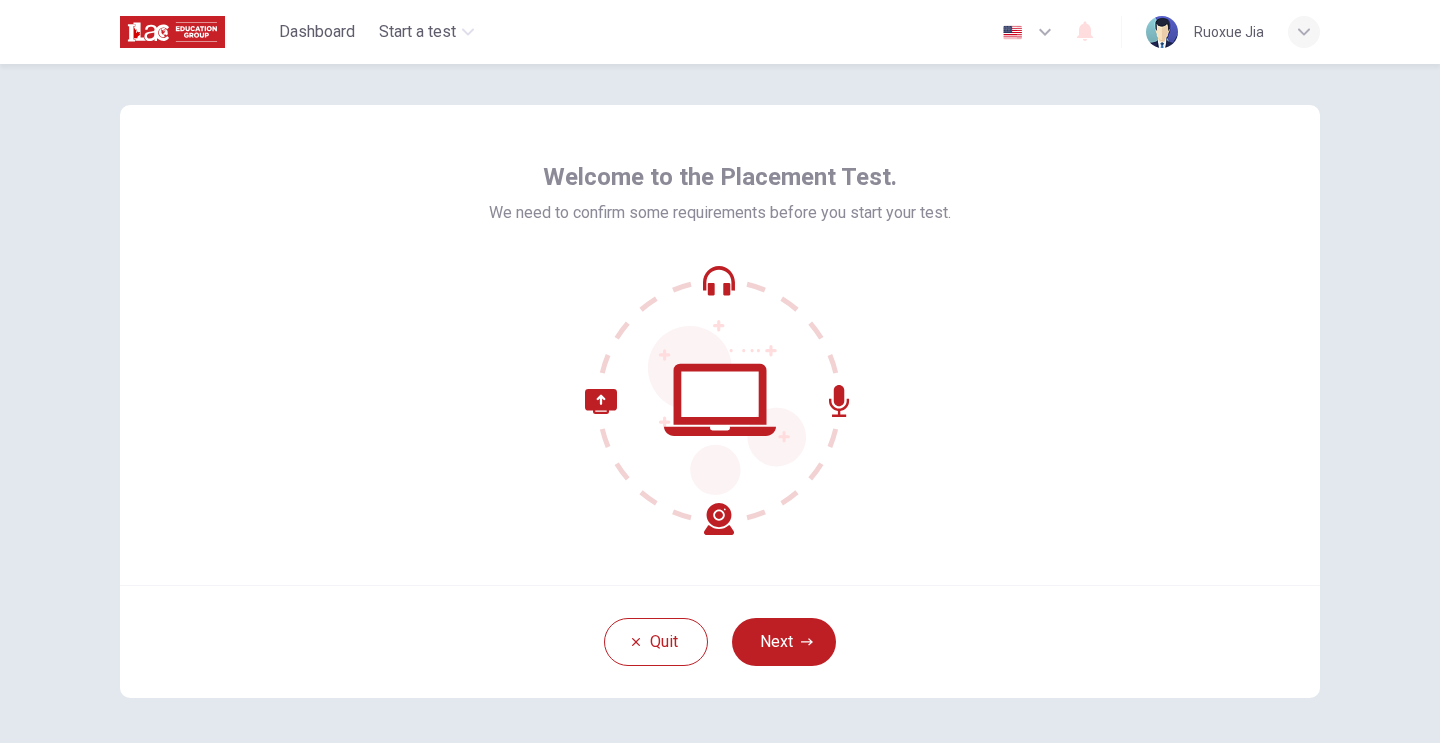 click 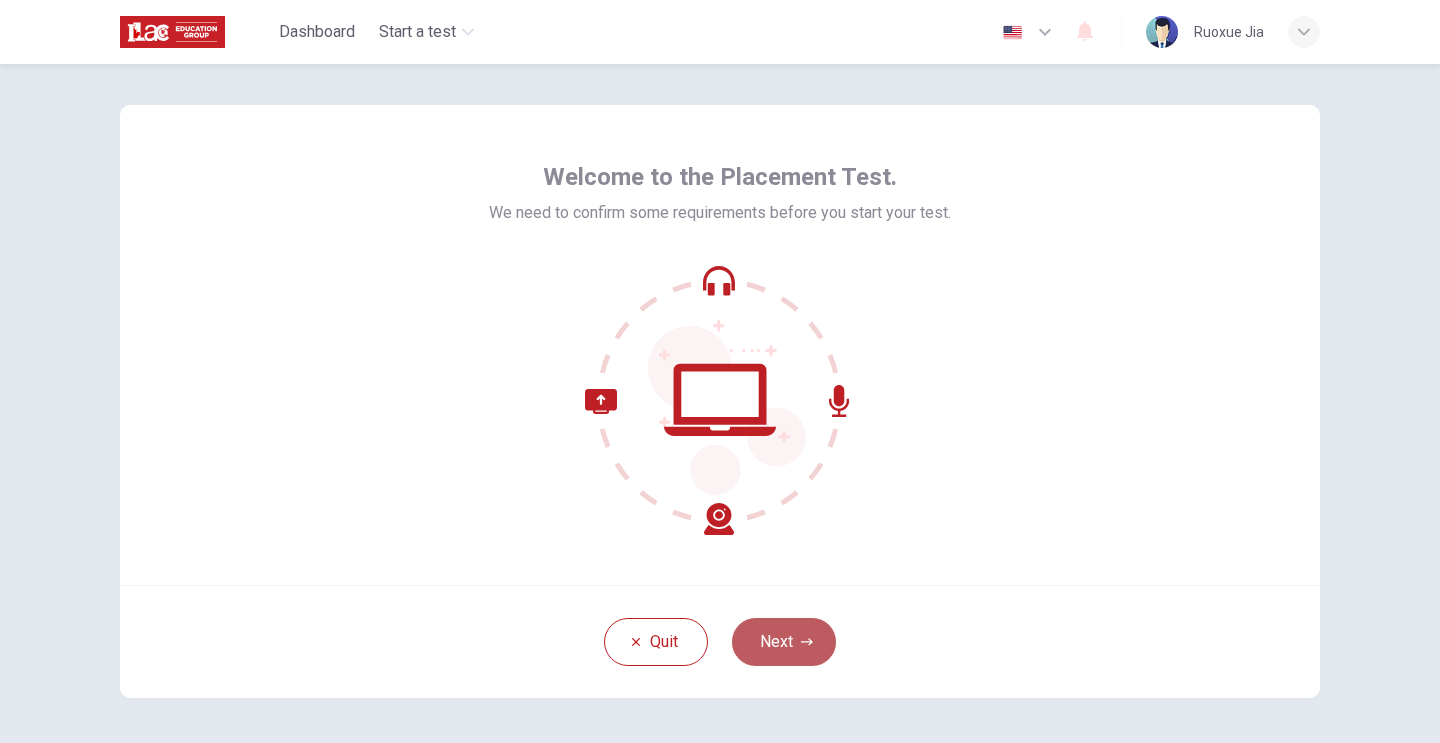 click on "Next" at bounding box center (784, 642) 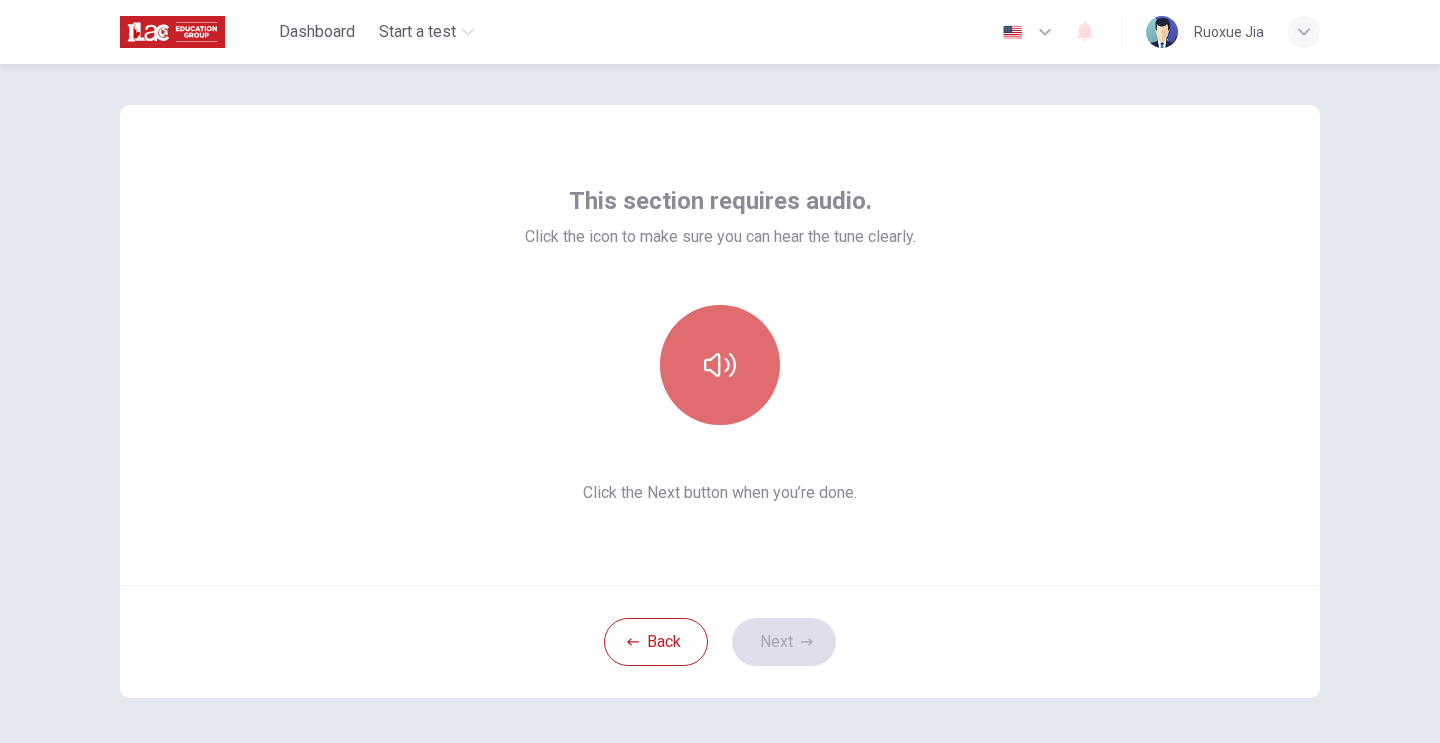 click 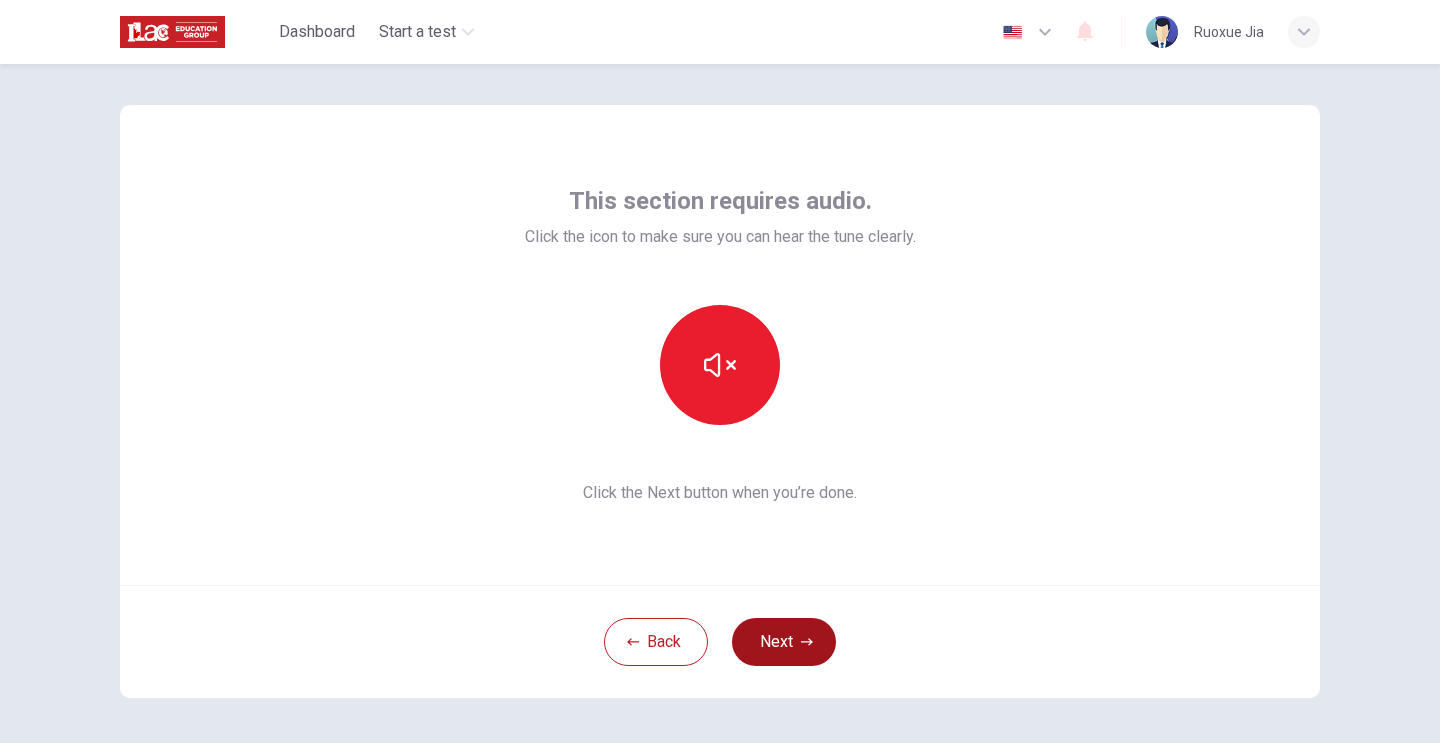 click on "Next" at bounding box center [784, 642] 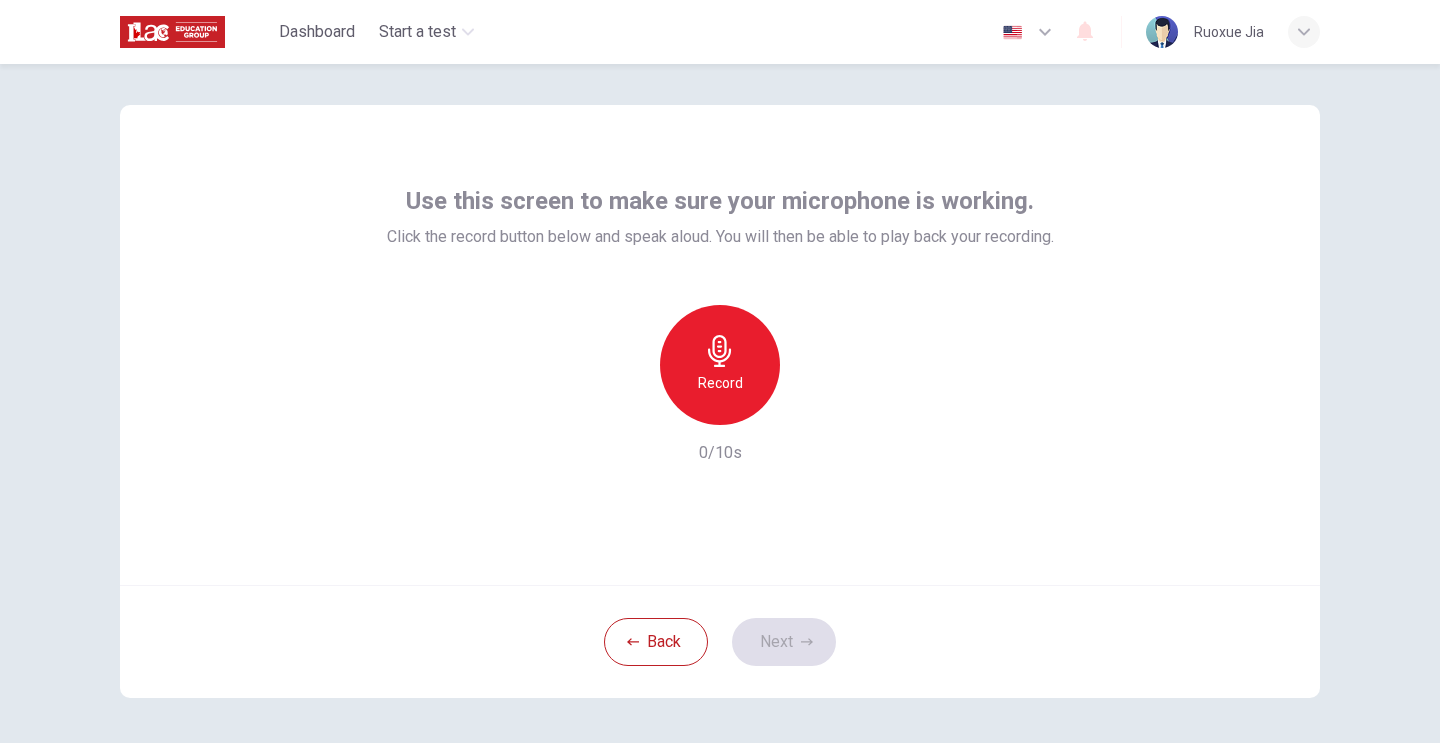 click 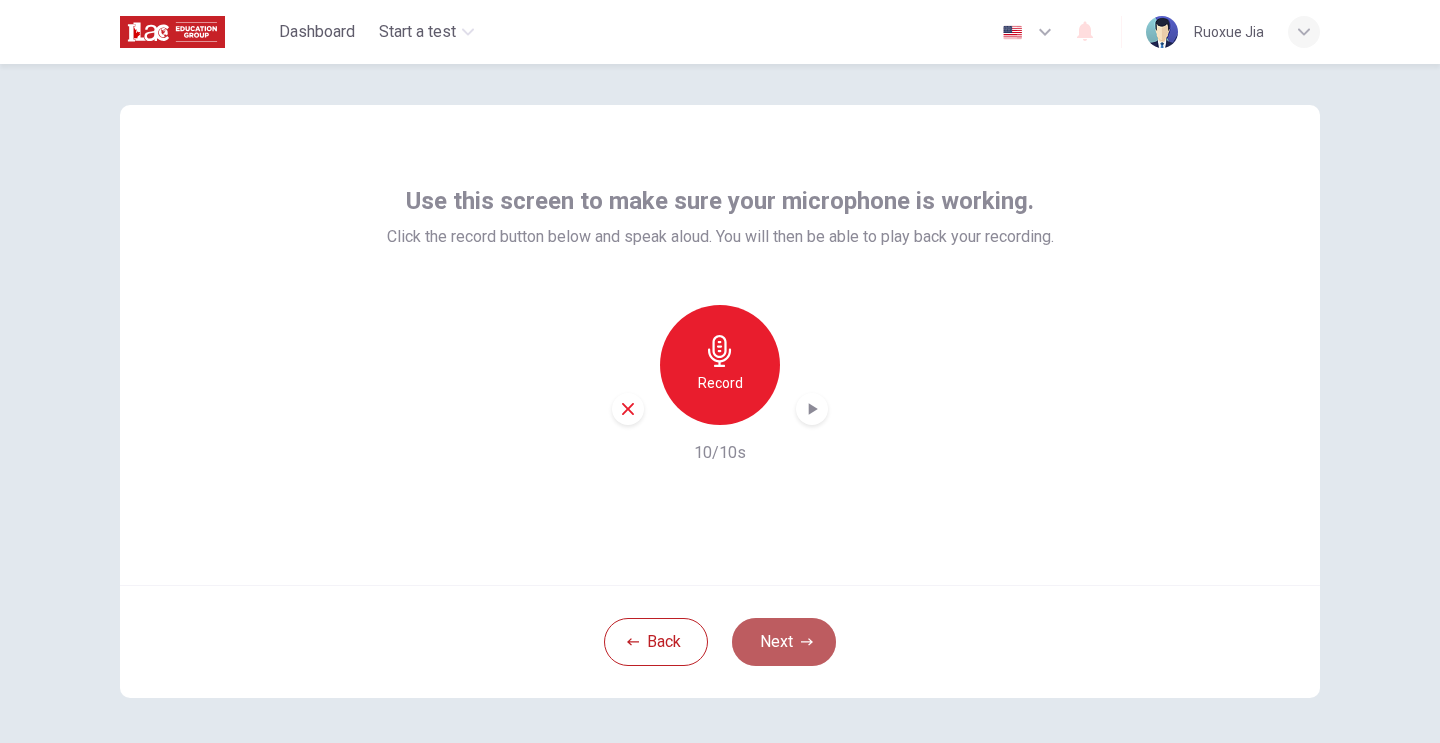 click on "Next" at bounding box center (784, 642) 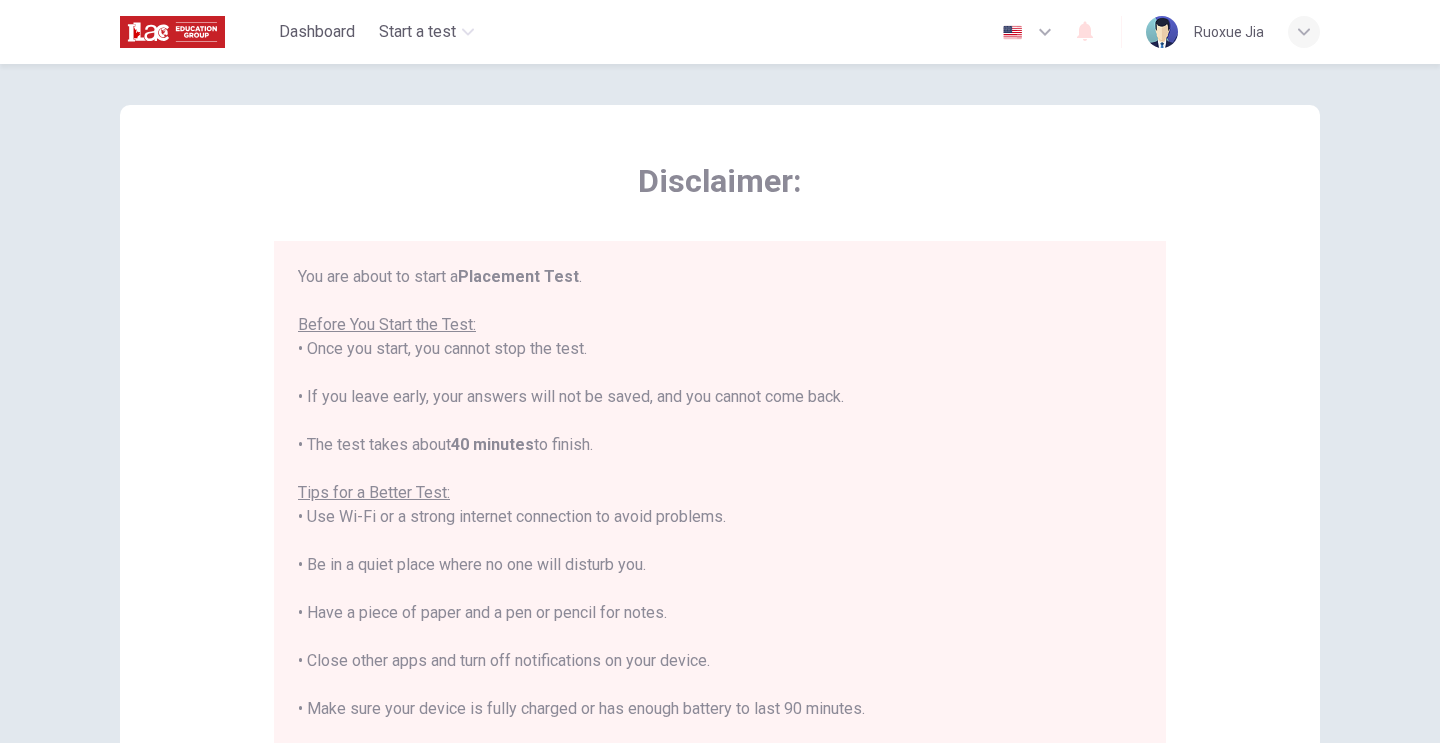 scroll, scrollTop: 23, scrollLeft: 0, axis: vertical 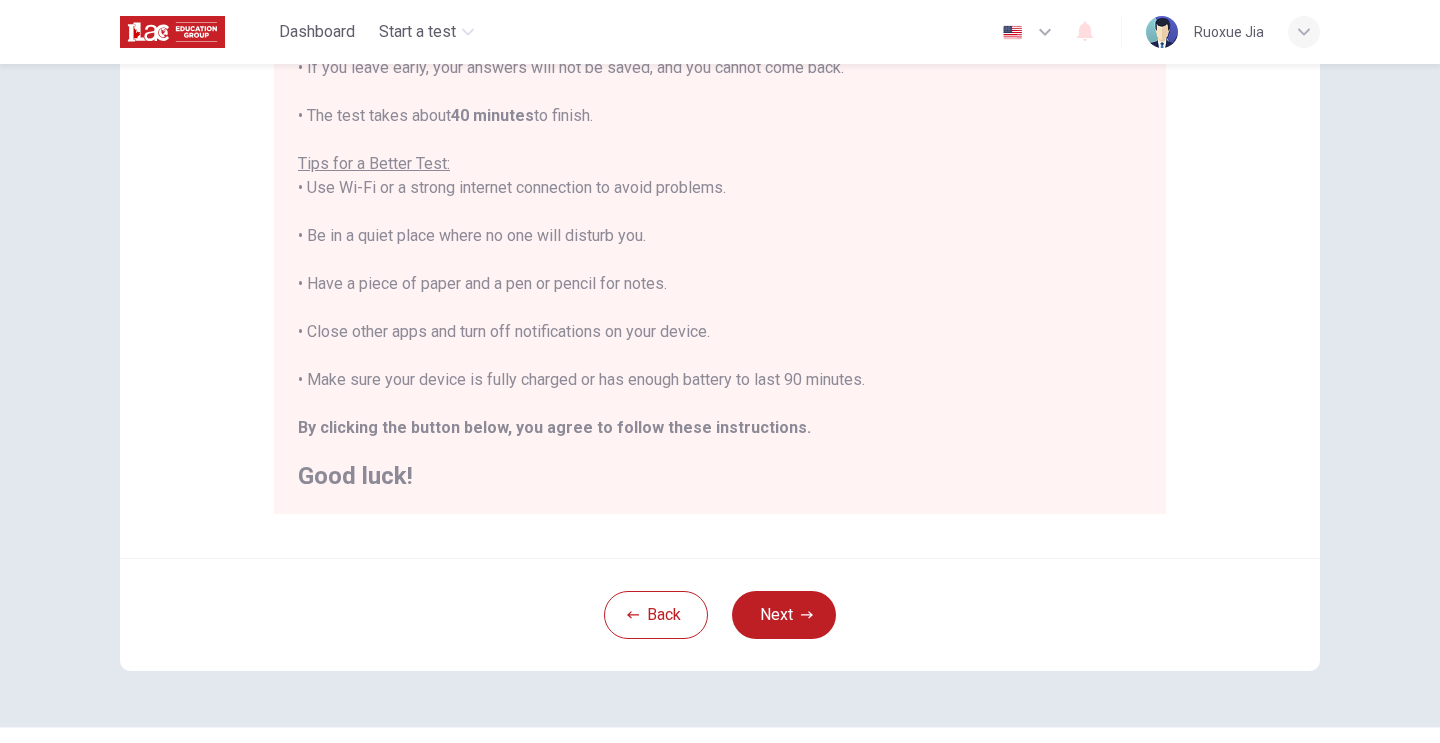 click on "Disclaimer: You are about to start a  Placement Test .
Before You Start the Test:
• Once you start, you cannot stop the test.
• If you leave early, your answers will not be saved, and you cannot come back.
• The test takes about  40 minutes  to finish.
Tips for a Better Test:
• Use Wi-Fi or a strong internet connection to avoid problems.
• Be in a quiet place where no one will disturb you.
• Have a piece of paper and a pen or pencil for notes.
• Close other apps and turn off notifications on your device.
• Make sure your device is fully charged or has enough battery to last 90 minutes.
By clicking the button below, you agree to follow these instructions.
Good luck!" at bounding box center [720, 178] 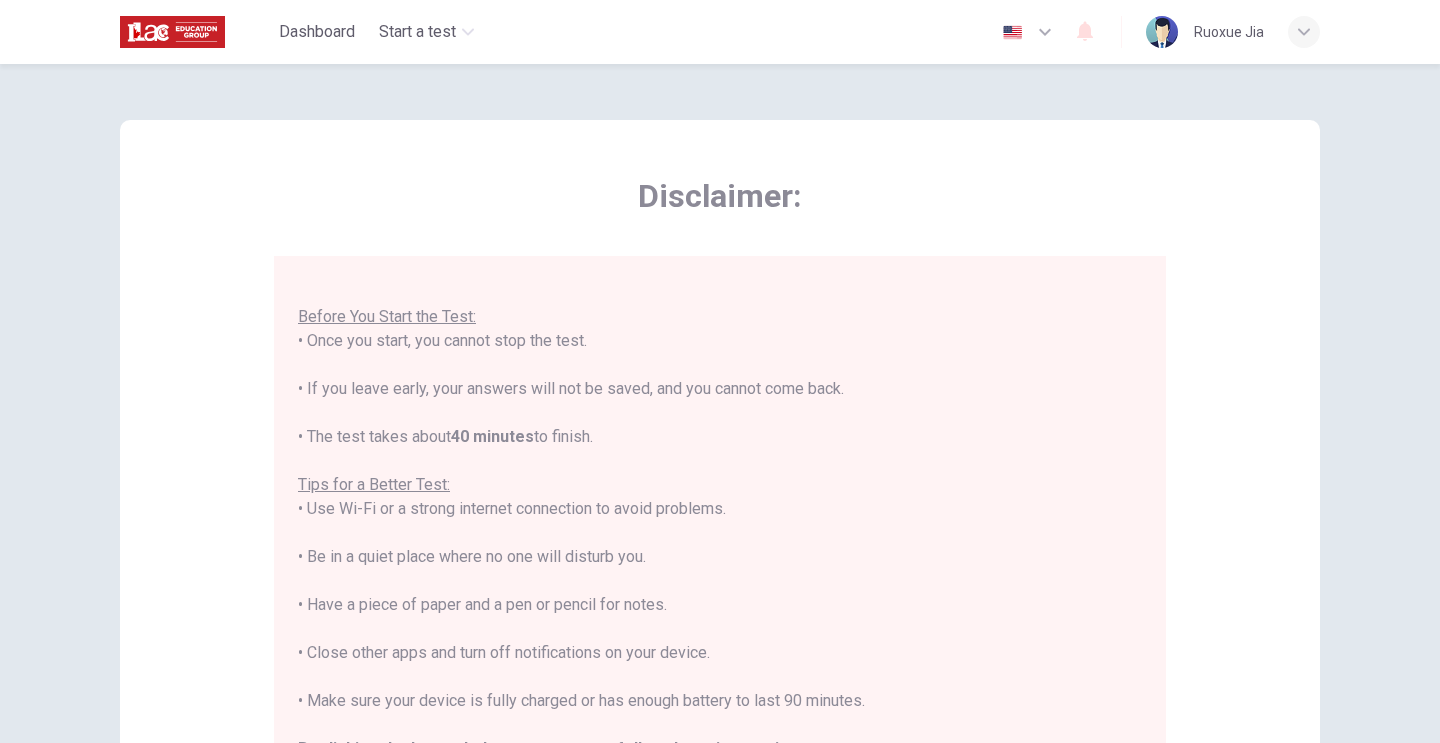 click on "You are about to start a  Placement Test .
Before You Start the Test:
• Once you start, you cannot stop the test.
• If you leave early, your answers will not be saved, and you cannot come back.
• The test takes about  40 minutes  to finish.
Tips for a Better Test:
• Use Wi-Fi or a strong internet connection to avoid problems.
• Be in a quiet place where no one will disturb you.
• Have a piece of paper and a pen or pencil for notes.
• Close other apps and turn off notifications on your device.
• Make sure your device is fully charged or has enough battery to last 90 minutes.
By clicking the button below, you agree to follow these instructions.
Good luck!" at bounding box center [720, 533] 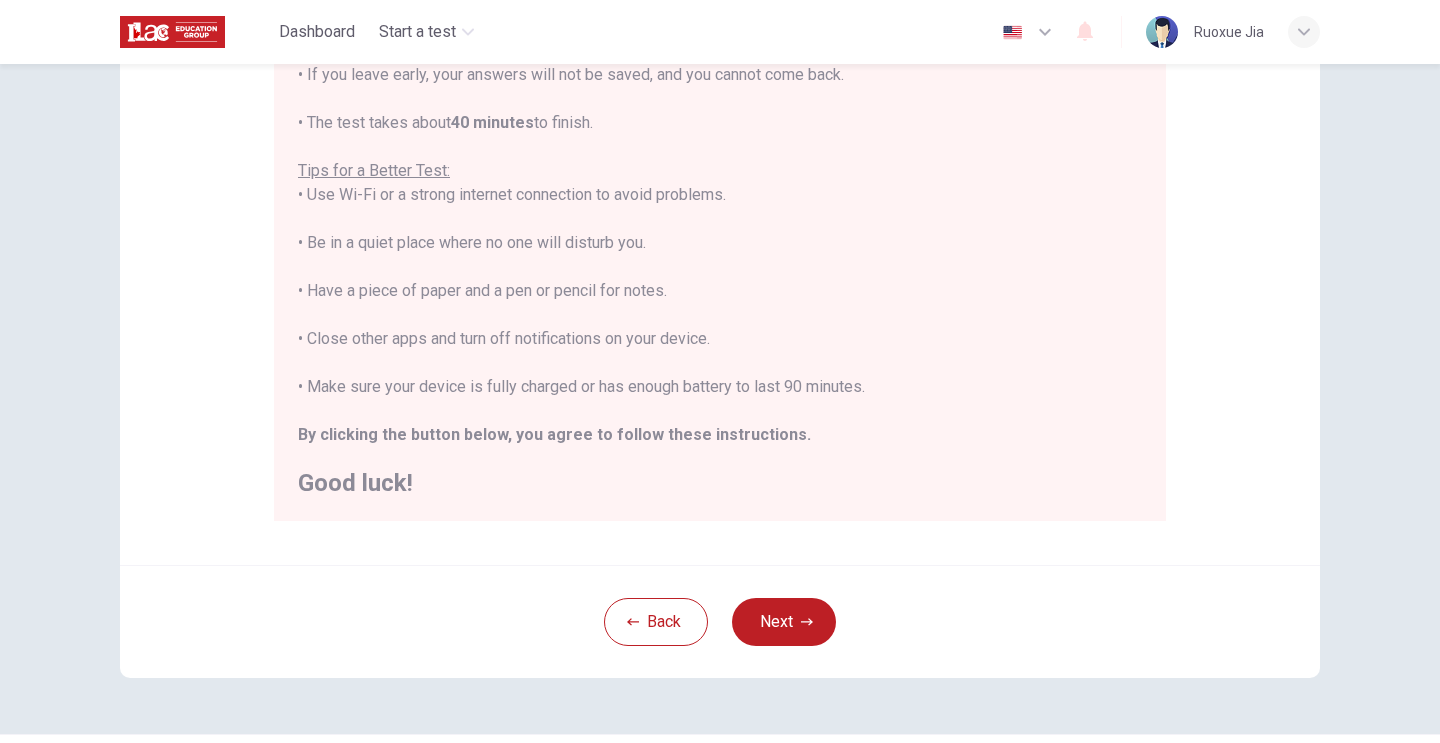 scroll, scrollTop: 369, scrollLeft: 0, axis: vertical 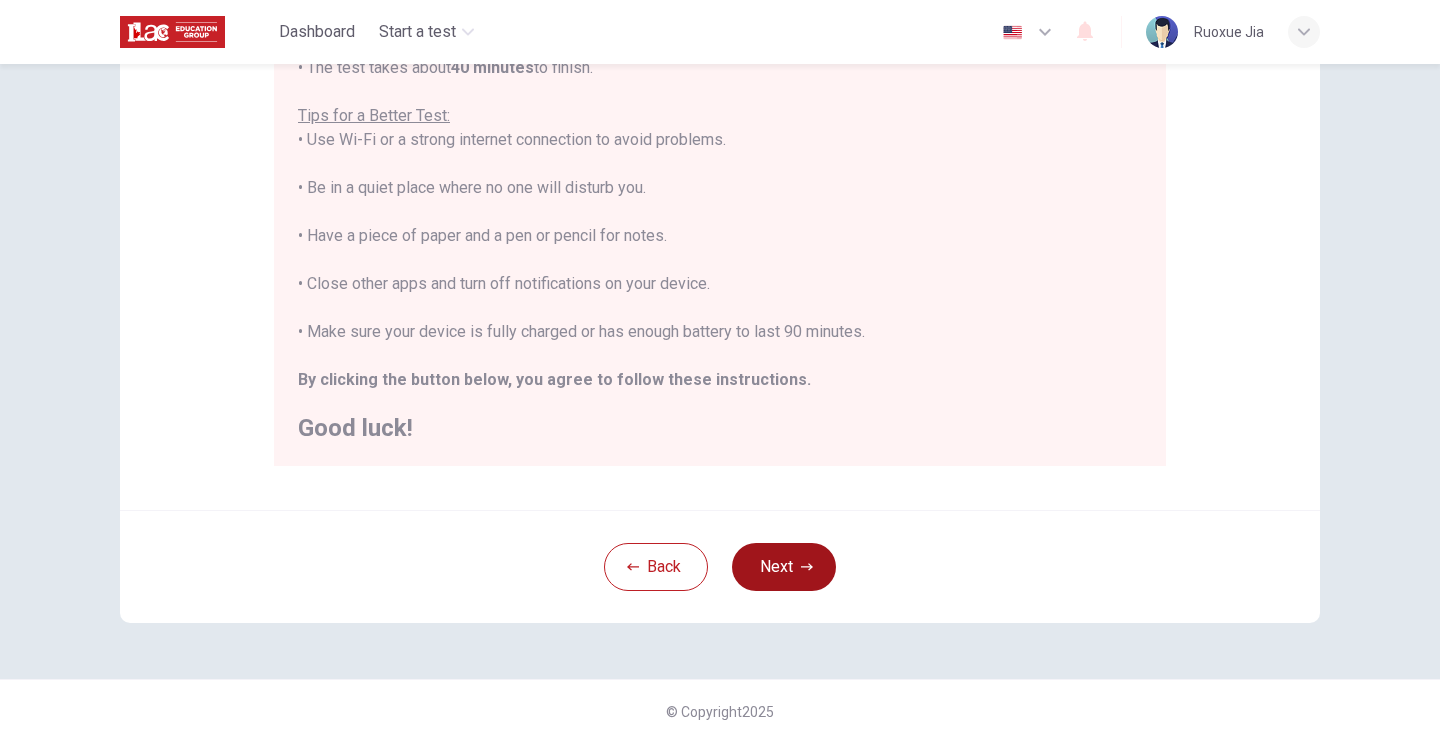click on "Next" at bounding box center (784, 567) 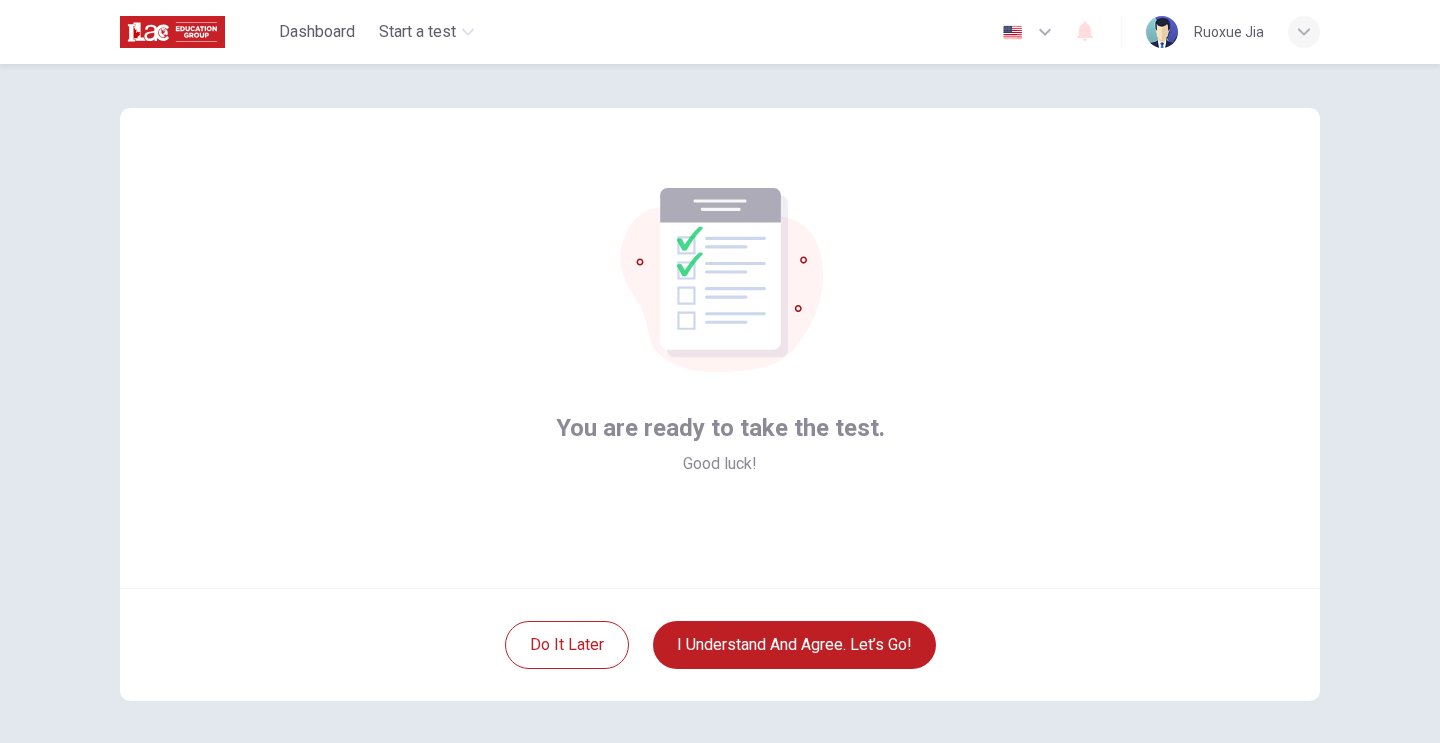 scroll, scrollTop: 9, scrollLeft: 0, axis: vertical 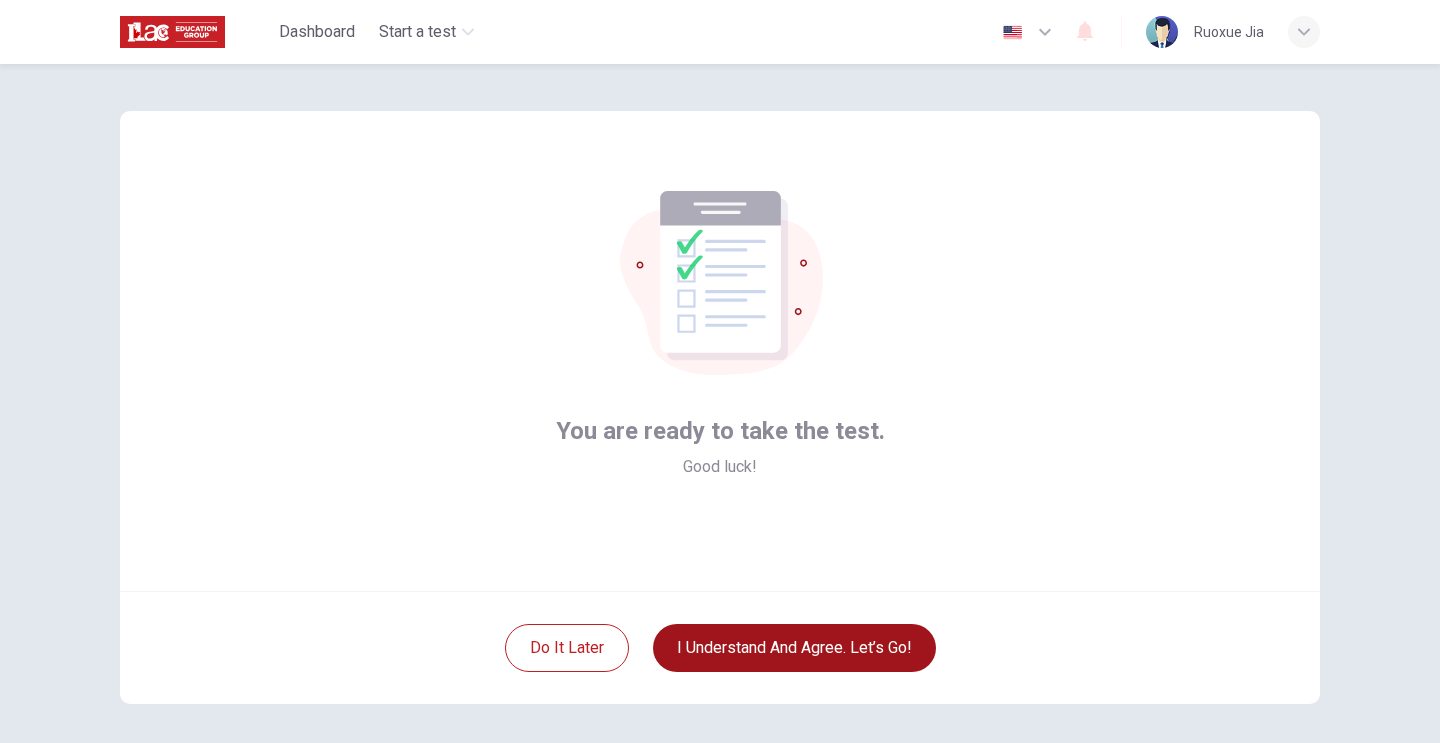 click on "I understand and agree. Let’s go!" at bounding box center [794, 648] 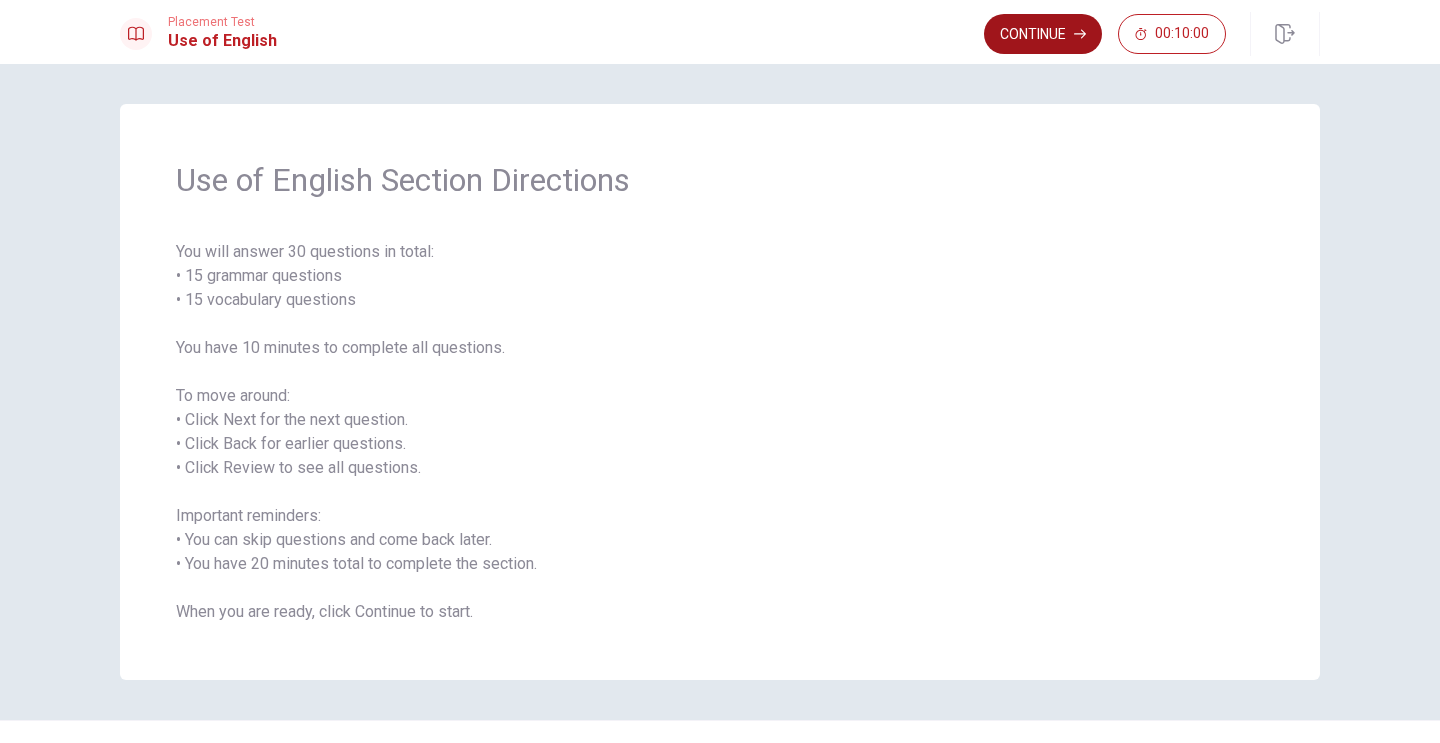 click on "Continue" at bounding box center (1043, 34) 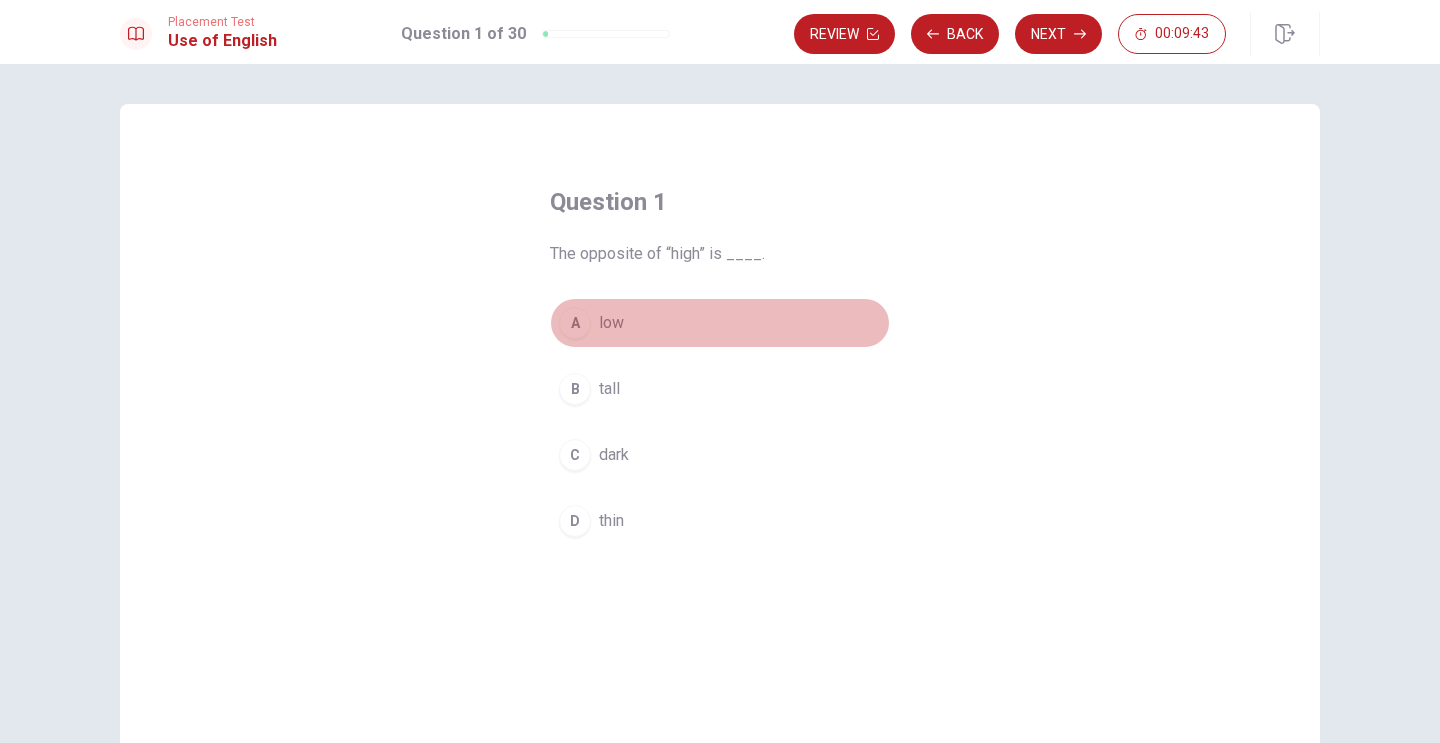 click on "A" at bounding box center (575, 323) 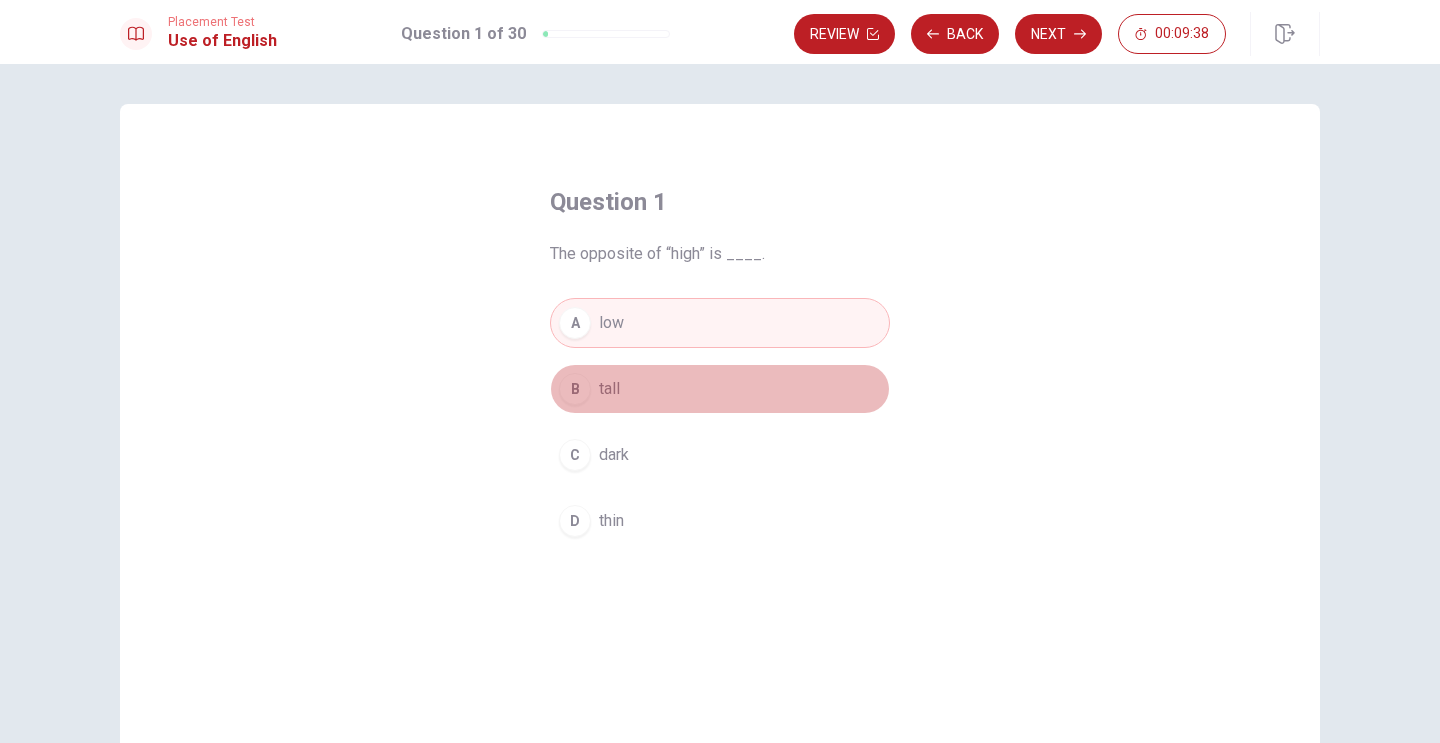 click on "B tall" at bounding box center [720, 389] 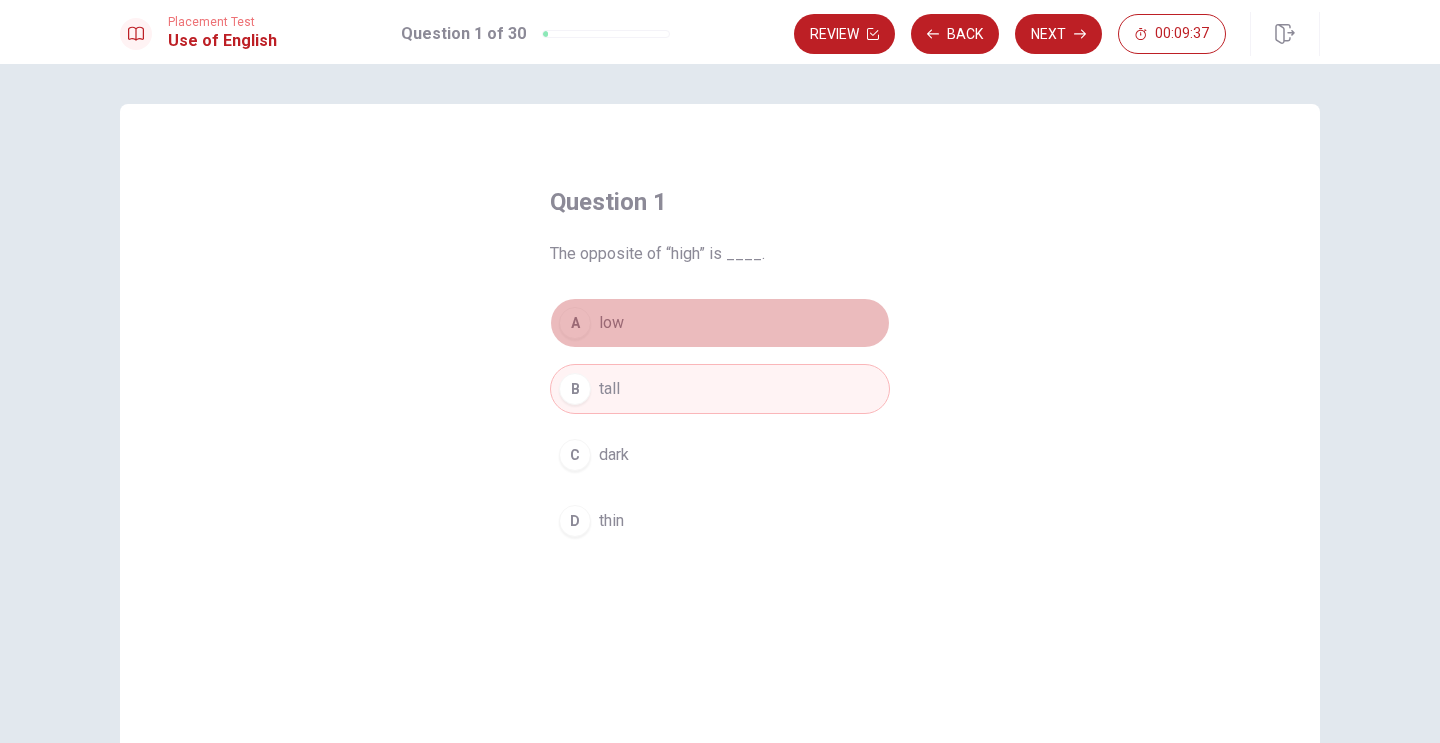 click on "A low" at bounding box center (720, 323) 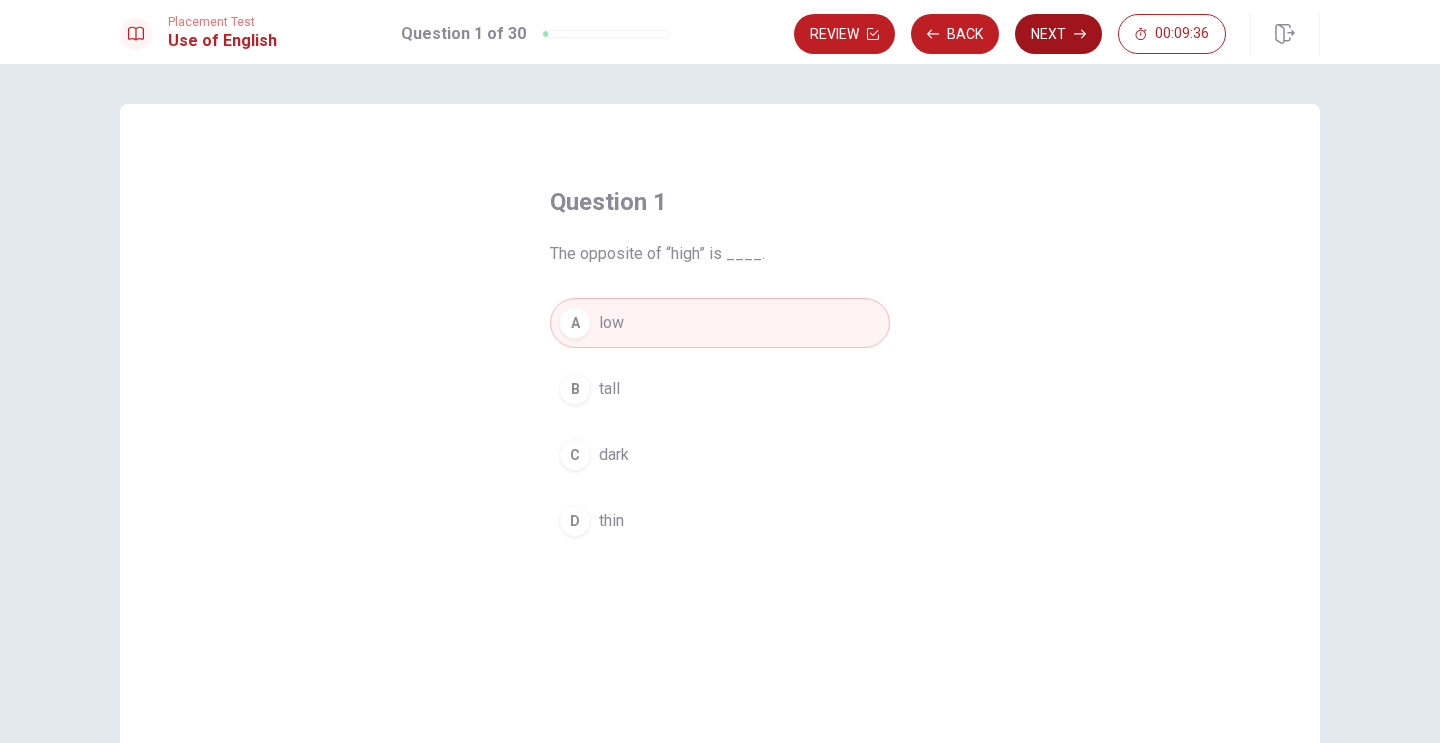 click on "Next" at bounding box center (1058, 34) 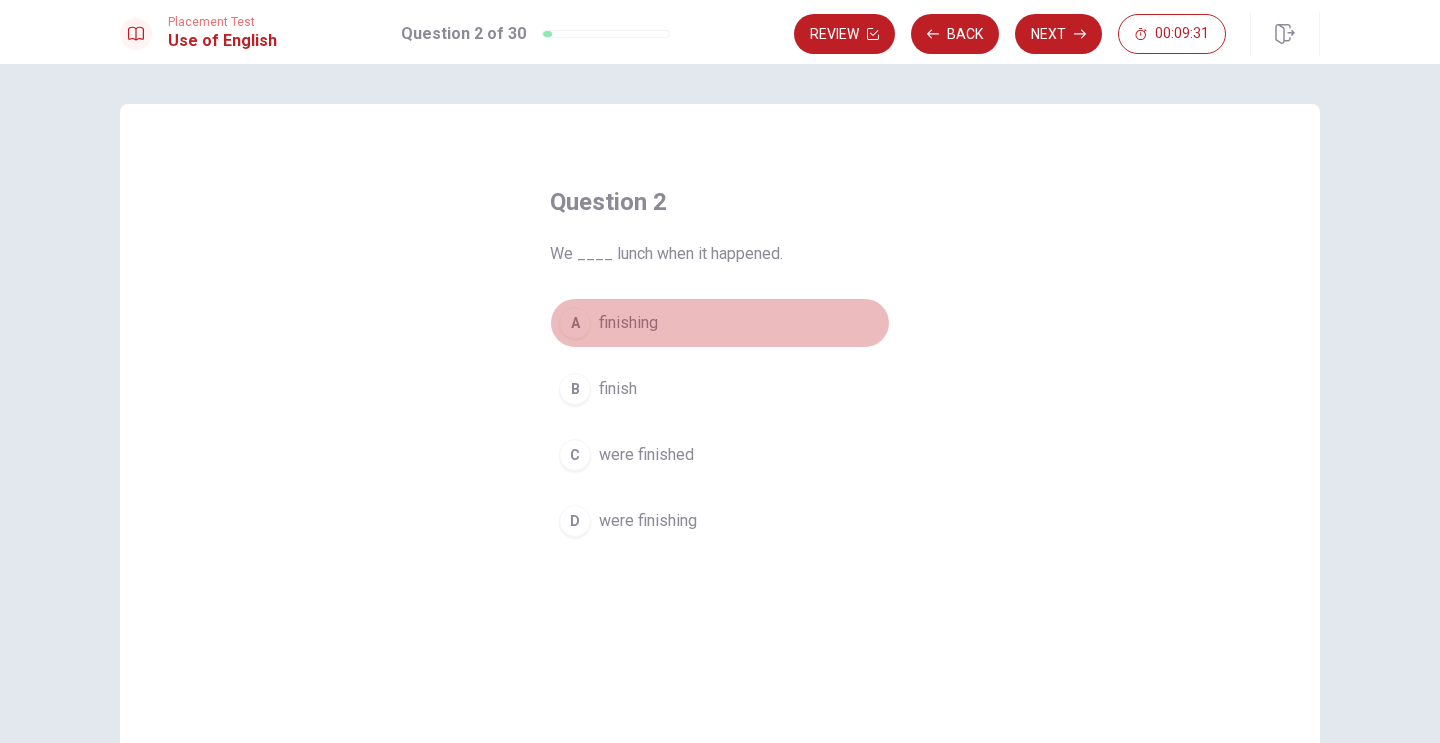 click on "finishing" at bounding box center (628, 323) 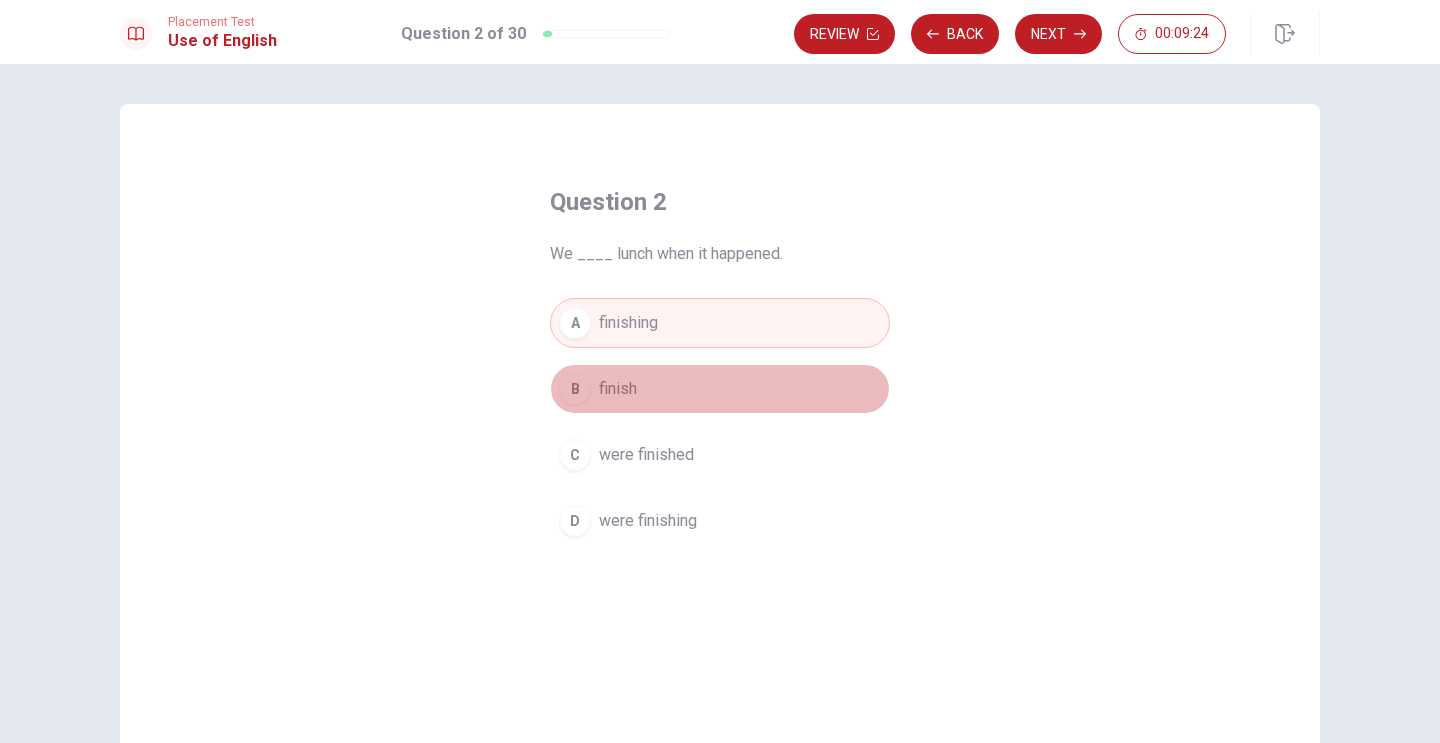 click on "B finish" at bounding box center [720, 389] 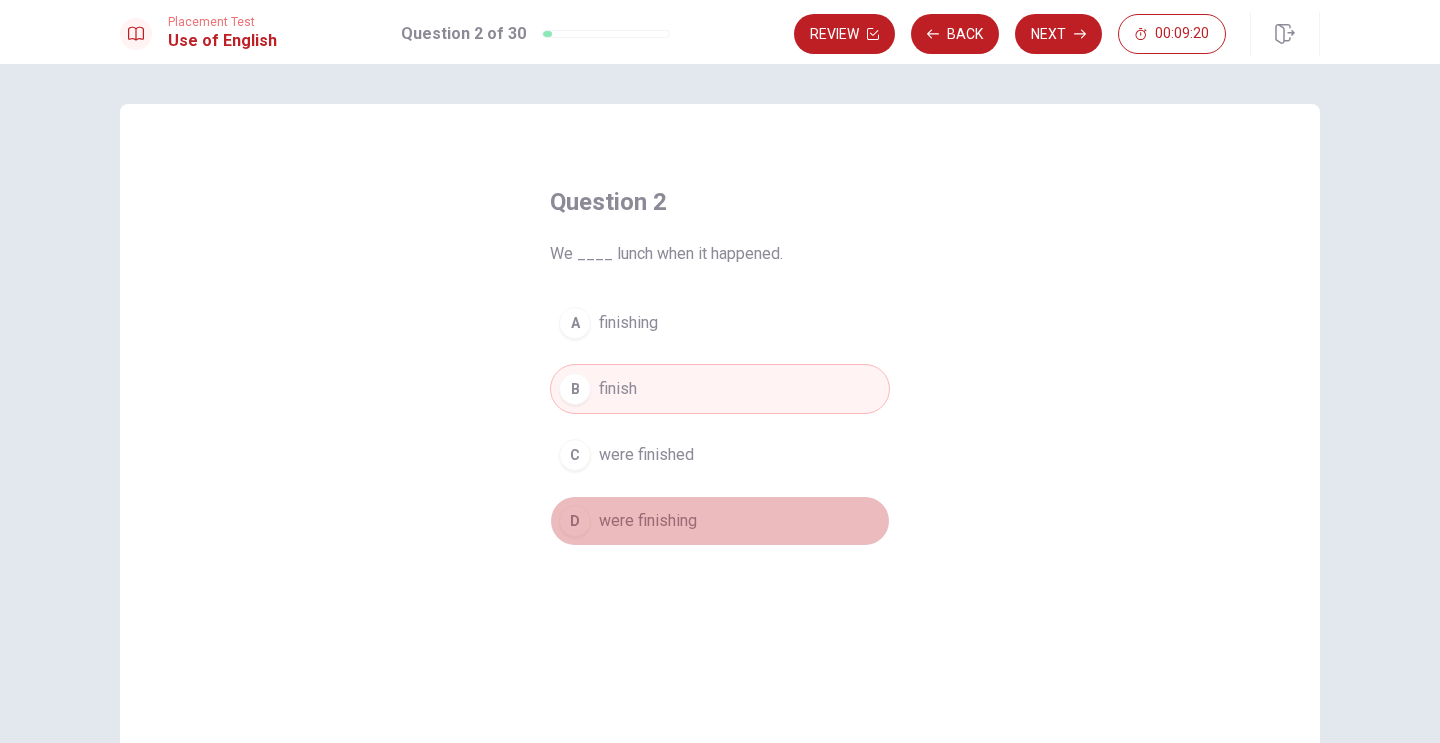 click on "D were finishing" at bounding box center (720, 521) 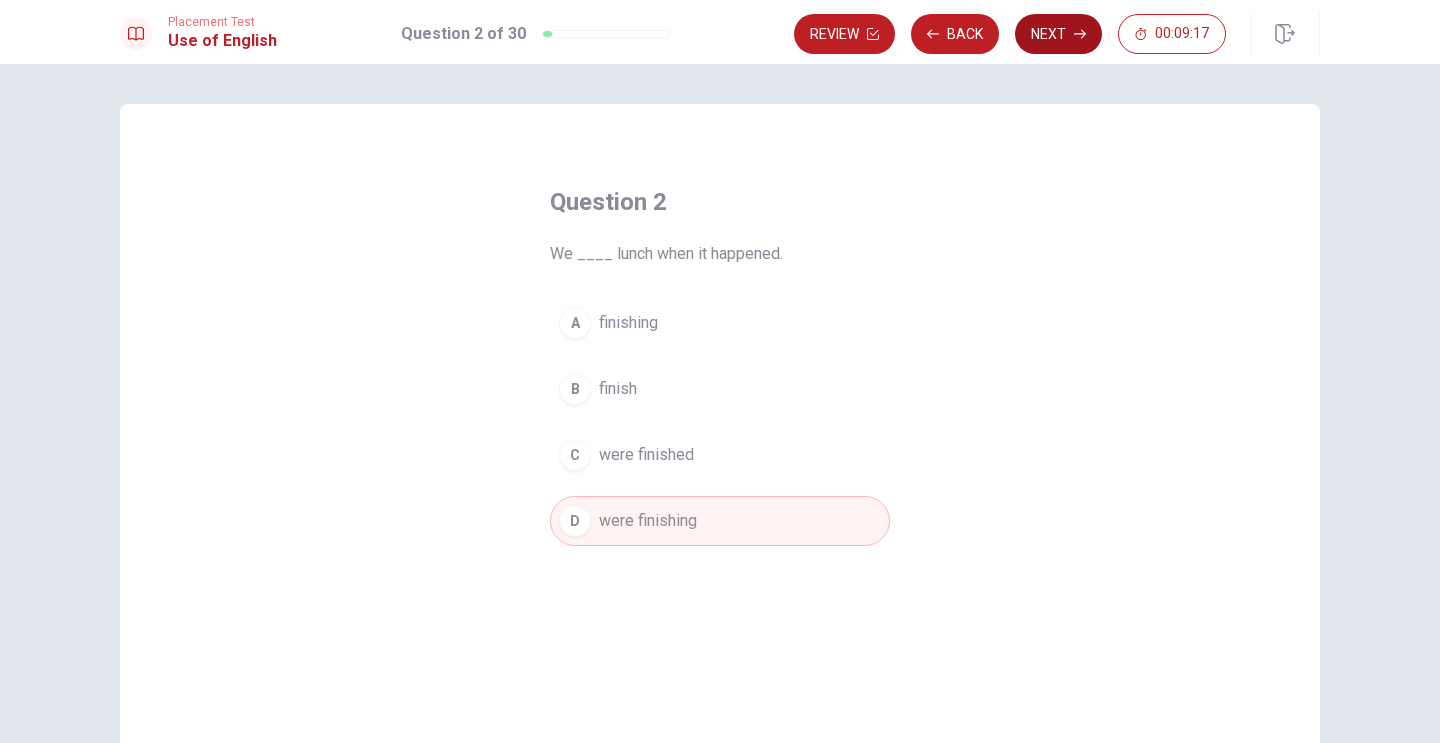 click on "Next" at bounding box center [1058, 34] 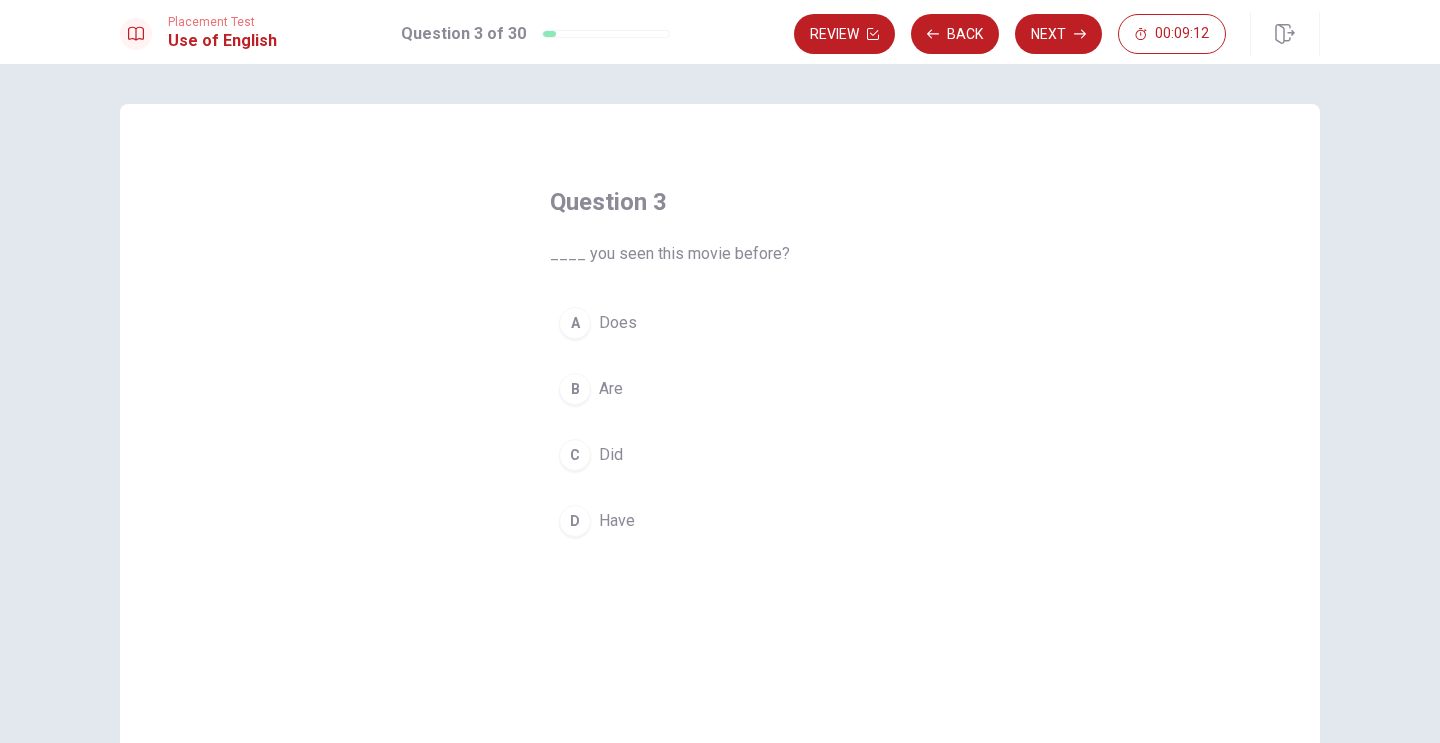 click on "D" at bounding box center [575, 521] 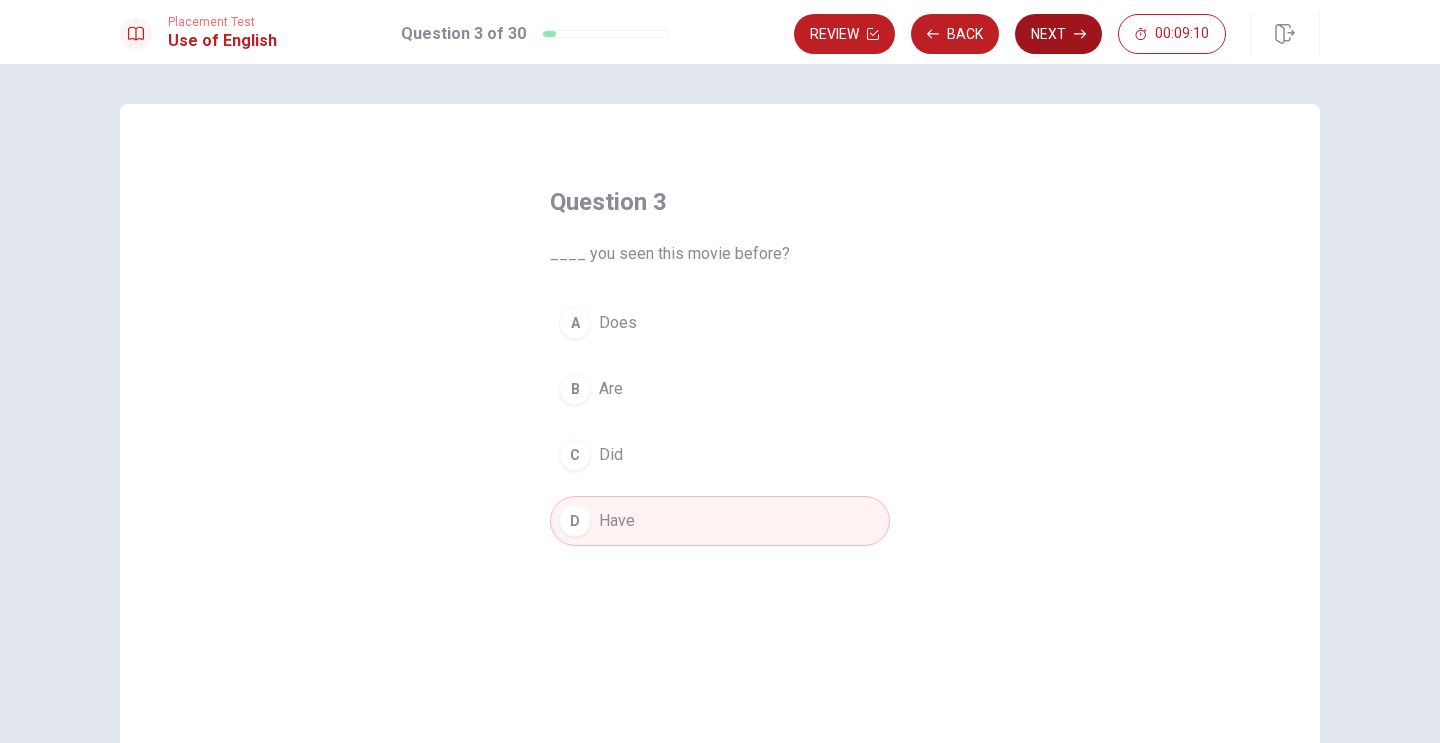 click on "Next" at bounding box center (1058, 34) 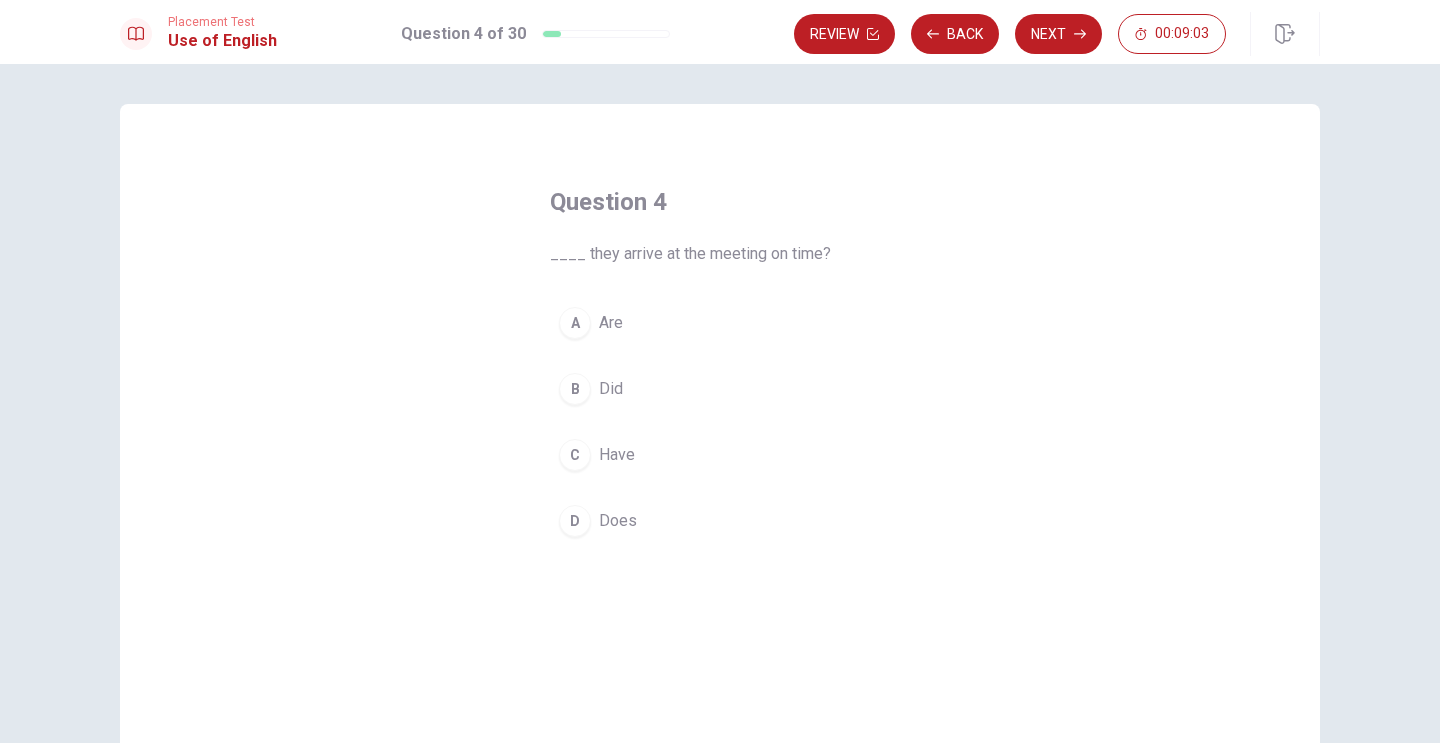 click on "B" at bounding box center [575, 389] 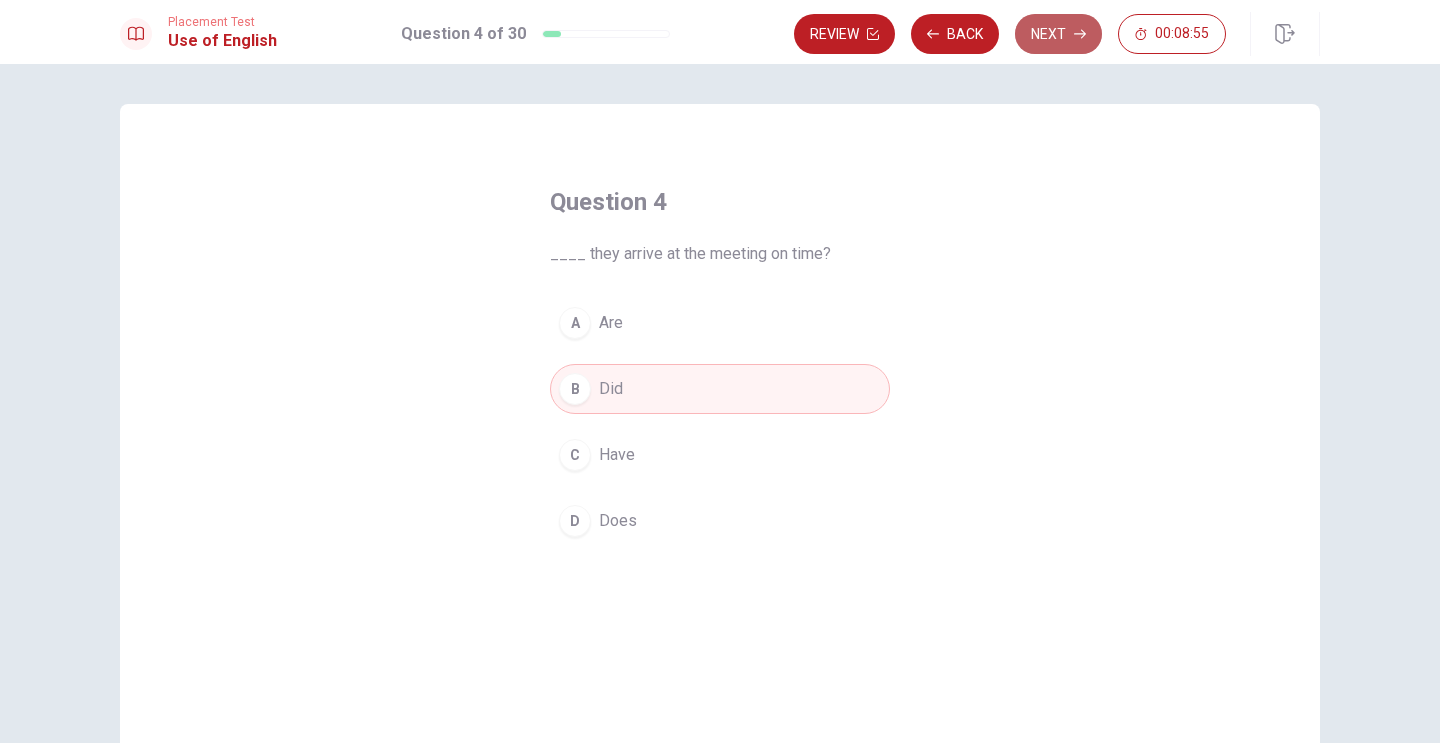 click on "Next" at bounding box center [1058, 34] 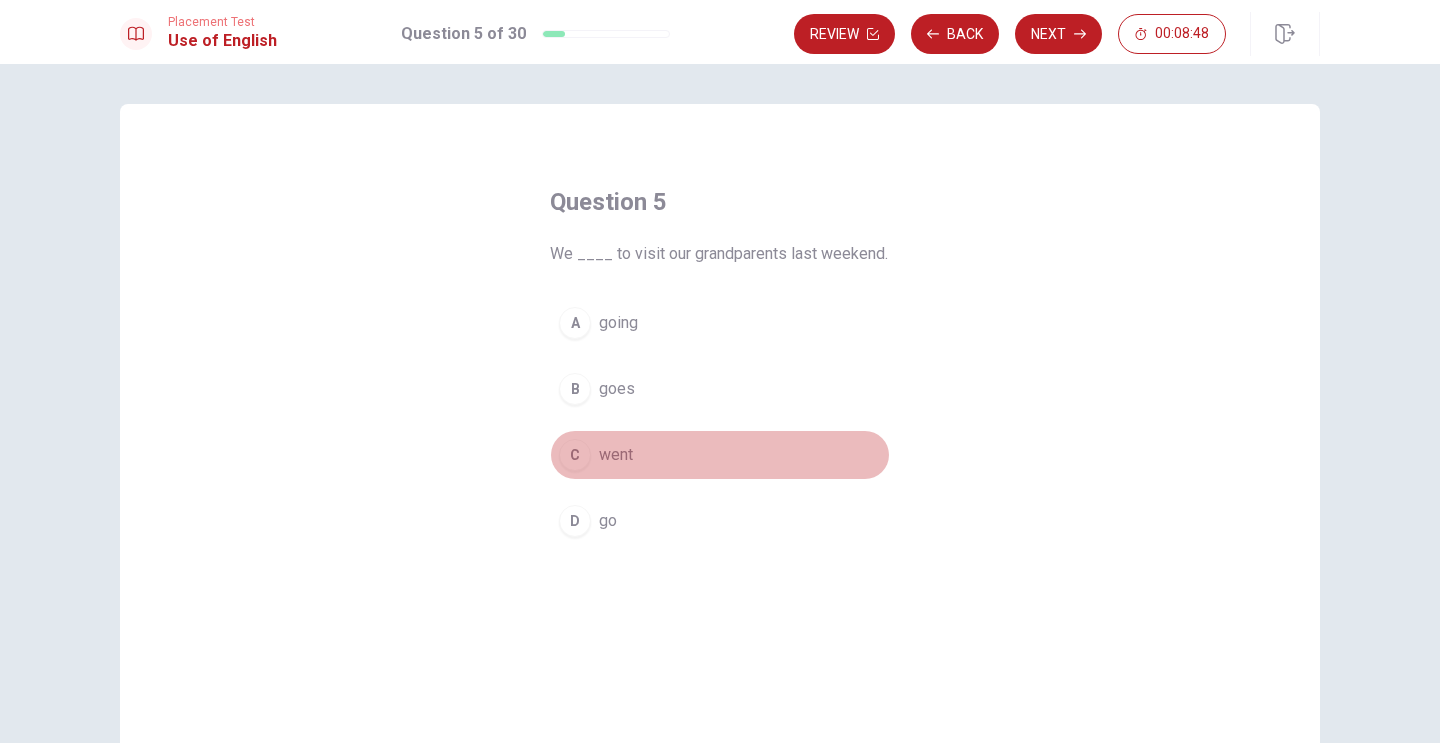 click on "C" at bounding box center (575, 455) 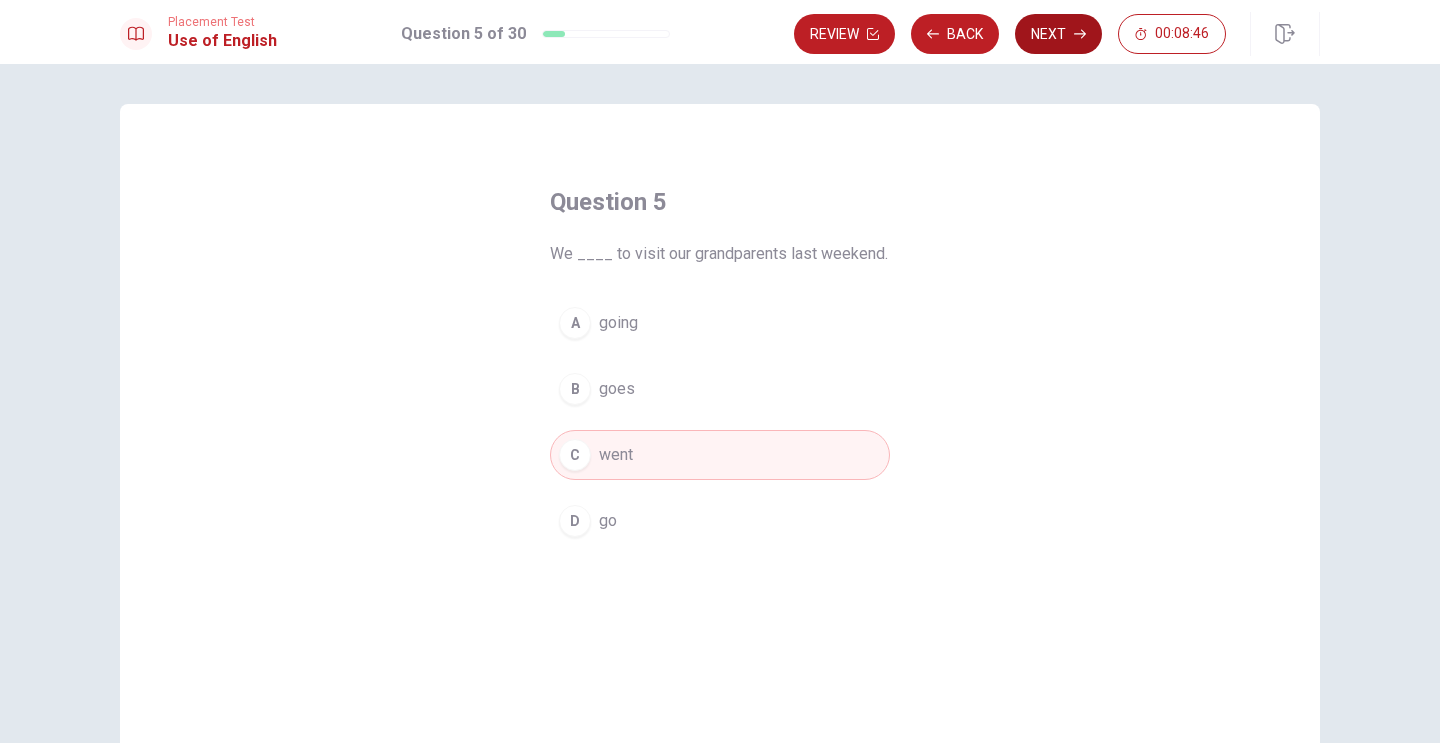 click on "Next" at bounding box center (1058, 34) 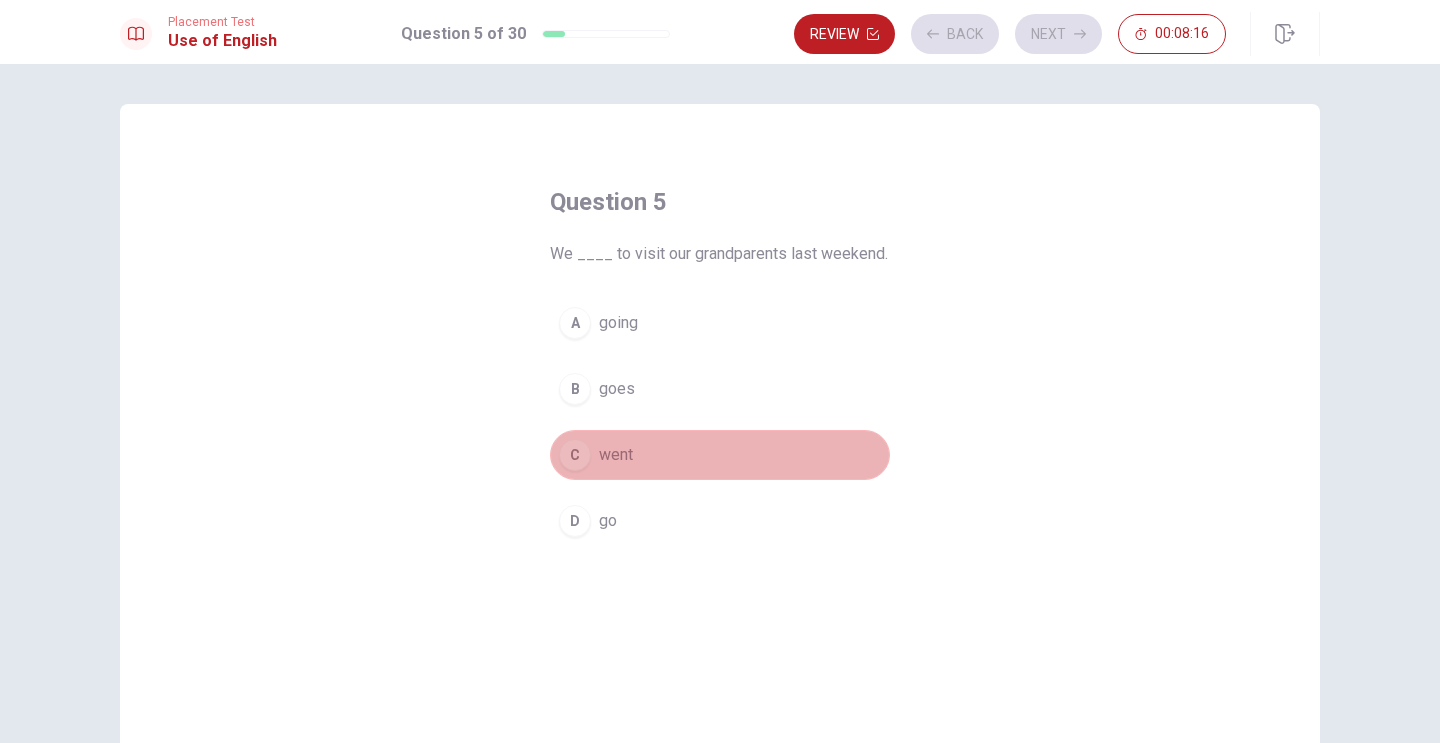 click on "C went" at bounding box center (720, 455) 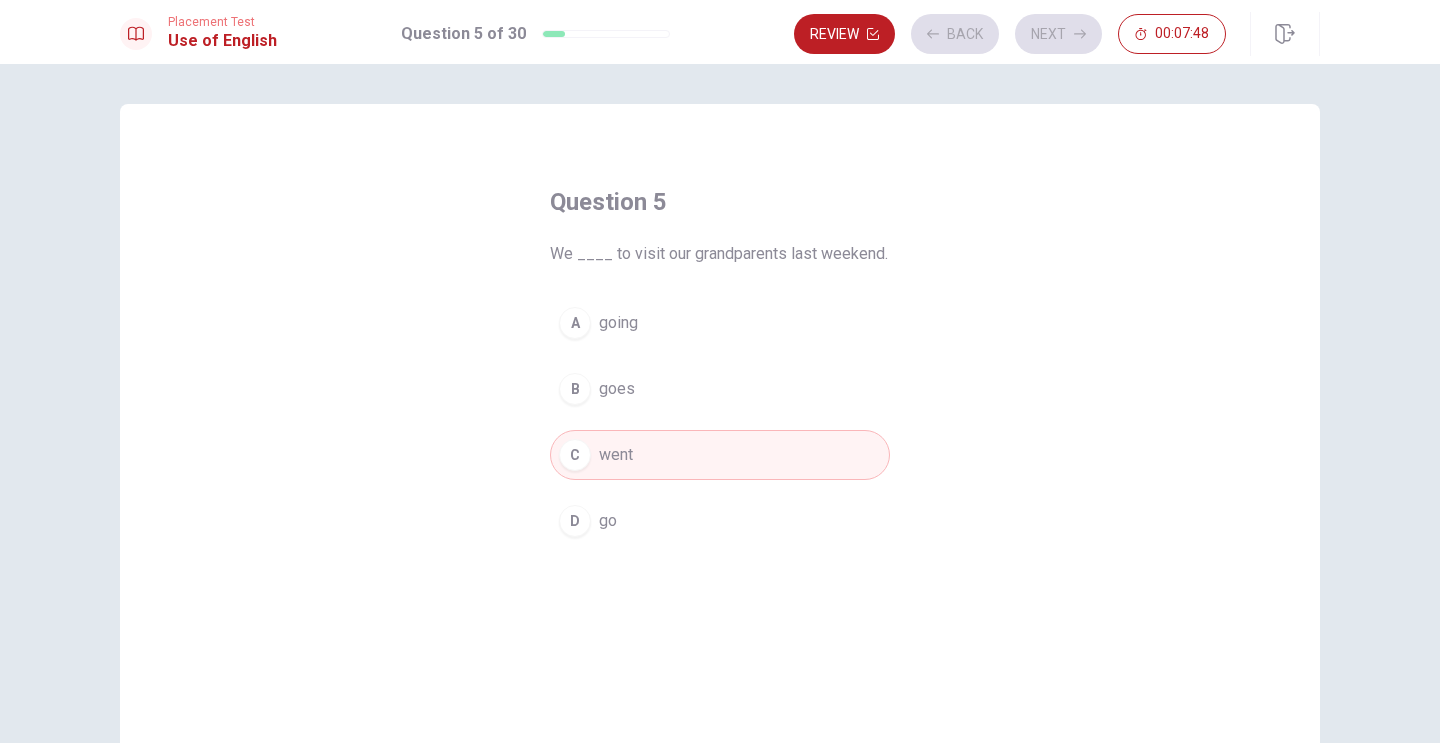 click on "C went" at bounding box center (720, 455) 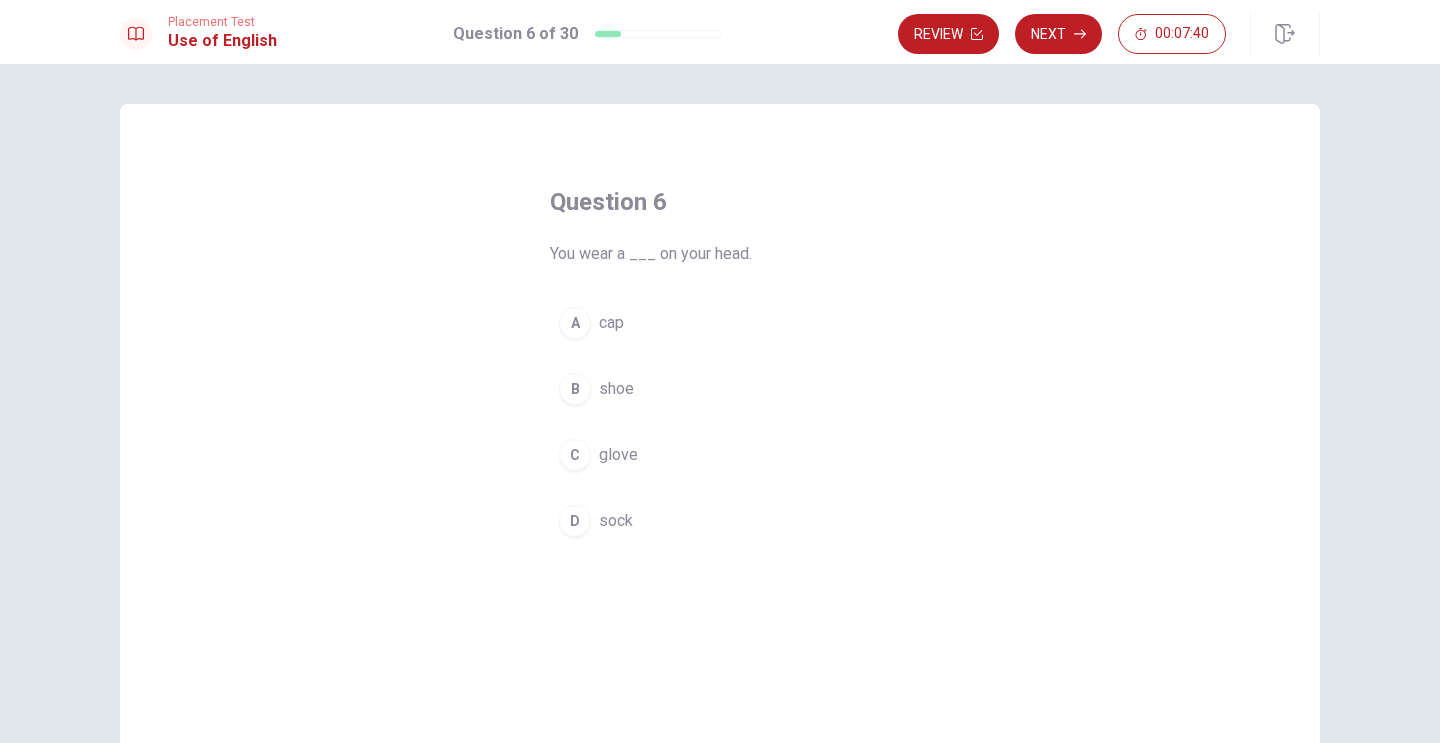 click on "A" at bounding box center [575, 323] 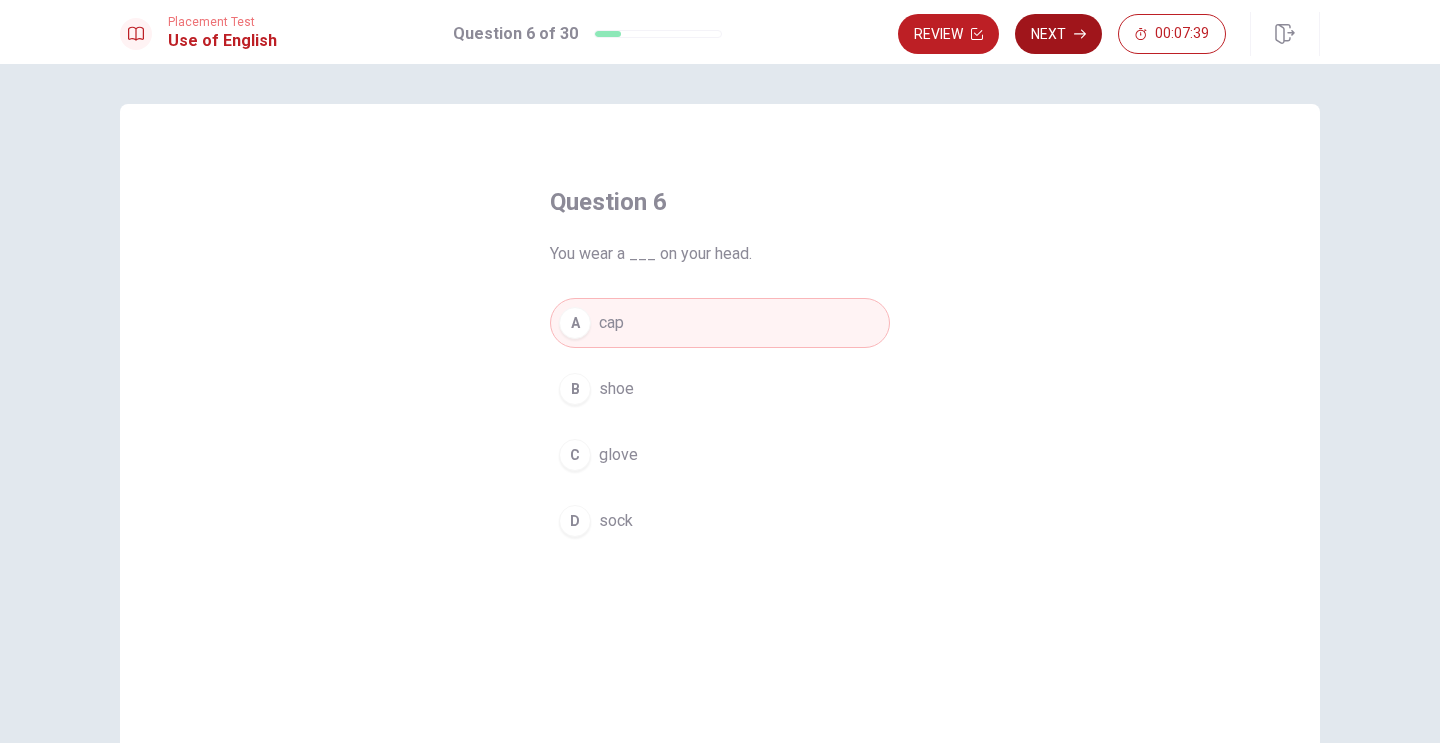 click on "Next" at bounding box center [1058, 34] 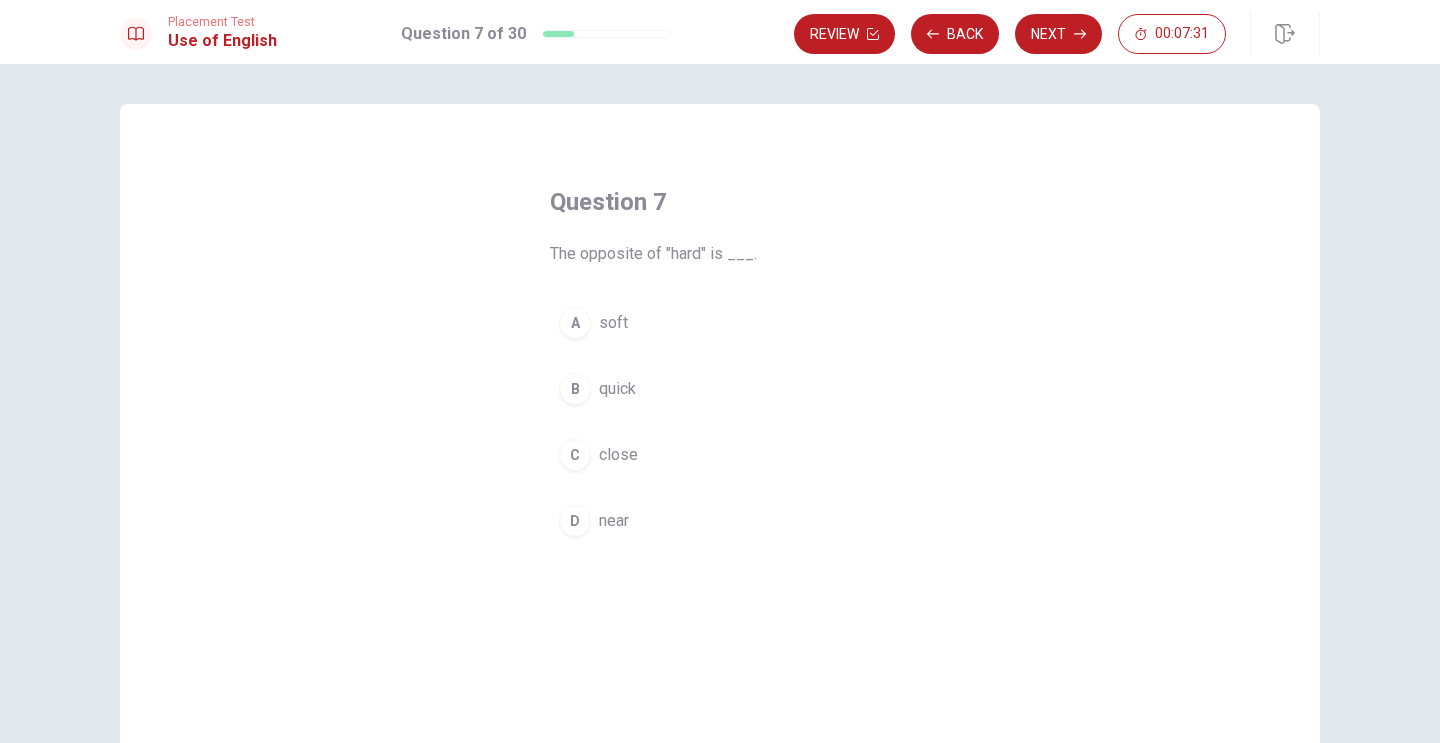 click on "A" at bounding box center (575, 323) 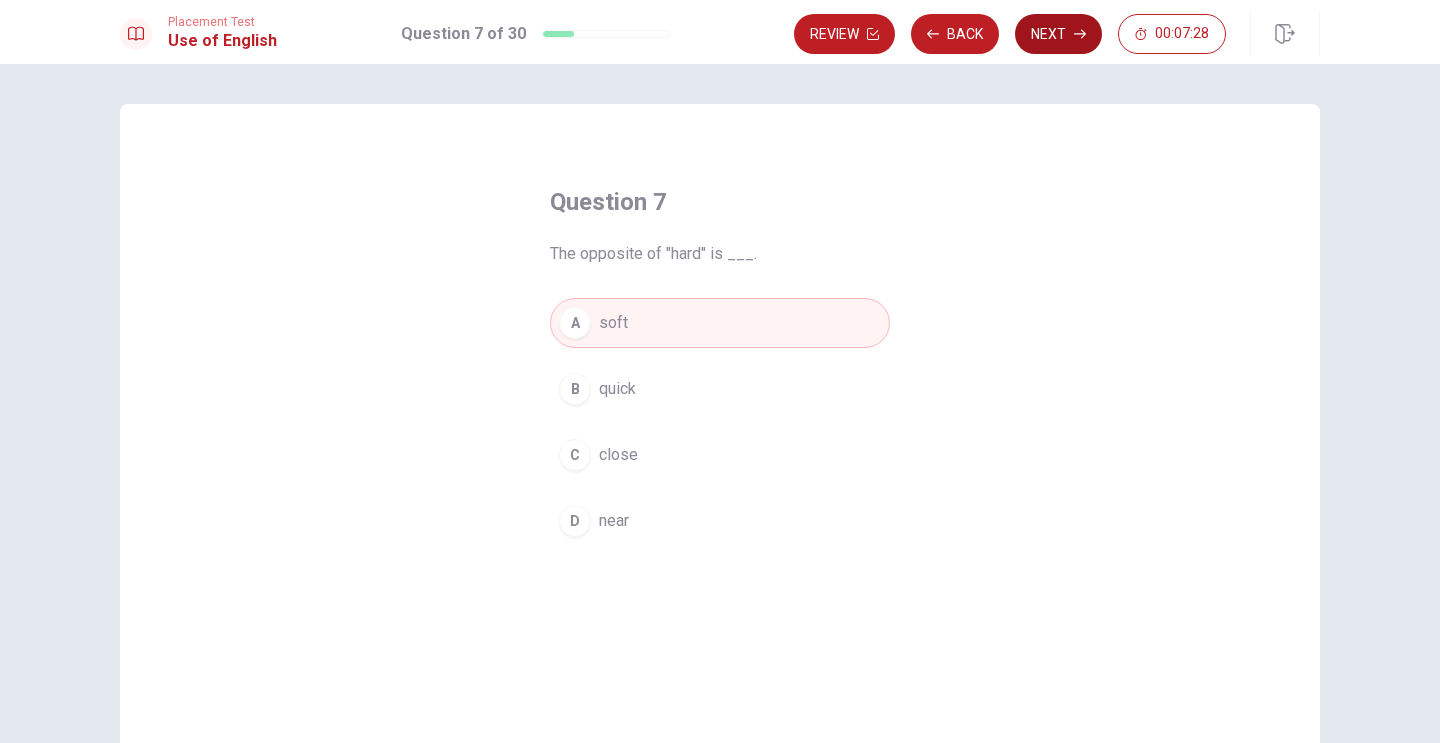 click on "Next" at bounding box center [1058, 34] 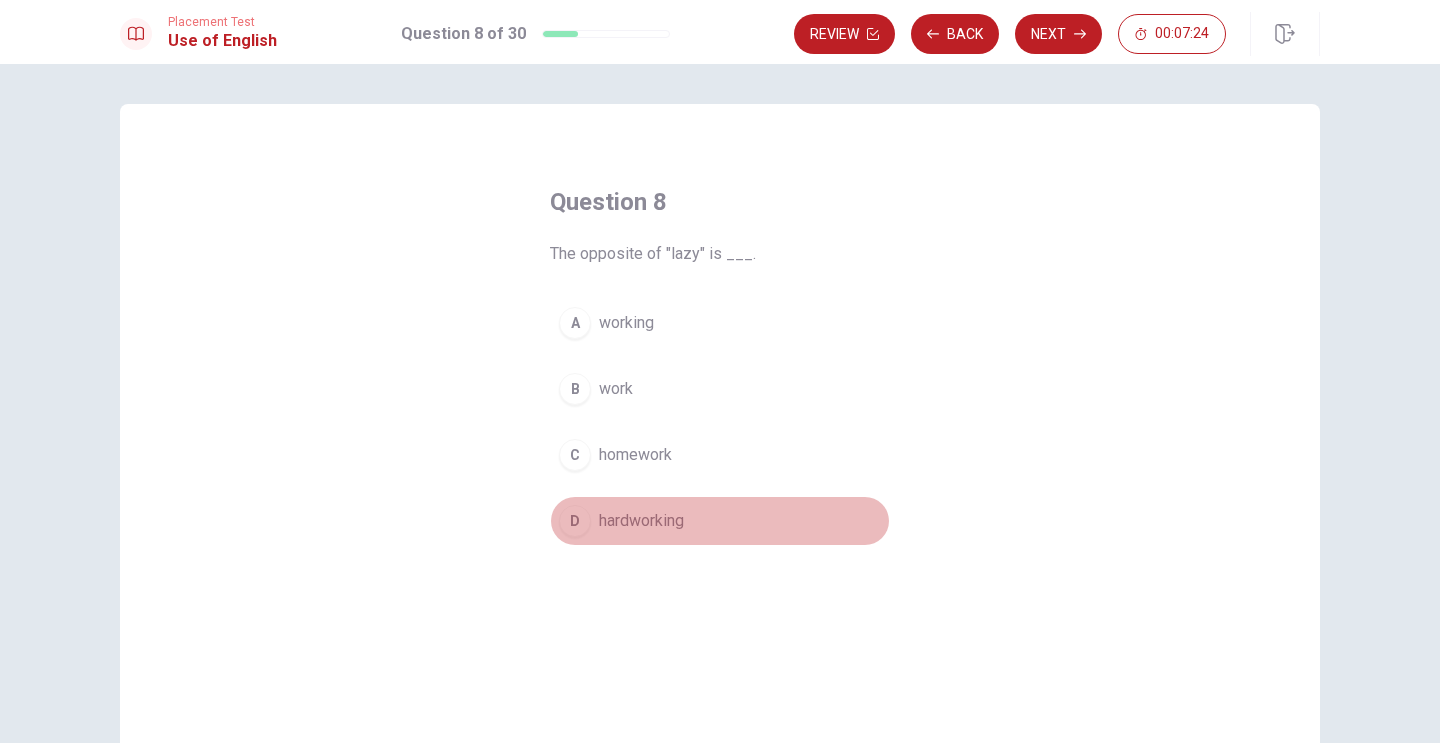 click on "D" at bounding box center (575, 521) 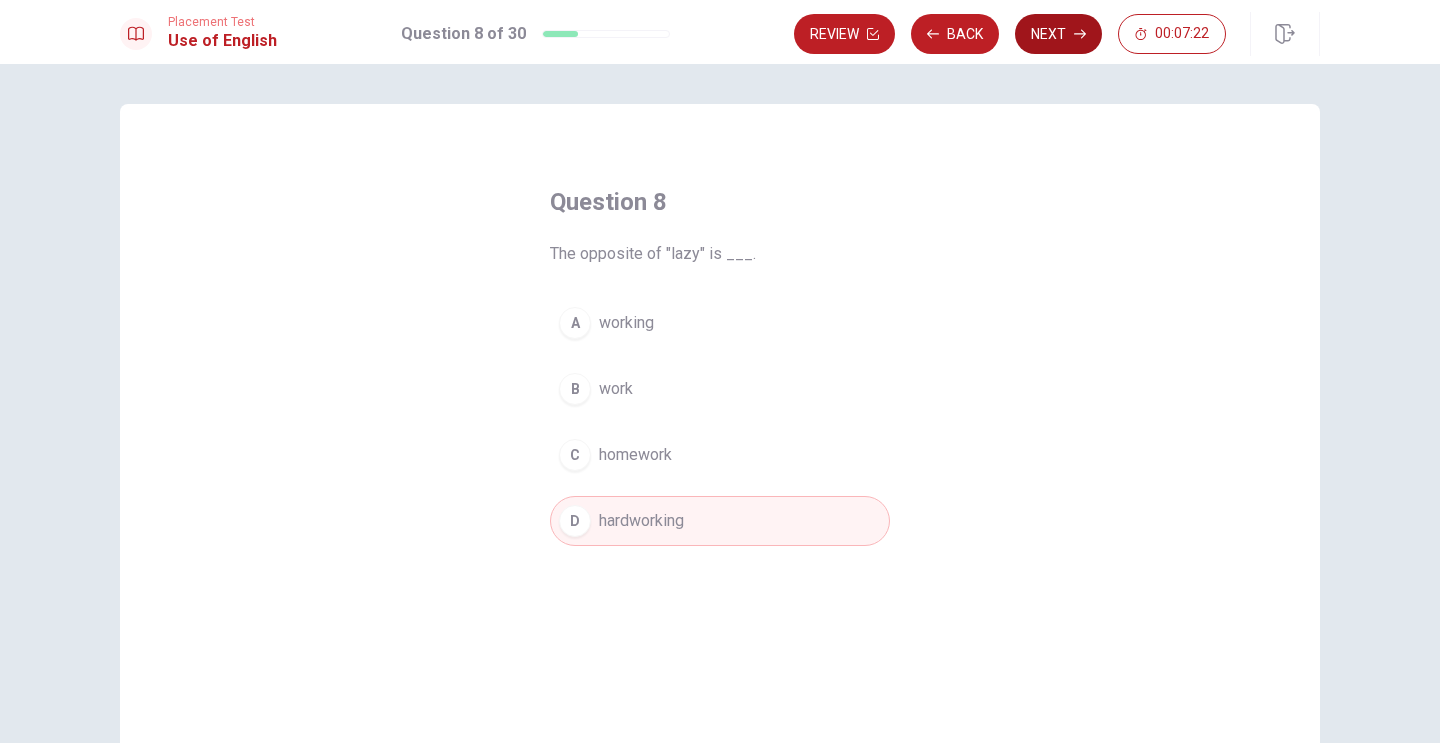 click on "Next" at bounding box center [1058, 34] 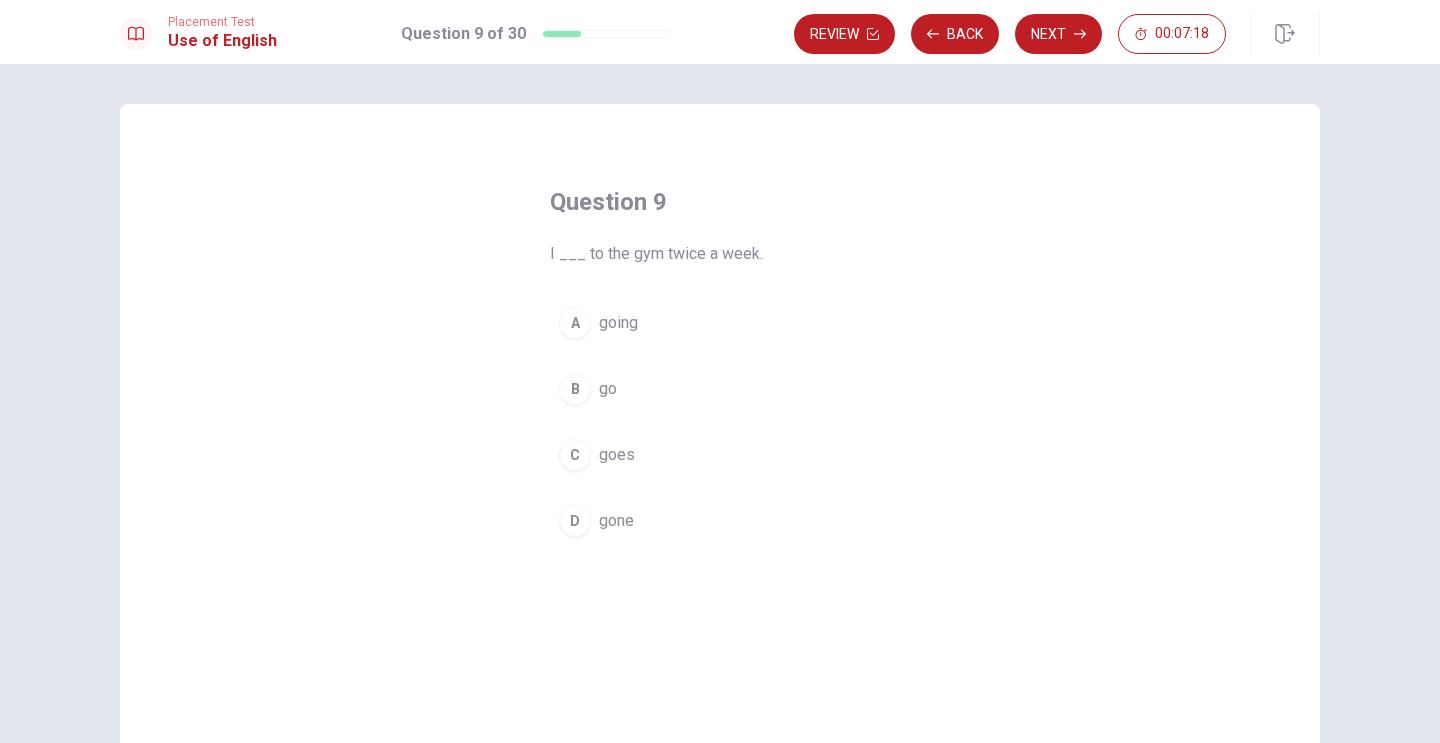 click on "B" at bounding box center [575, 389] 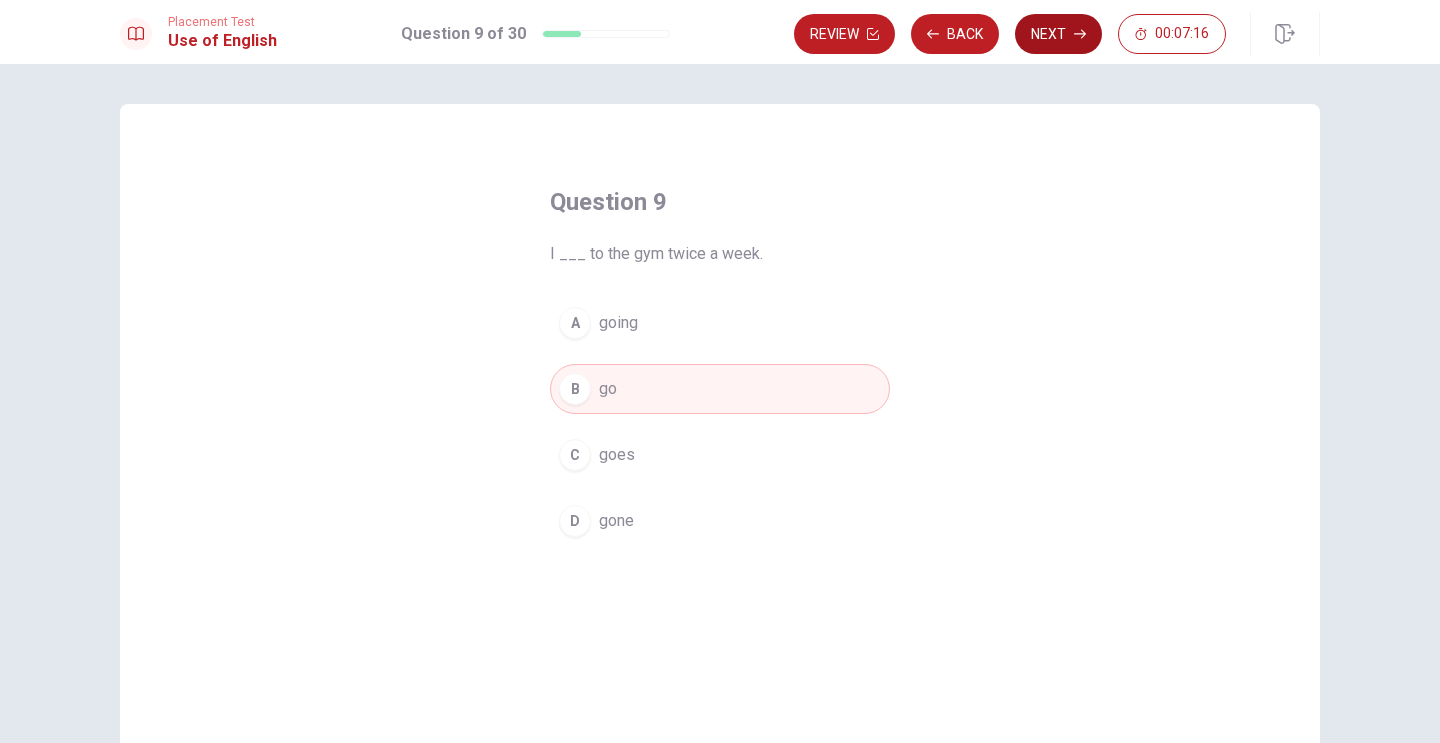 click on "Next" at bounding box center (1058, 34) 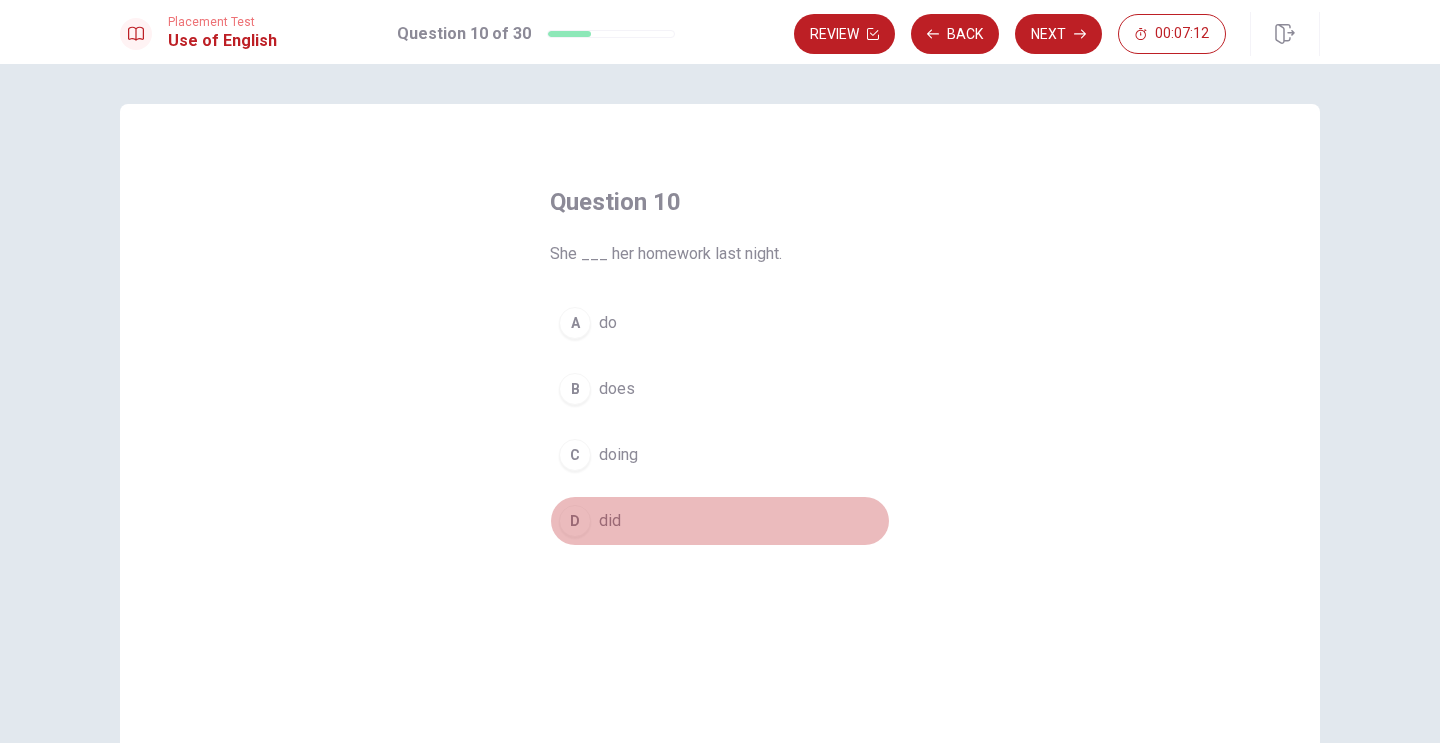click on "D did" at bounding box center [720, 521] 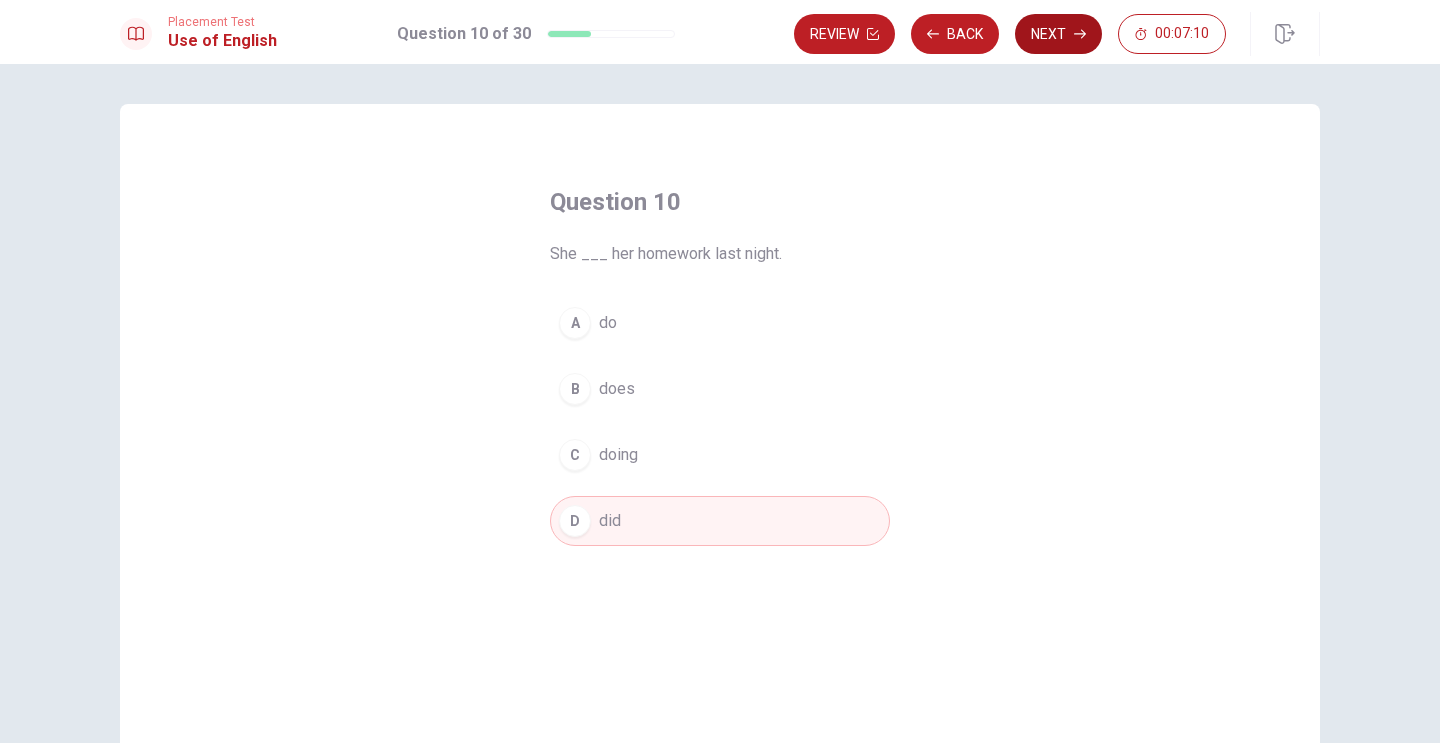 click on "Next" at bounding box center [1058, 34] 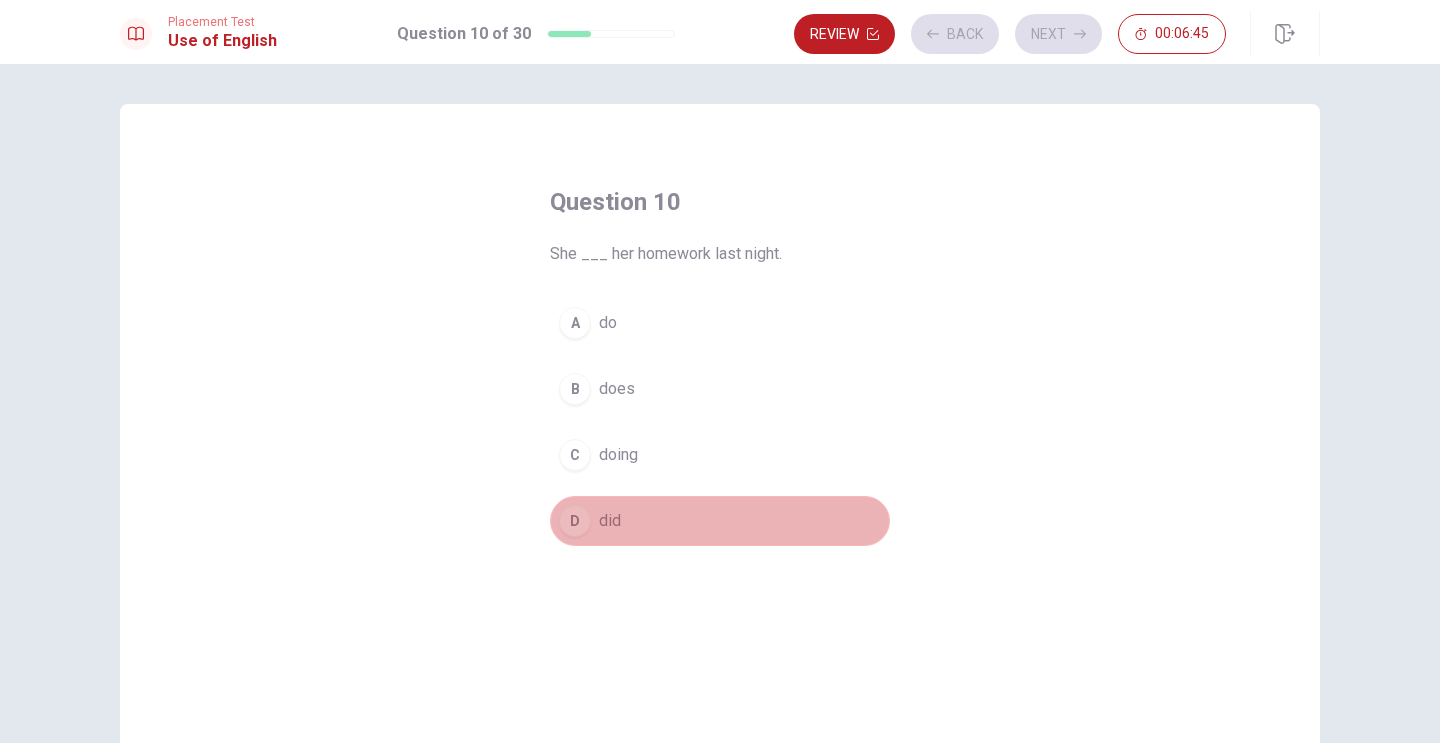 click on "D did" at bounding box center (720, 521) 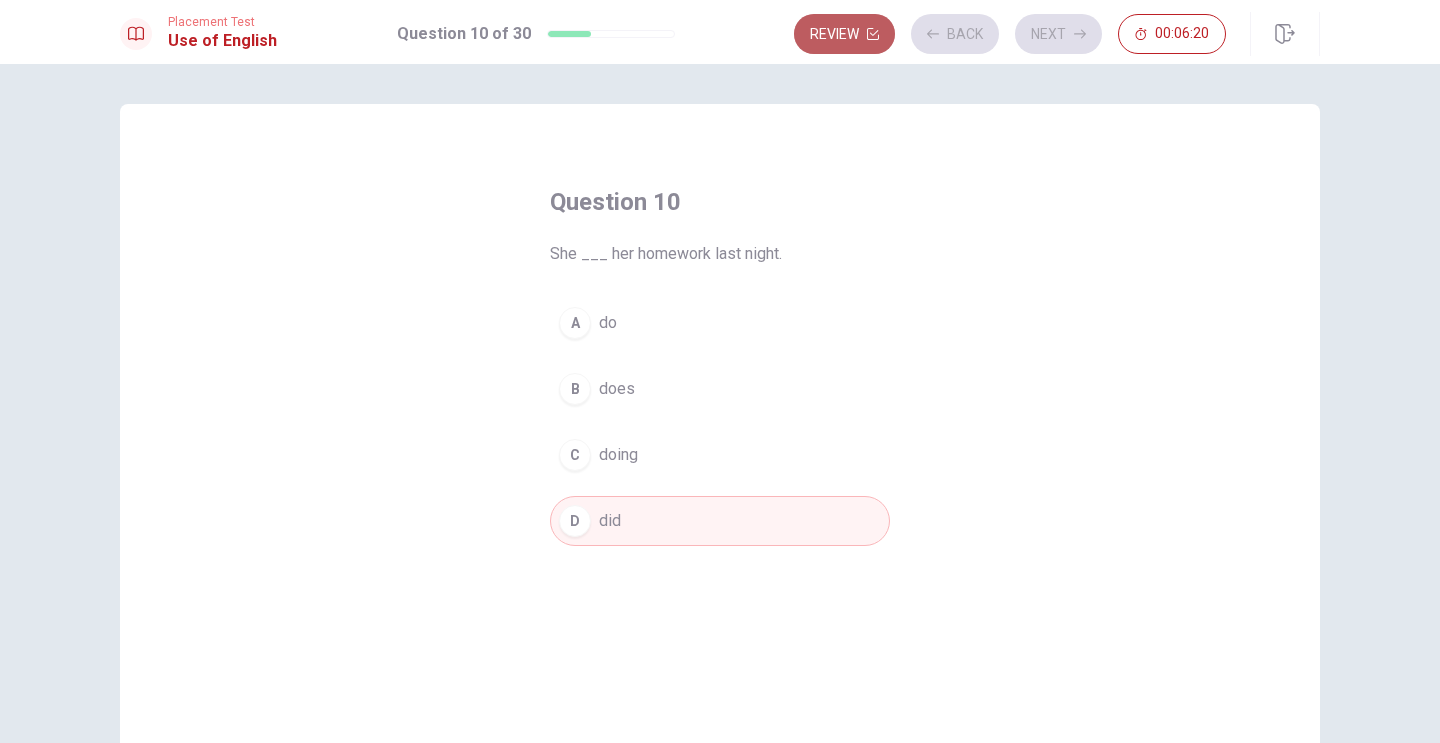 click on "Review" at bounding box center (844, 34) 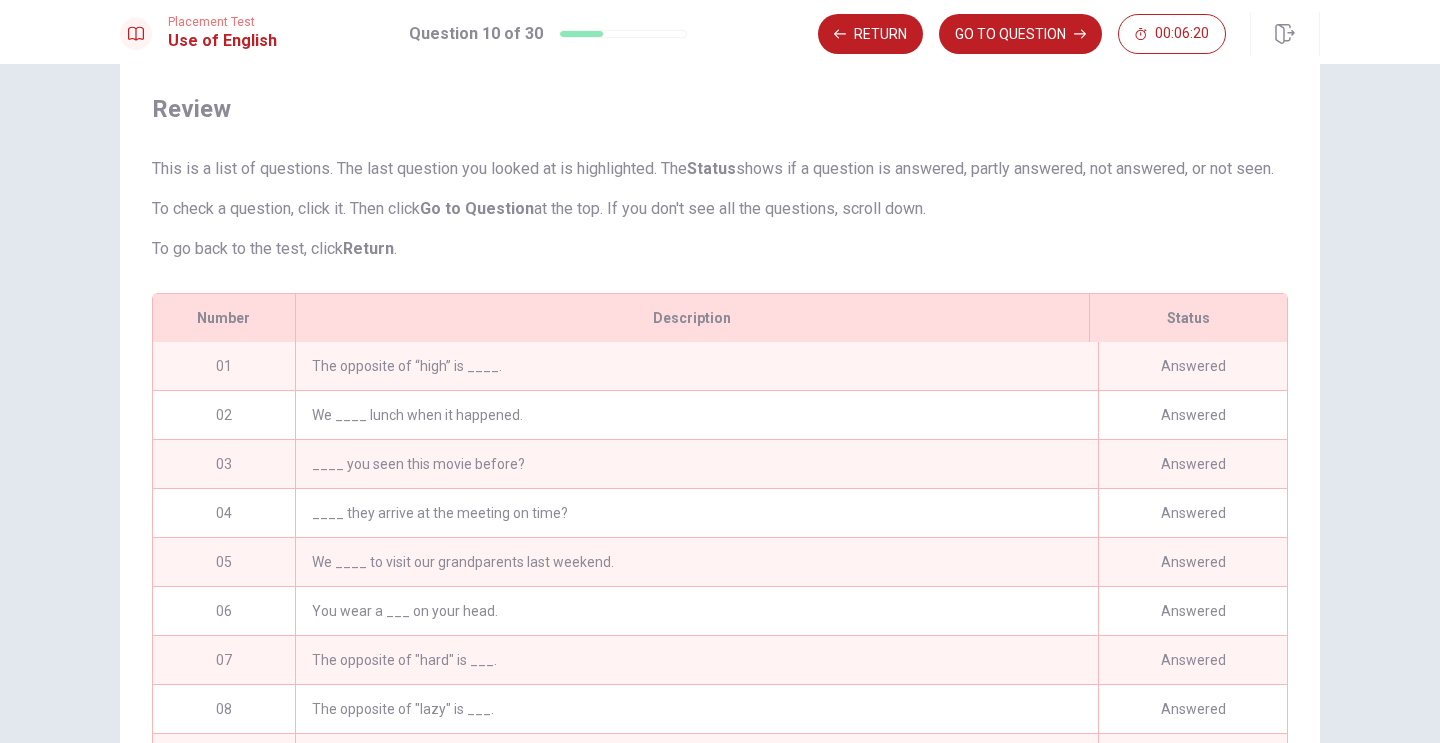 scroll, scrollTop: 181, scrollLeft: 0, axis: vertical 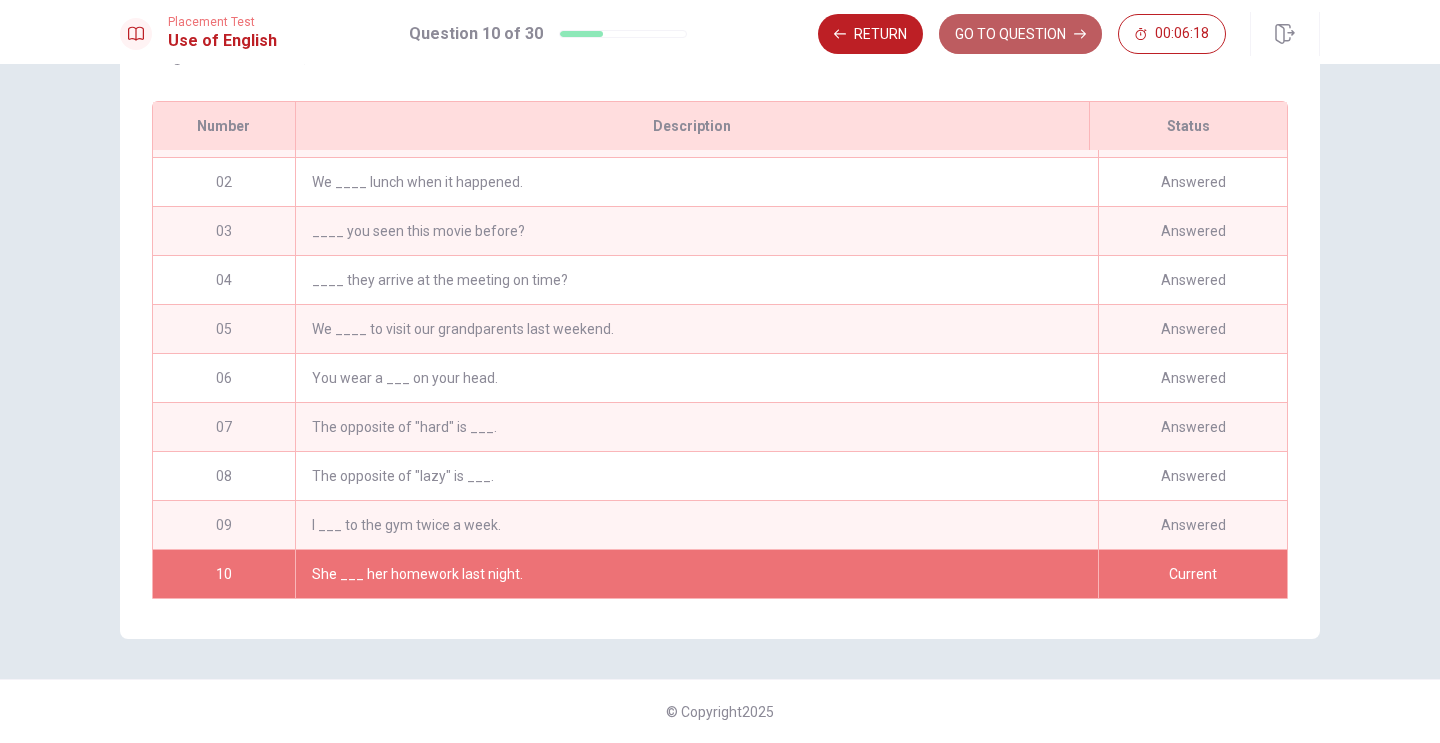 click on "GO TO QUESTION" at bounding box center [1020, 34] 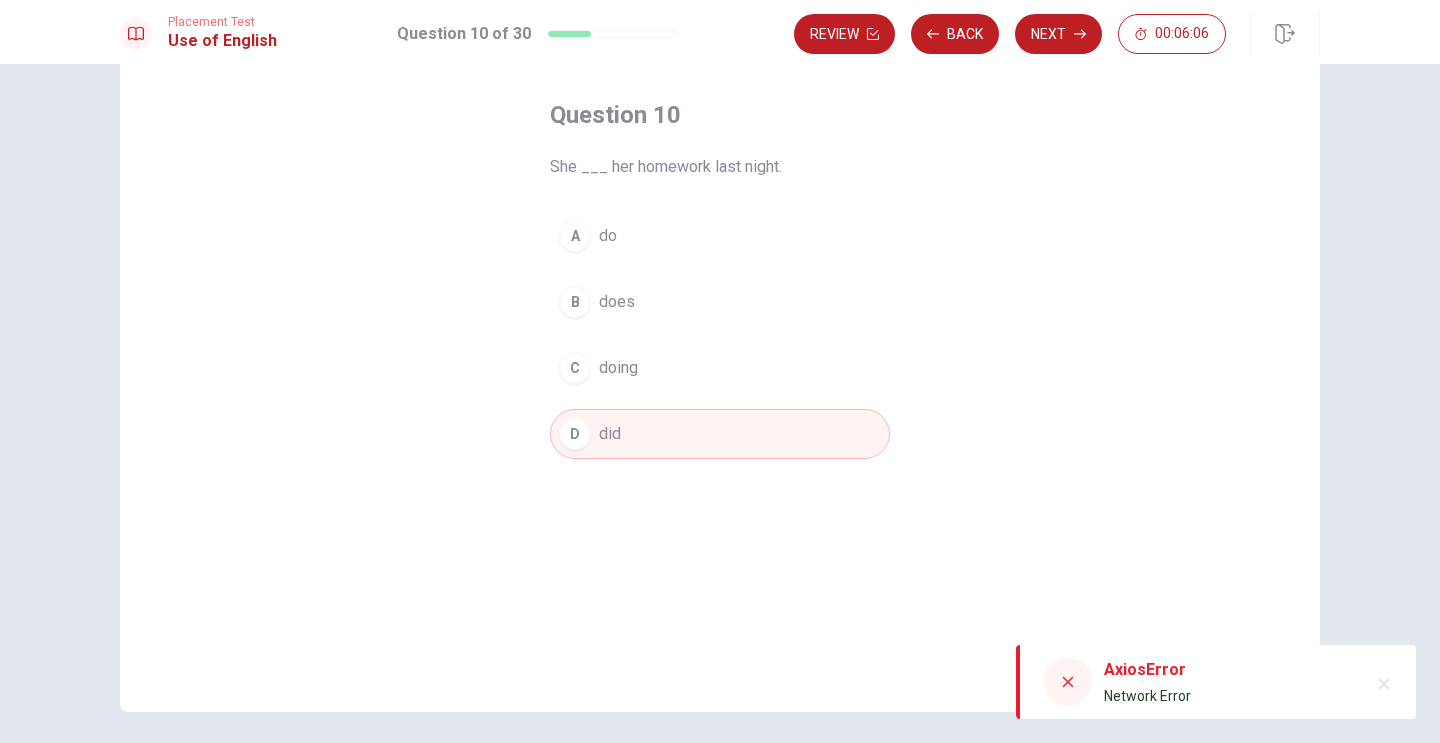 scroll, scrollTop: 69, scrollLeft: 0, axis: vertical 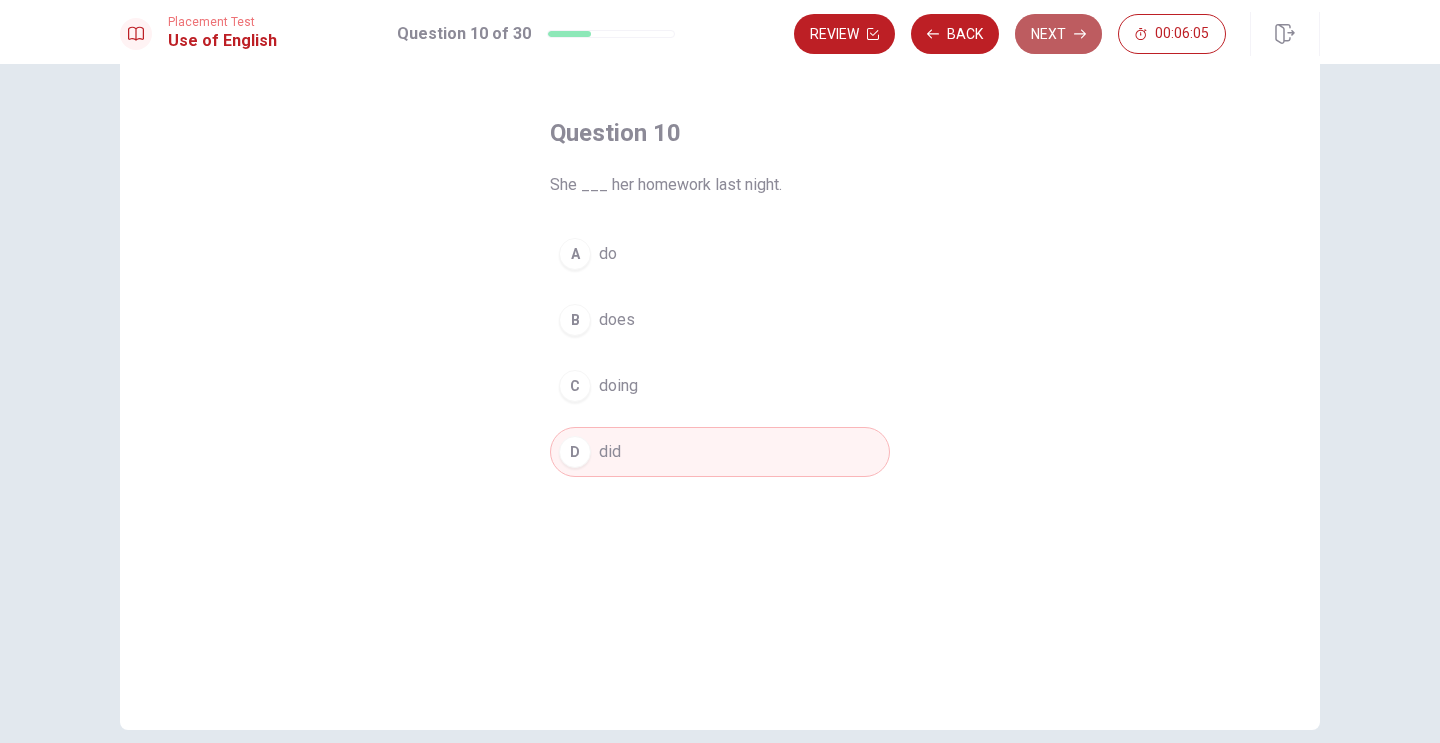 click on "Next" at bounding box center [1058, 34] 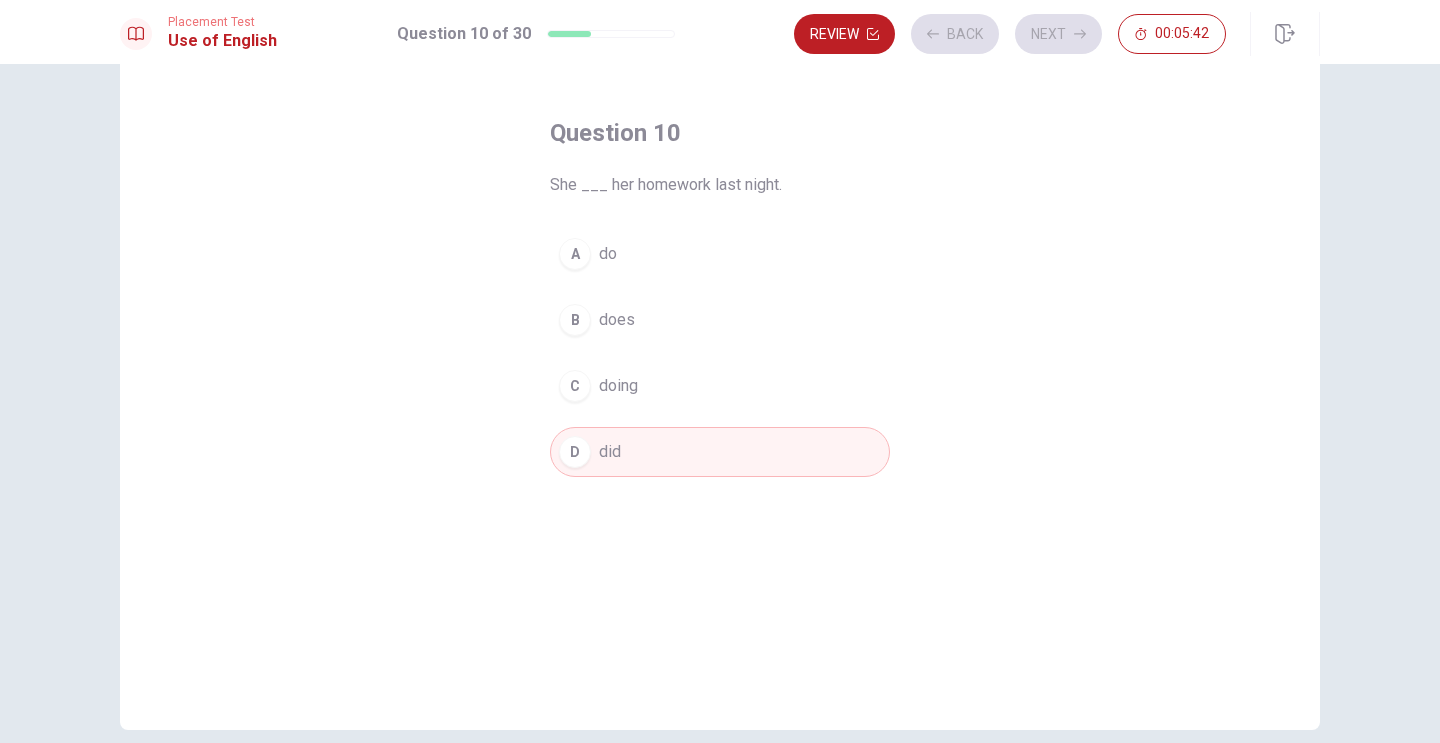 click on "Review Back Next 00:05:42" at bounding box center [1010, 34] 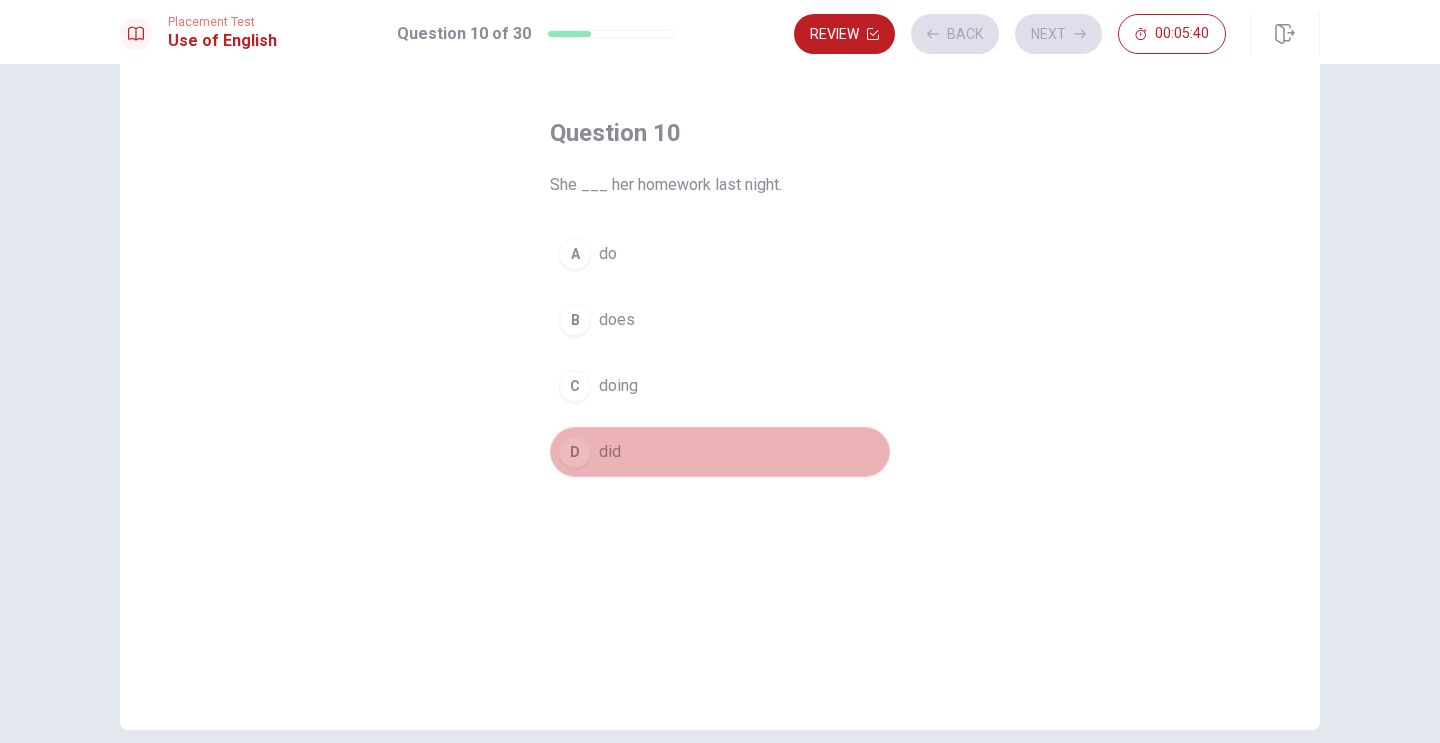 click on "D did" at bounding box center (720, 452) 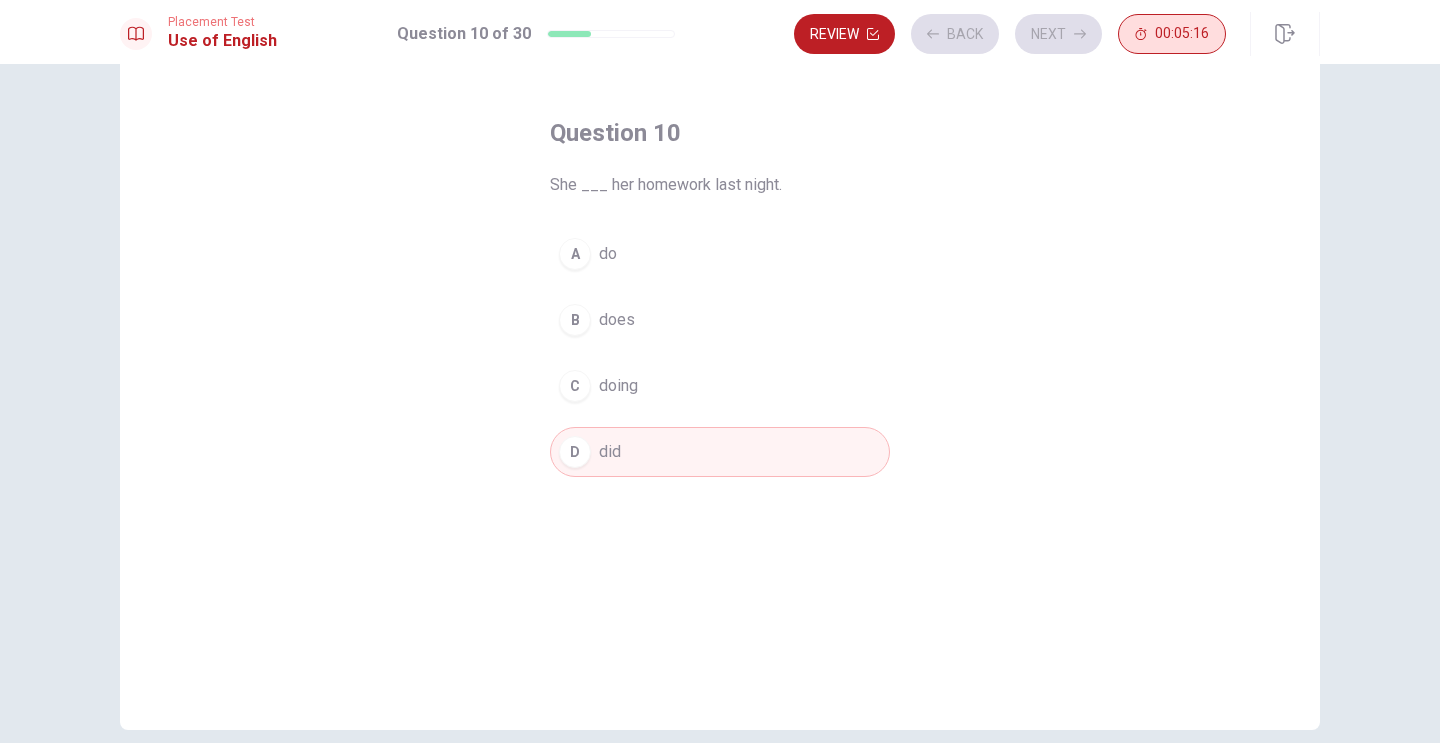 click on "00:05:16" at bounding box center [1172, 34] 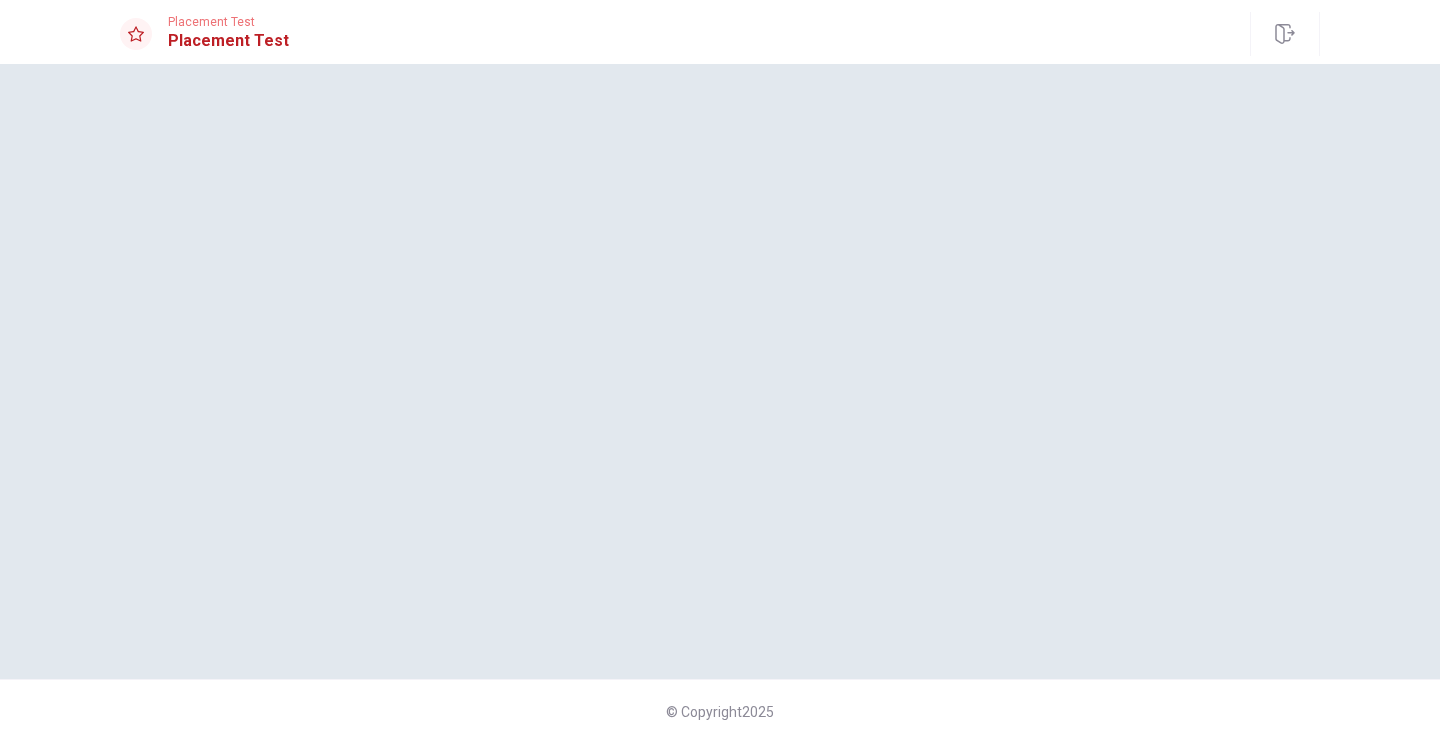 scroll, scrollTop: 0, scrollLeft: 0, axis: both 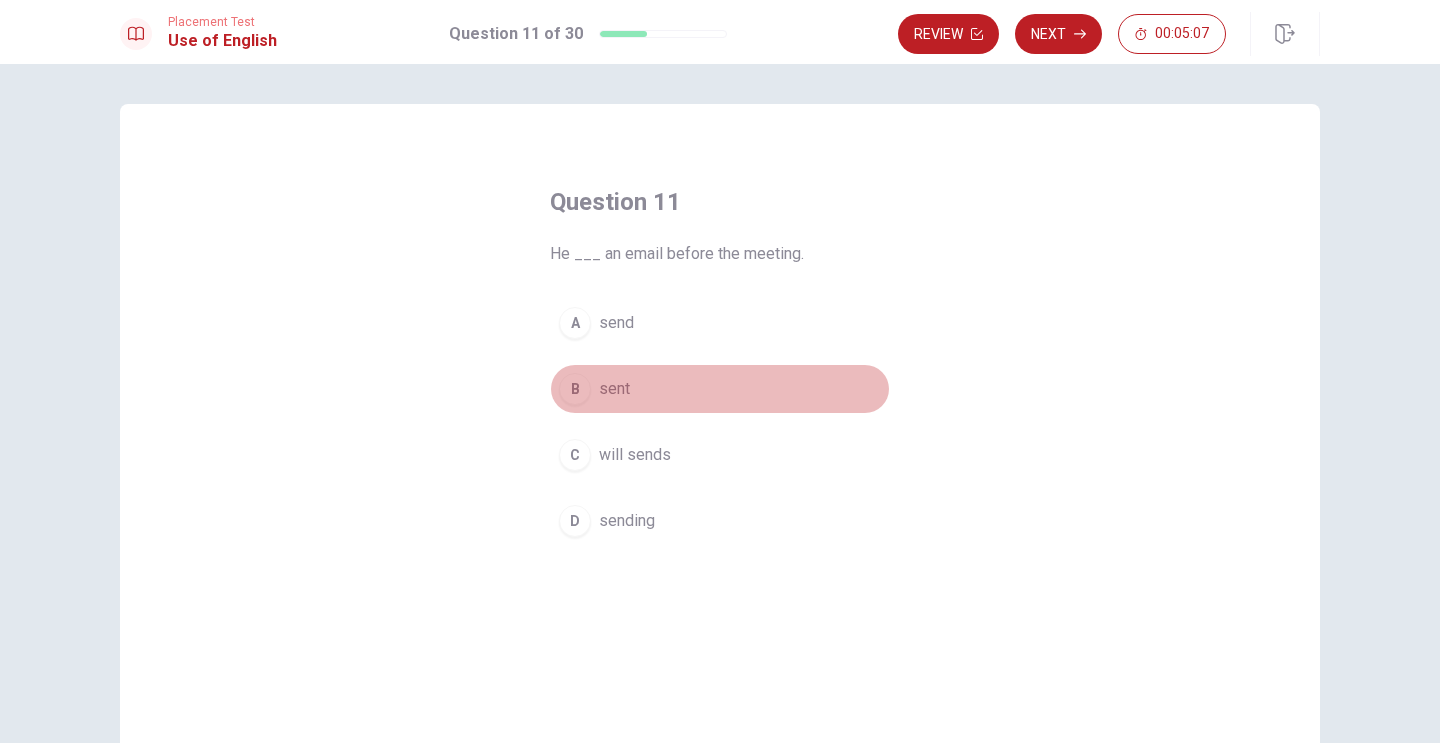 click on "B" at bounding box center (575, 389) 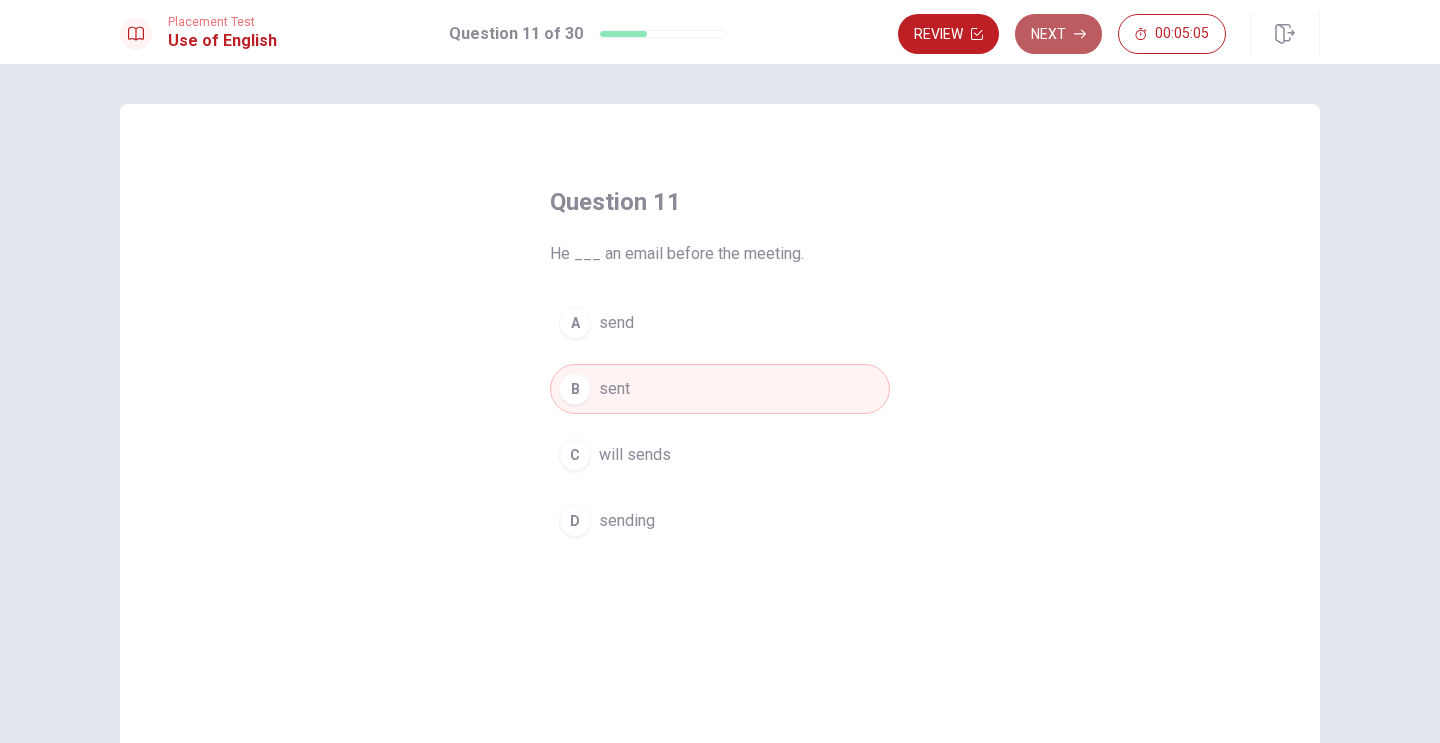 click on "Next" at bounding box center (1058, 34) 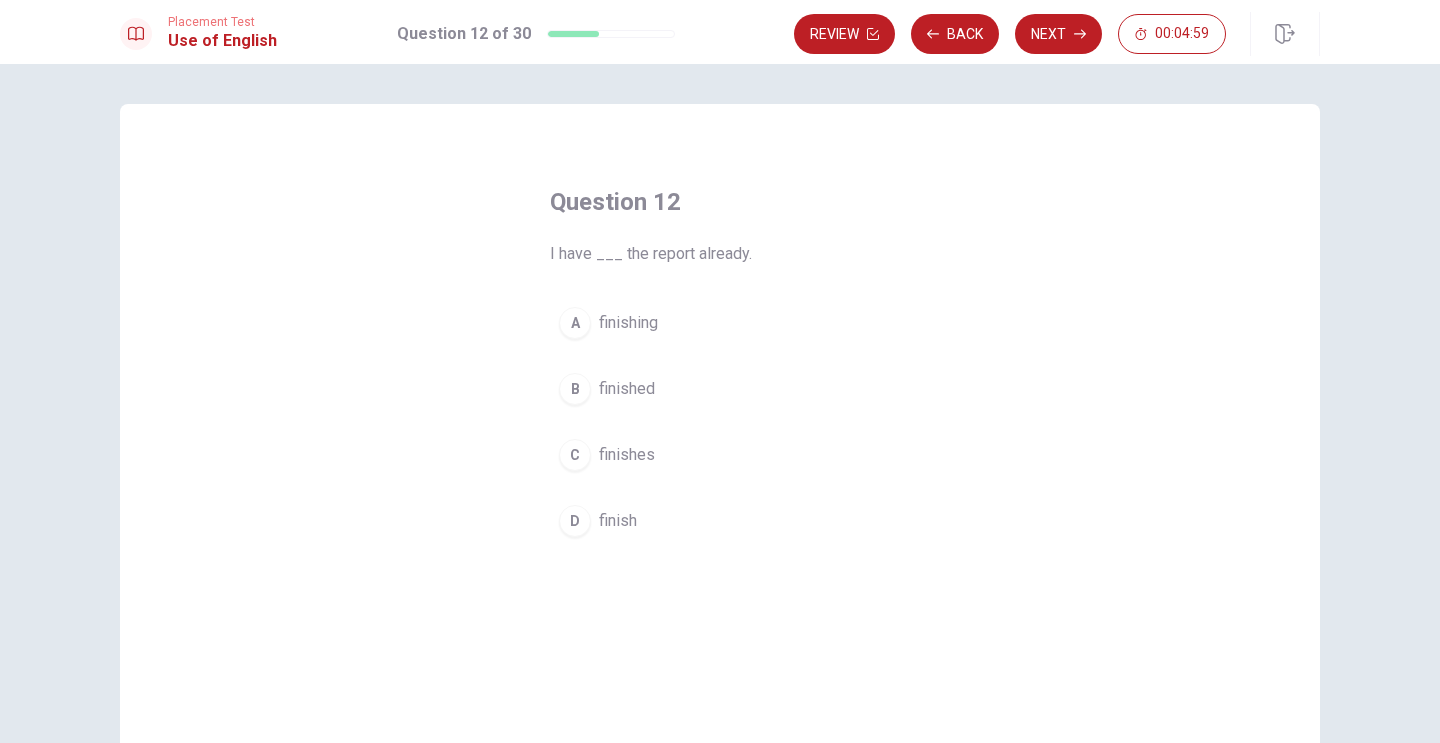 click on "B" at bounding box center [575, 389] 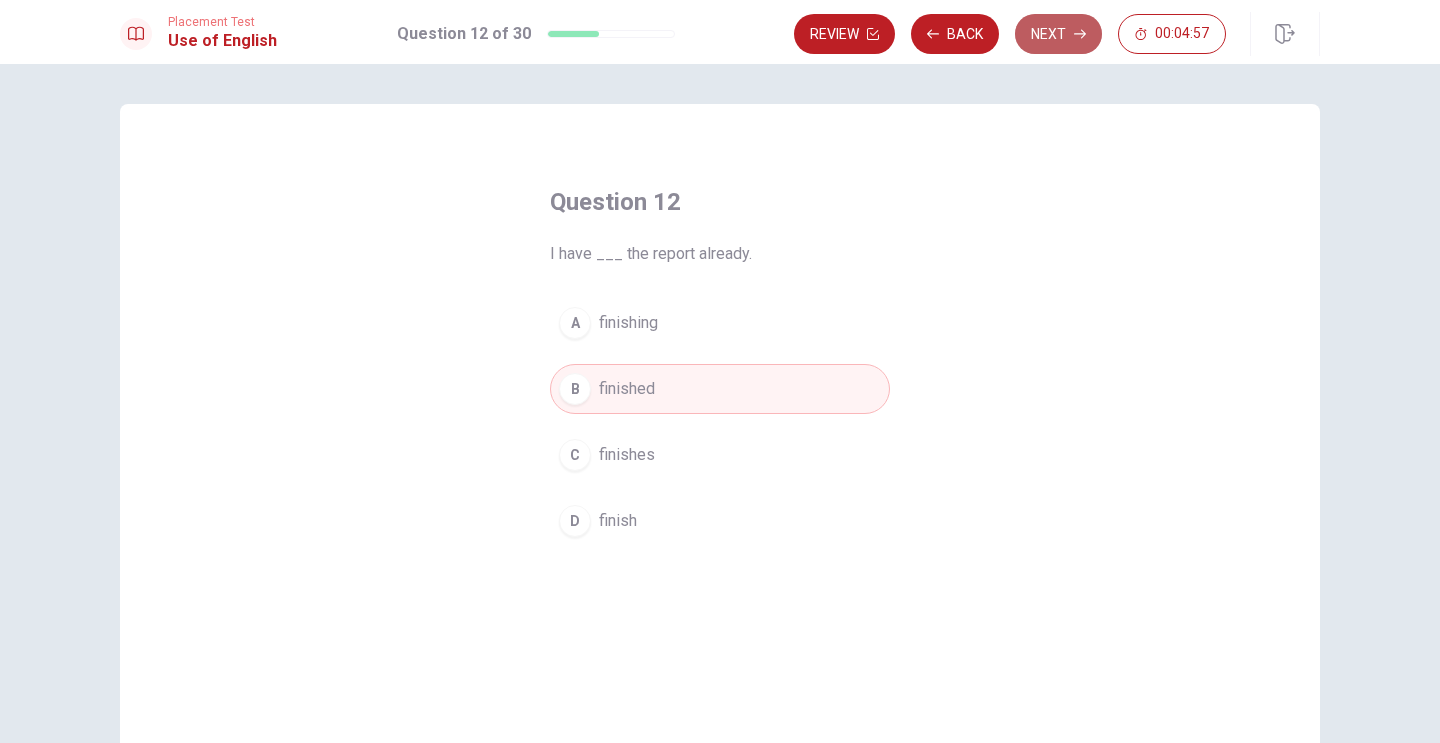 click on "Next" at bounding box center [1058, 34] 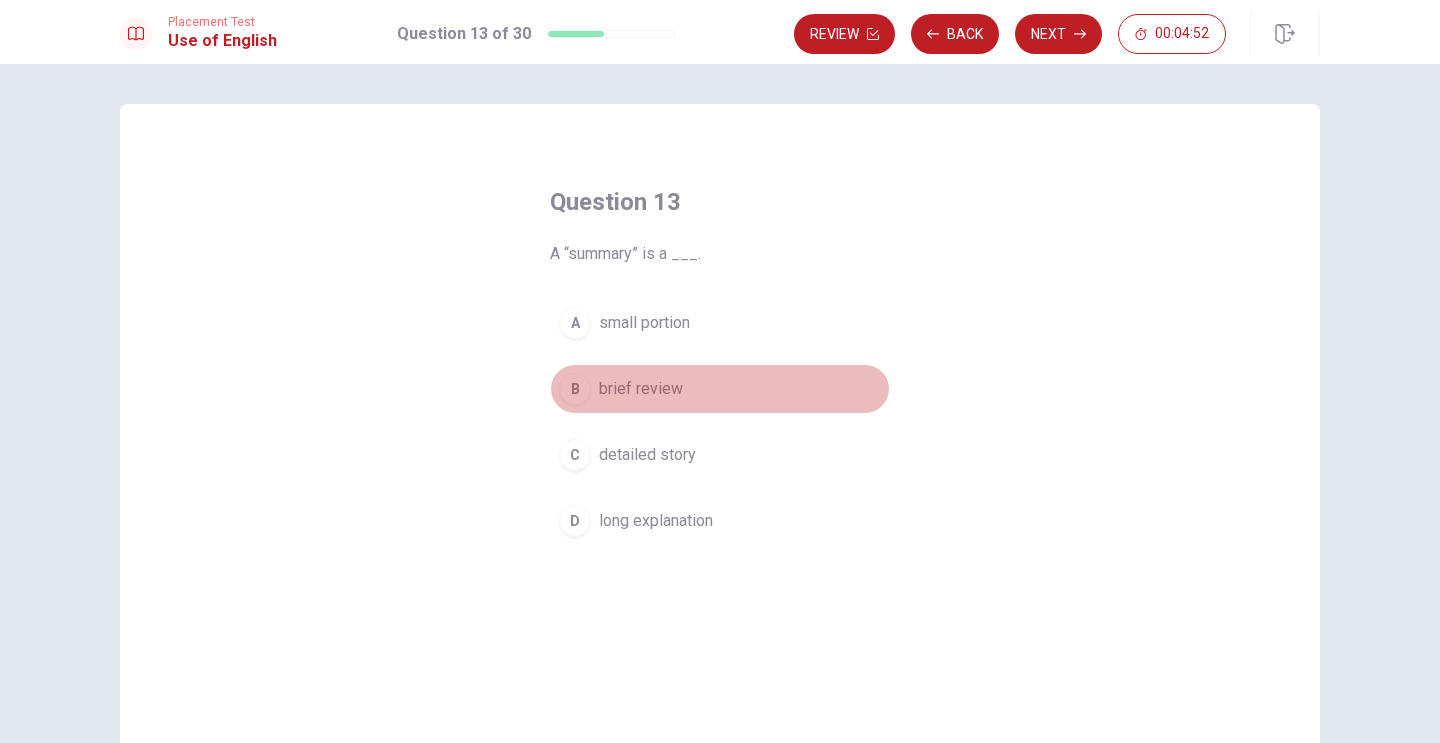 click on "B" at bounding box center (575, 389) 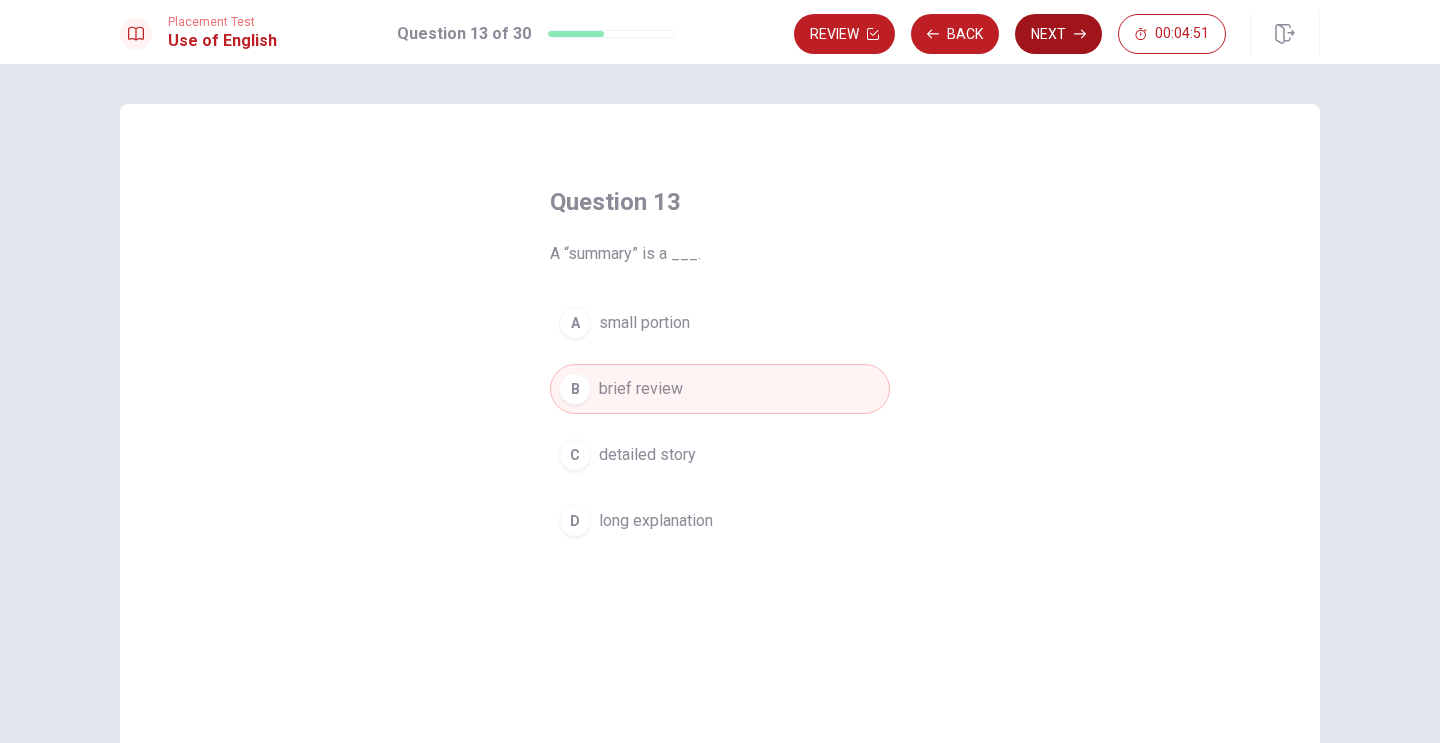 click on "Next" at bounding box center (1058, 34) 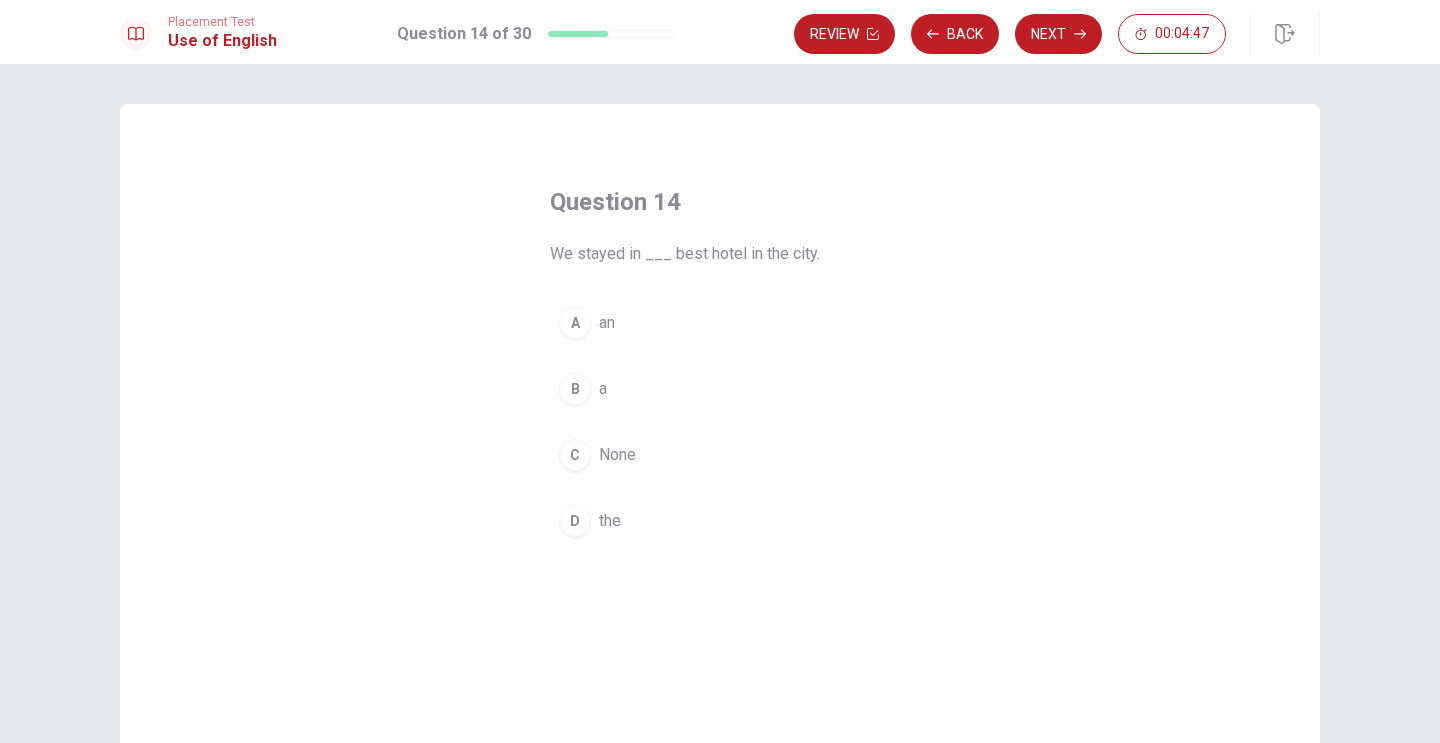 click on "D" at bounding box center [575, 521] 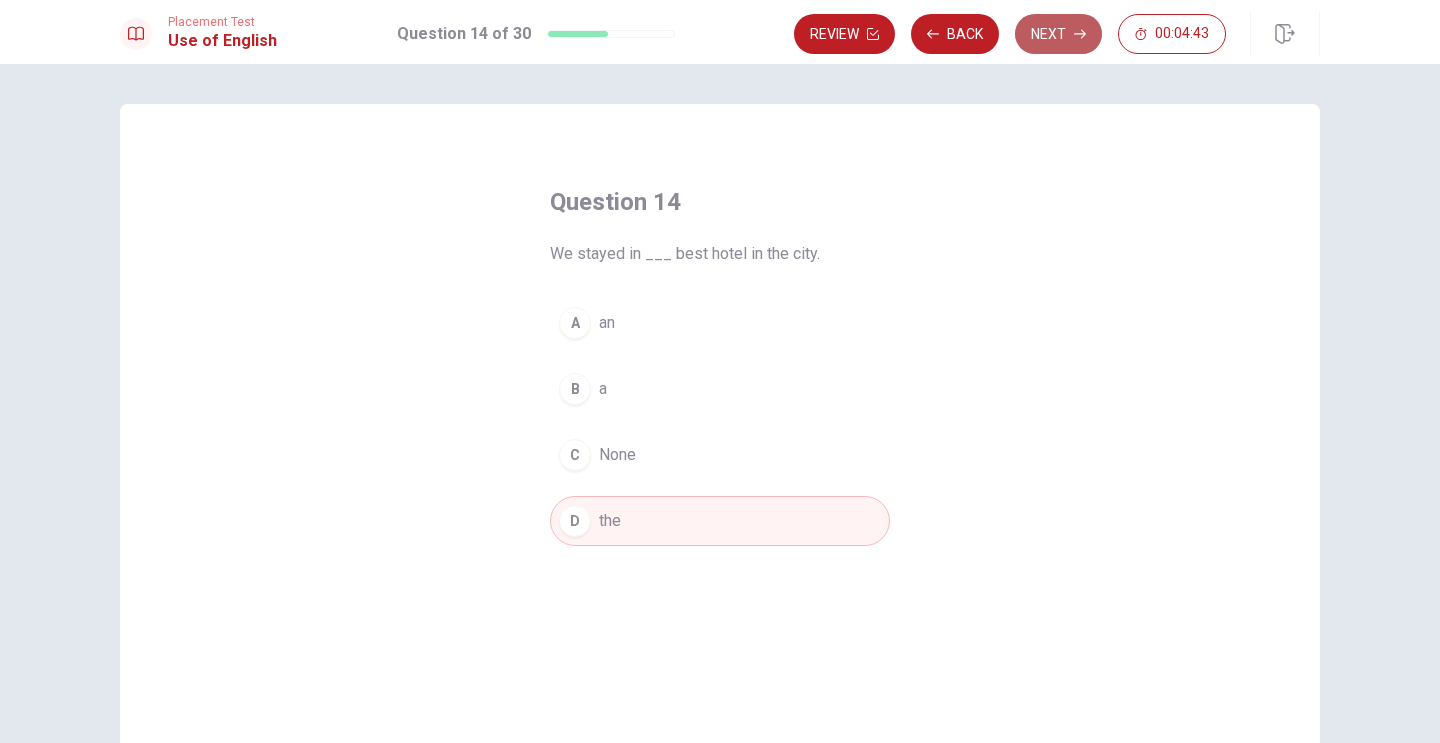 click on "Next" at bounding box center [1058, 34] 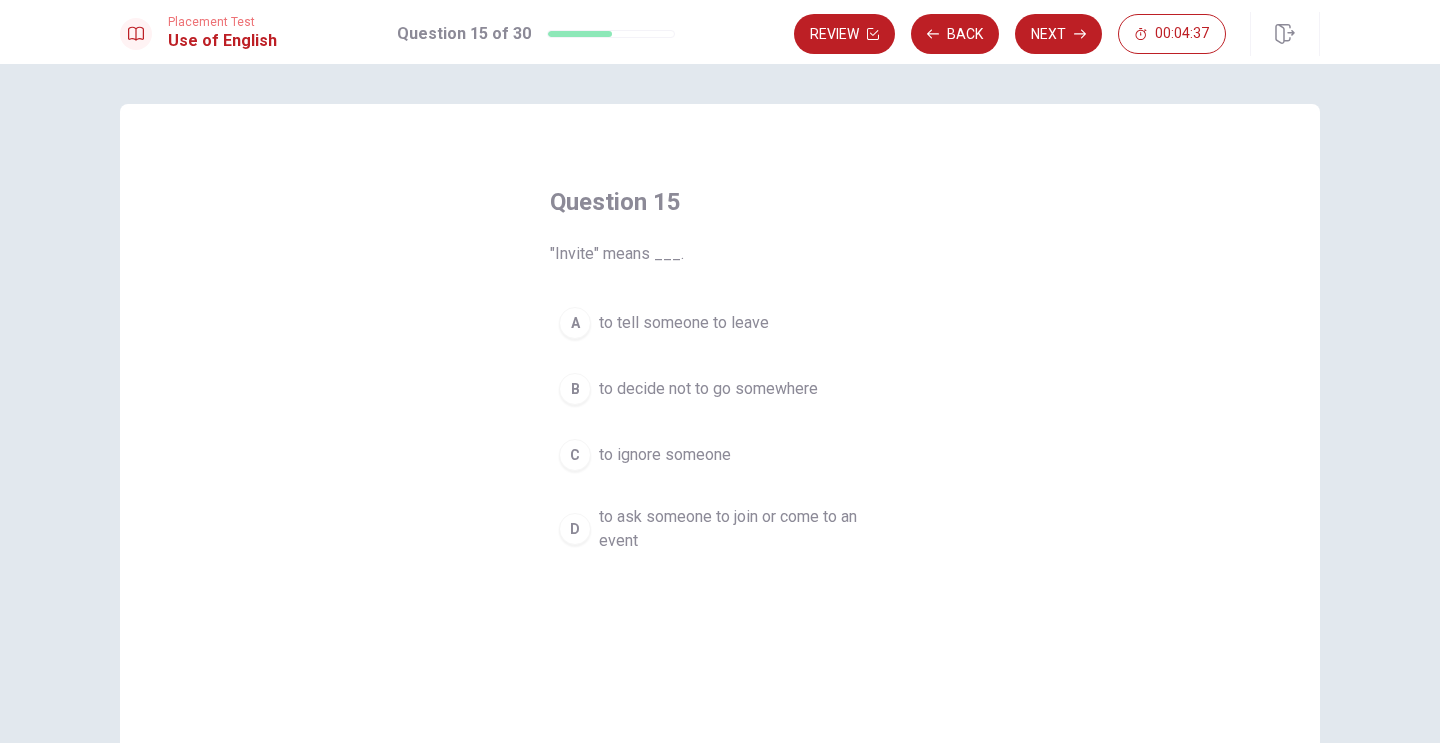 click on "D" at bounding box center (575, 529) 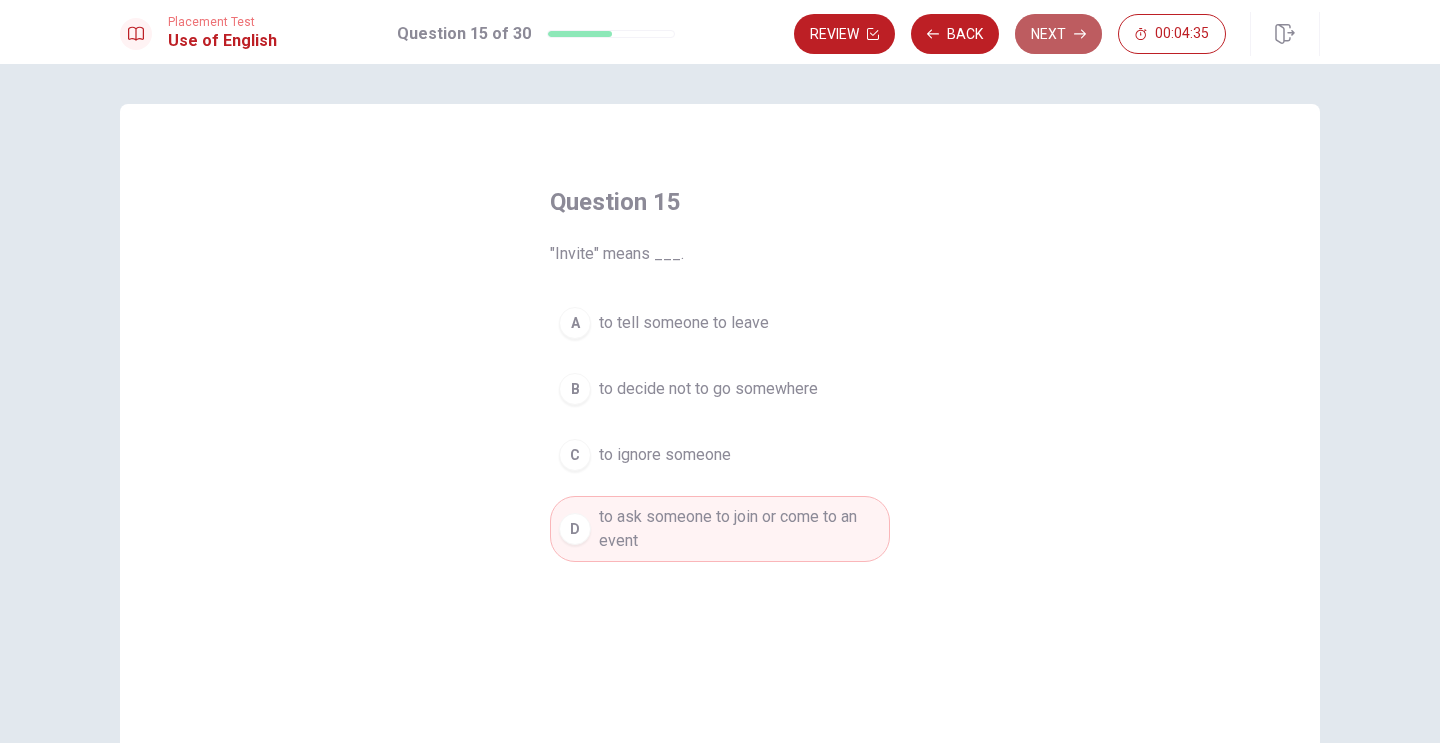 click on "Next" at bounding box center (1058, 34) 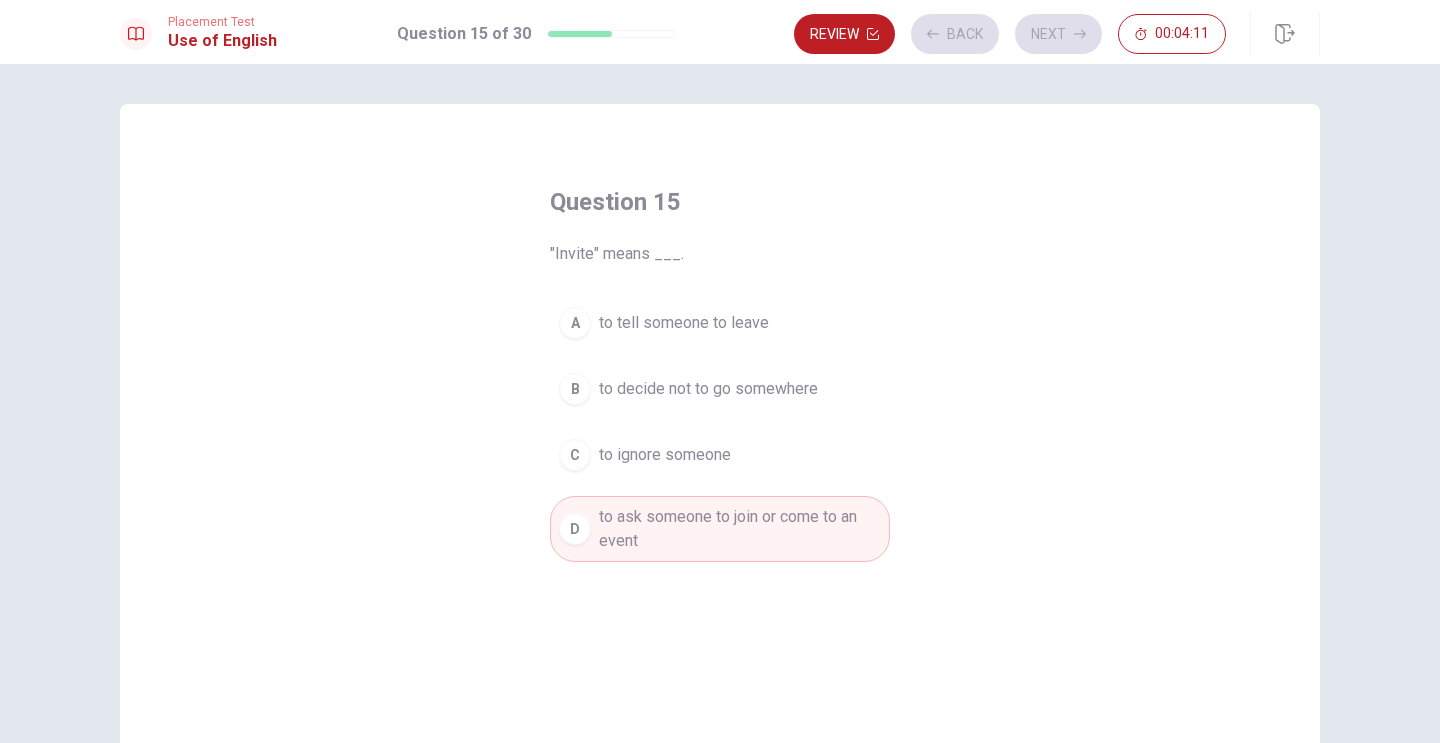 click on "Review Back Next 00:04:11" at bounding box center [1010, 34] 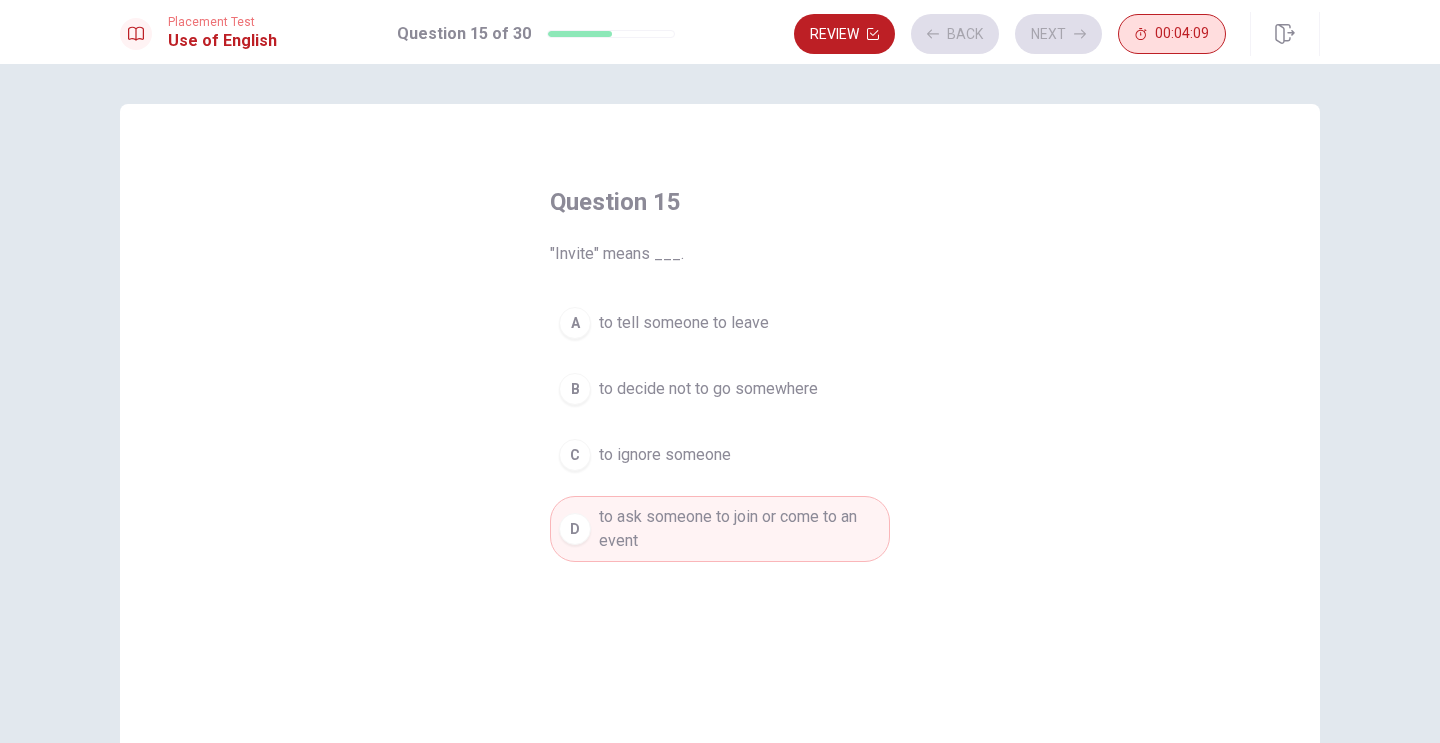 click on "00:04:09" at bounding box center [1172, 34] 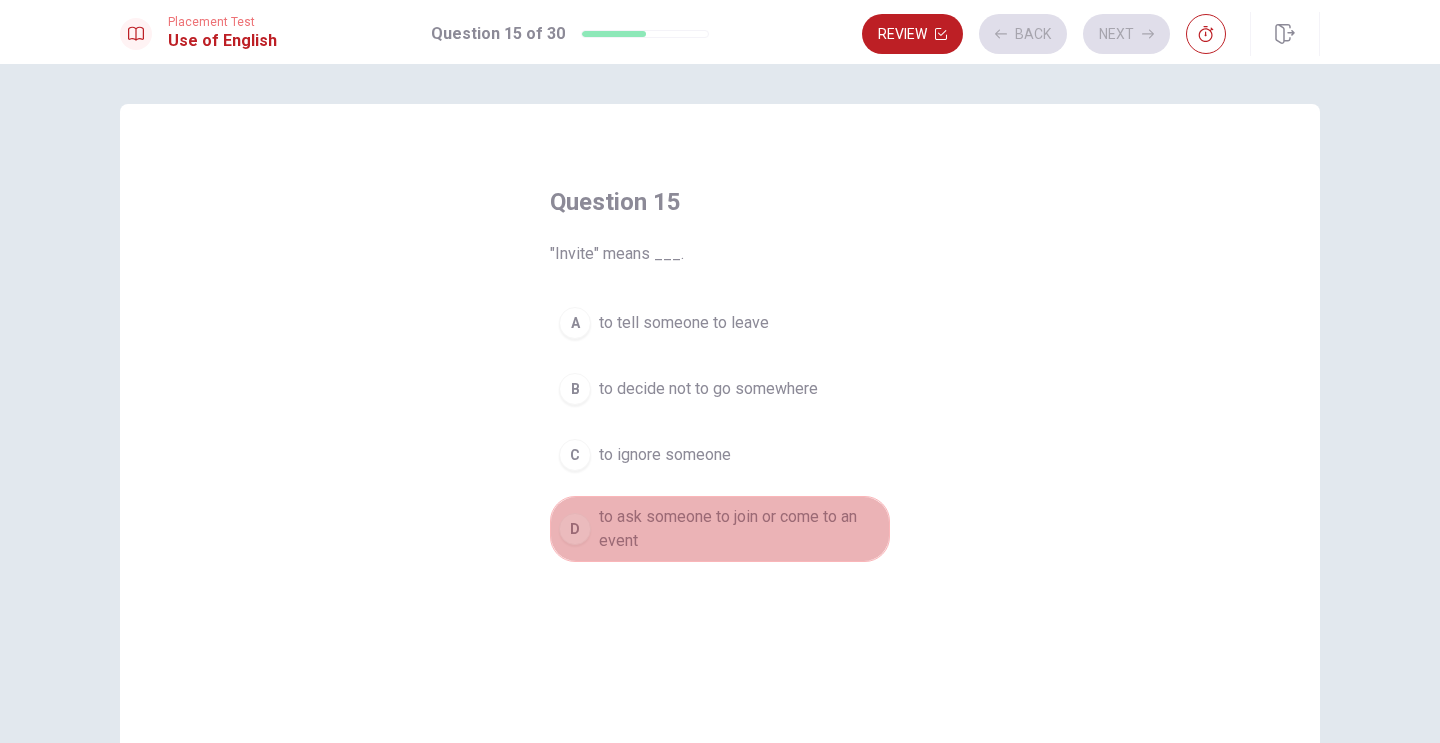 click on "to ask someone to join or come to an event" at bounding box center (740, 529) 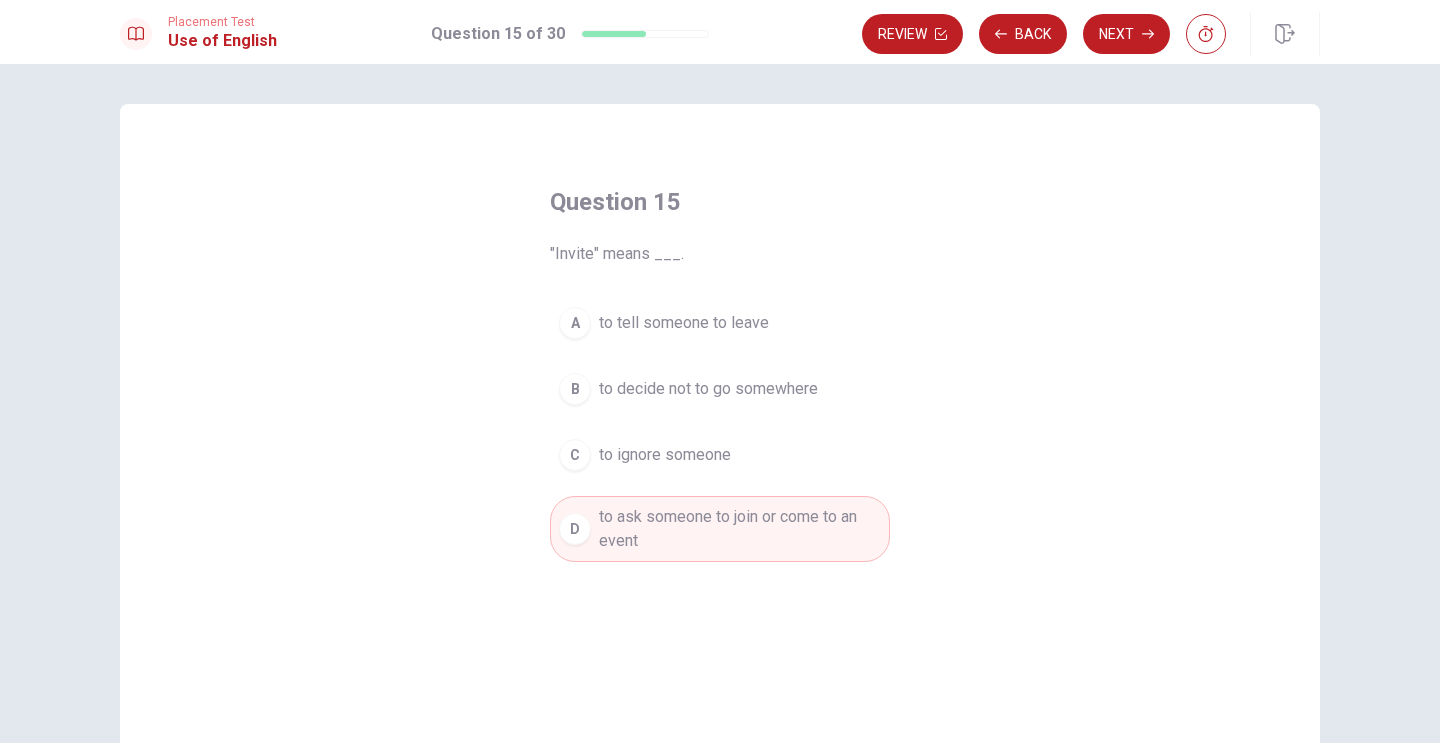 click on "to ask someone to join or come to an event" at bounding box center [740, 529] 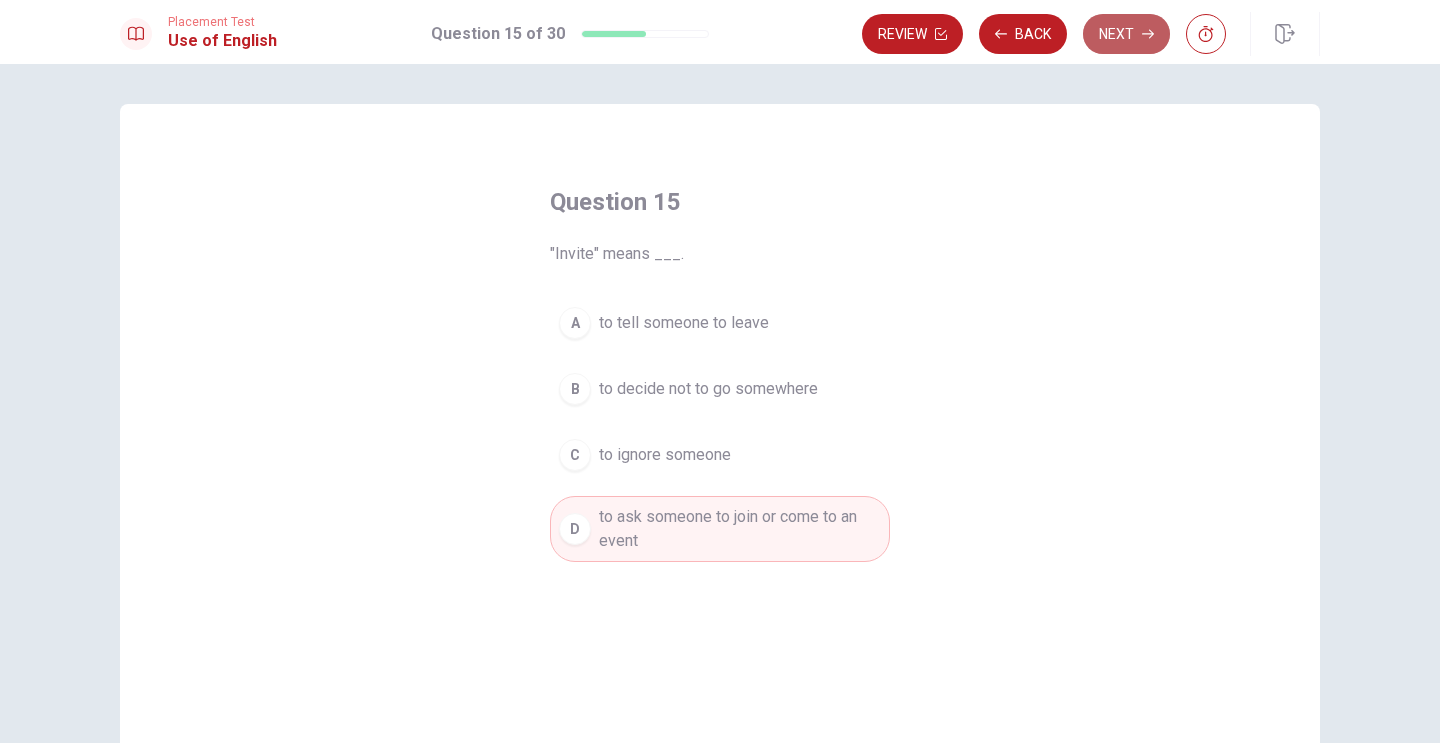 click on "Next" at bounding box center [1126, 34] 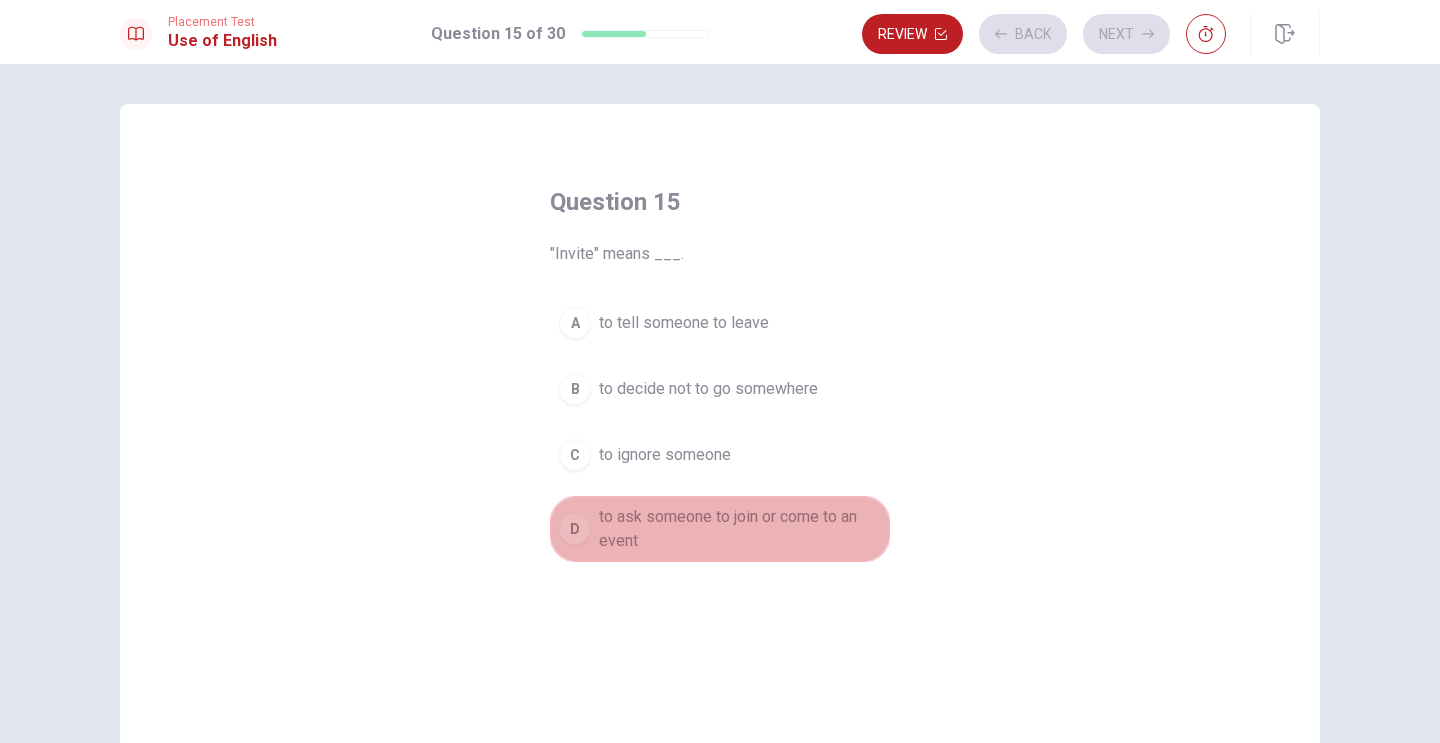 click on "to ask someone to join or come to an event" at bounding box center (740, 529) 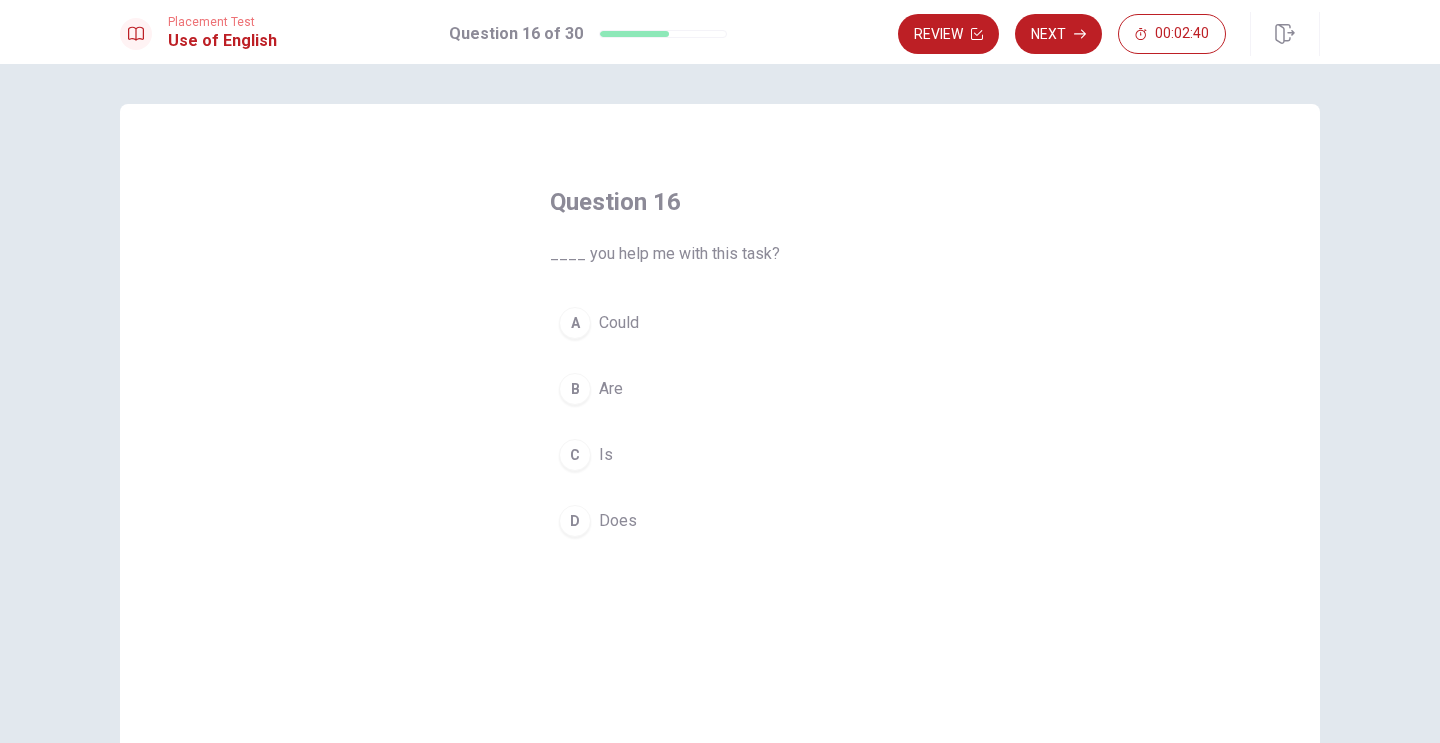 click on "A" at bounding box center [575, 323] 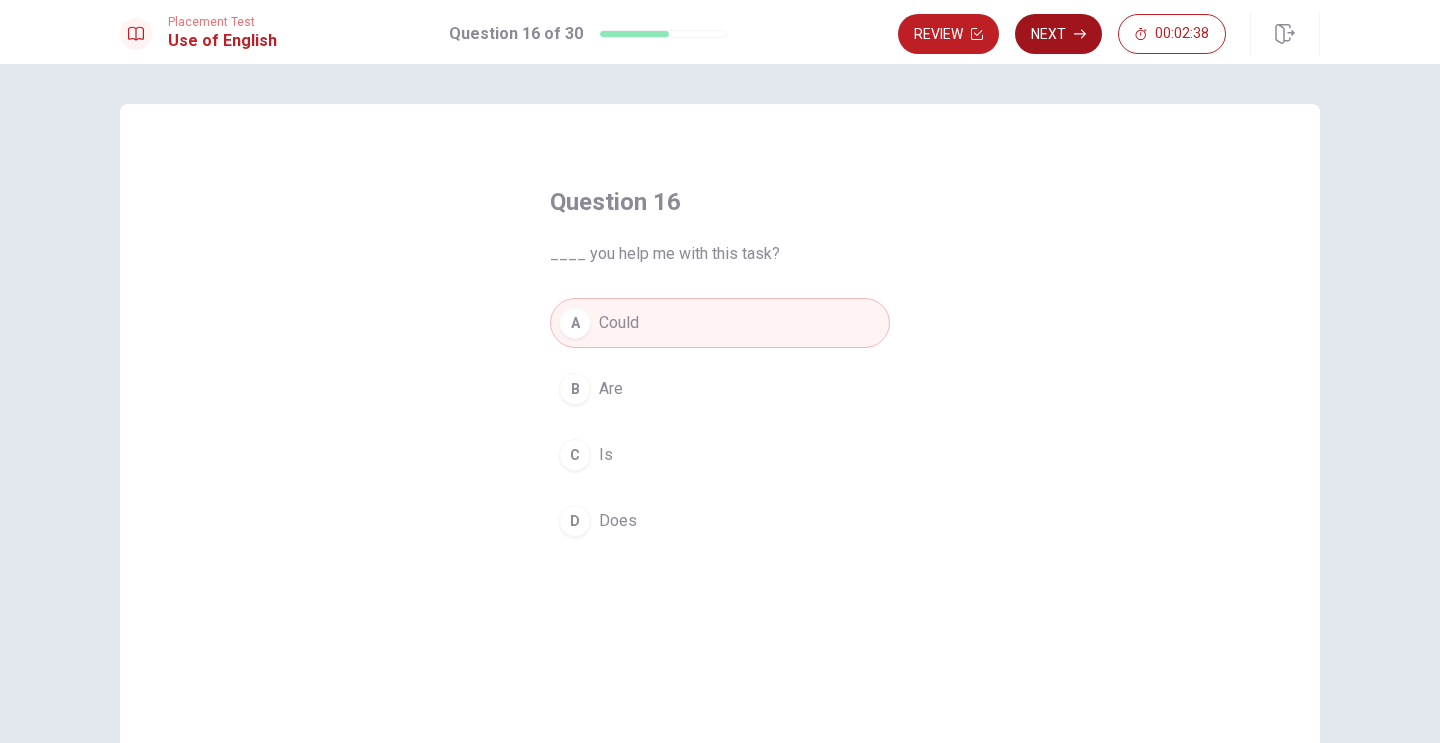 click on "Next" at bounding box center (1058, 34) 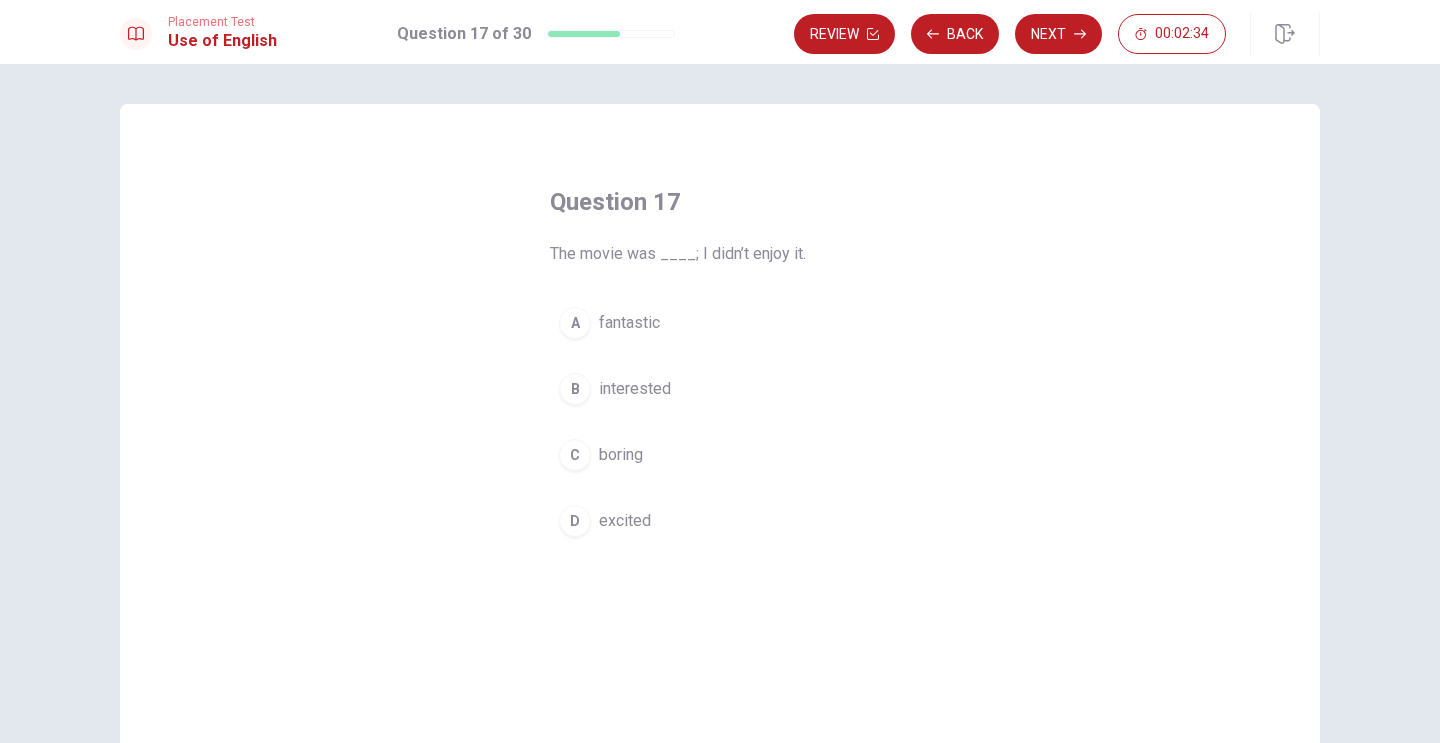 click on "C" at bounding box center [575, 455] 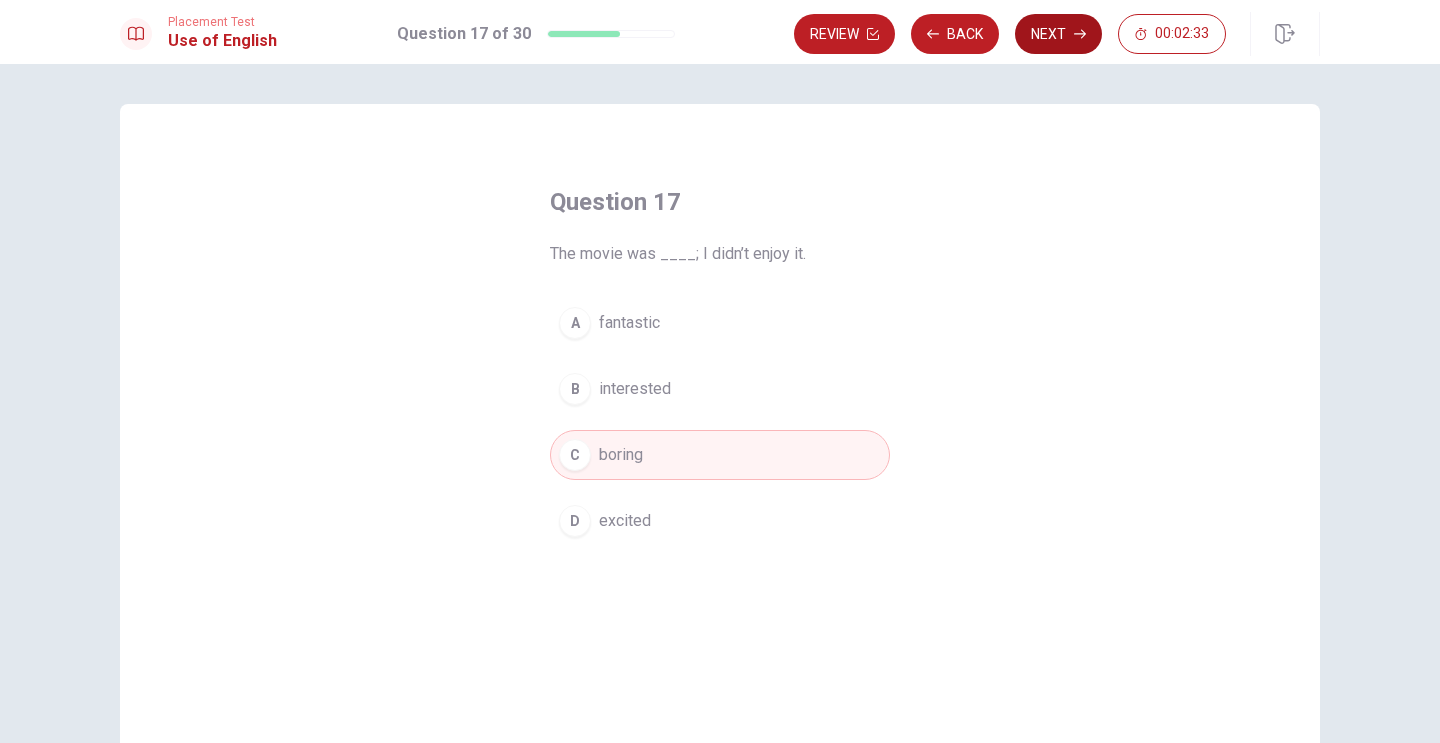 click on "Next" at bounding box center [1058, 34] 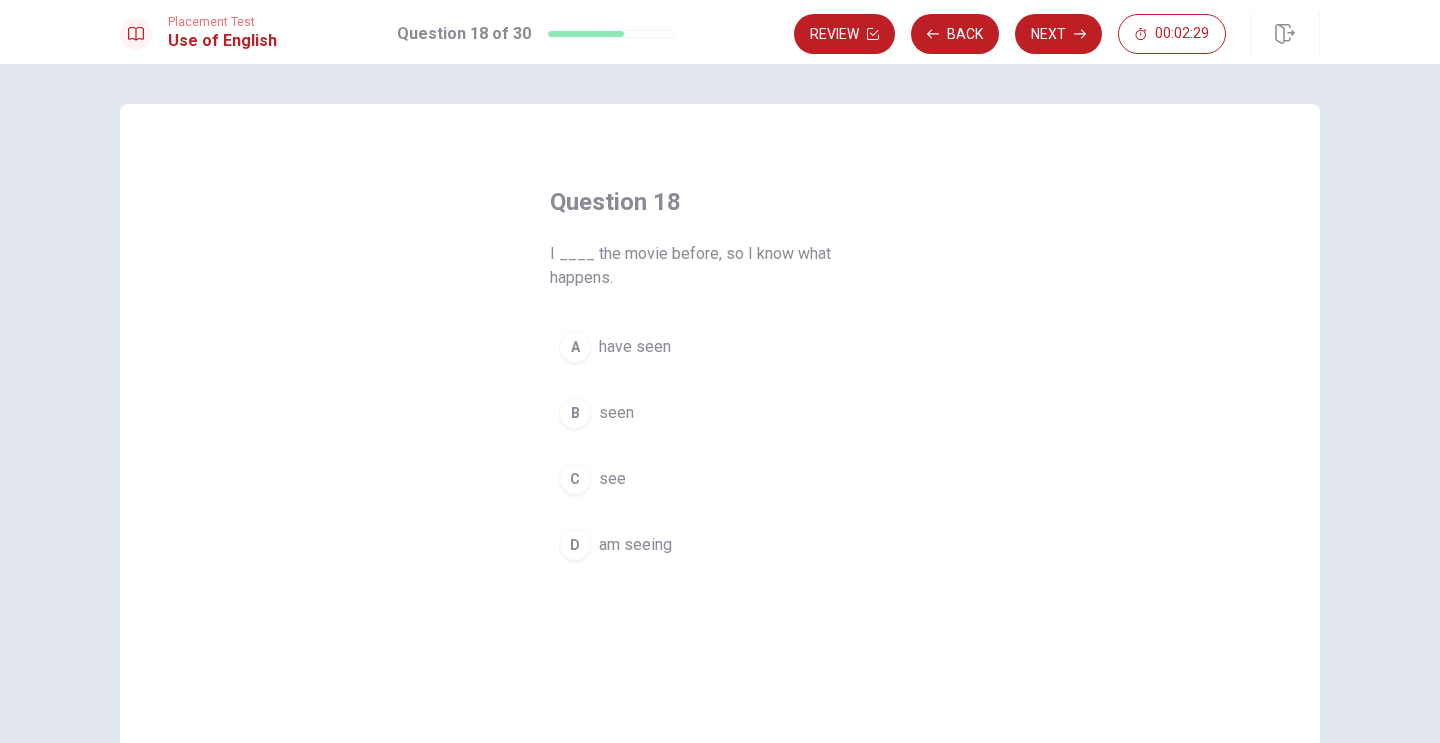 click on "A" at bounding box center [575, 347] 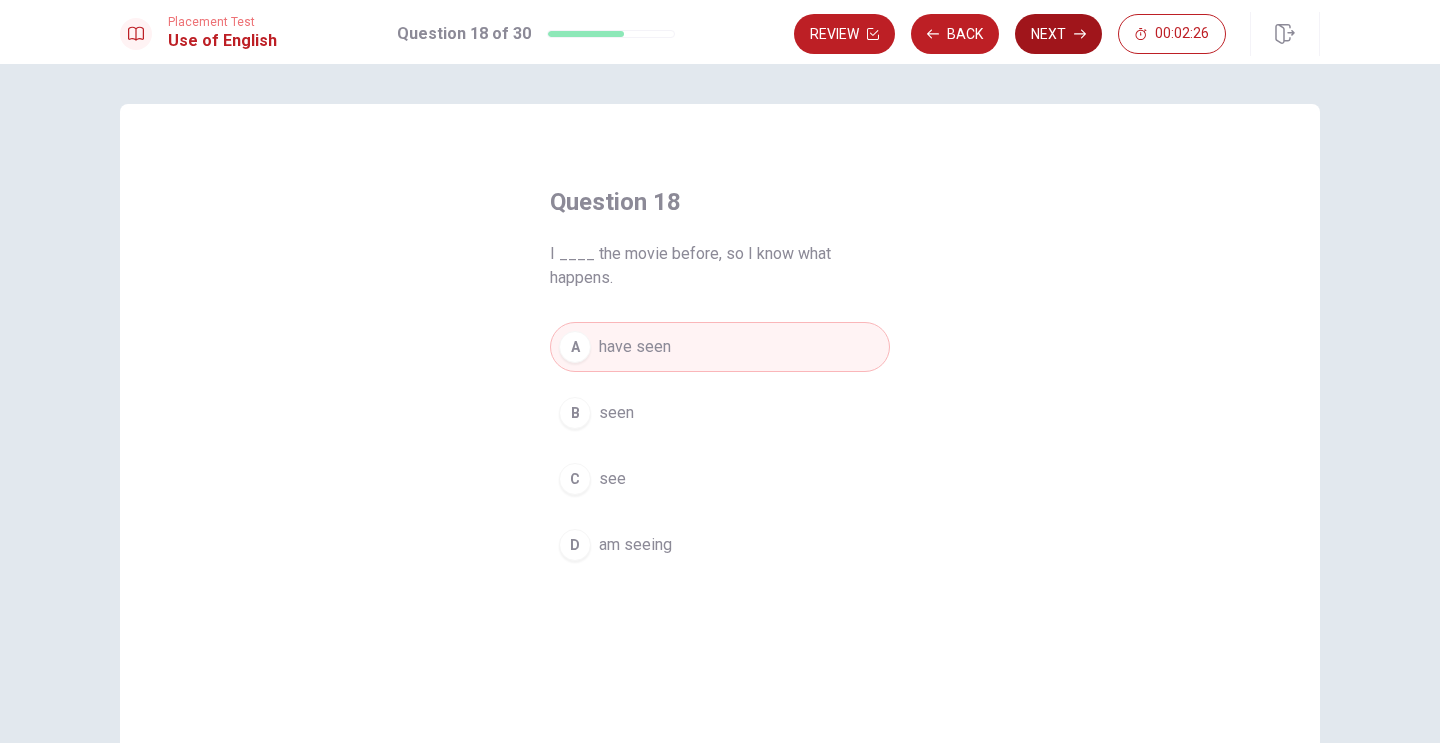 click on "Next" at bounding box center (1058, 34) 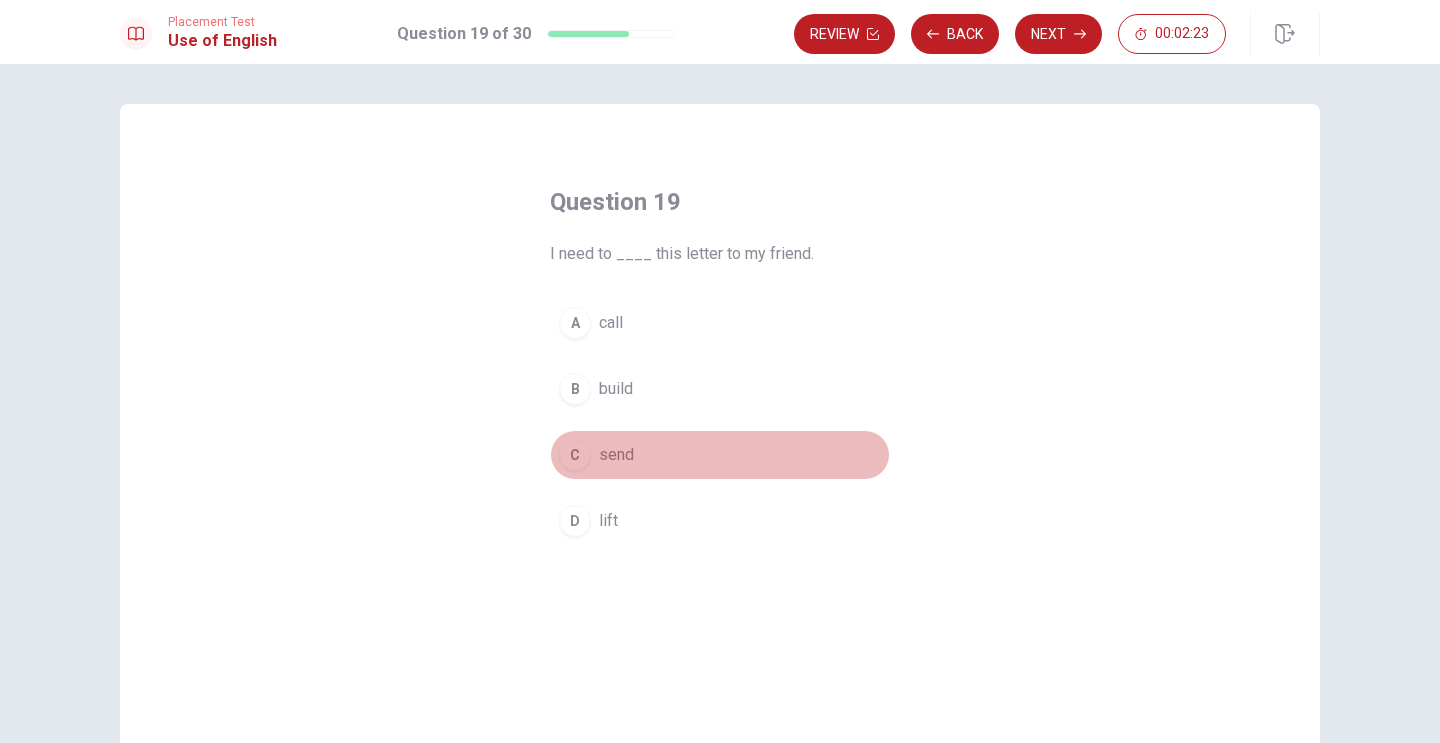 click on "C" at bounding box center (575, 455) 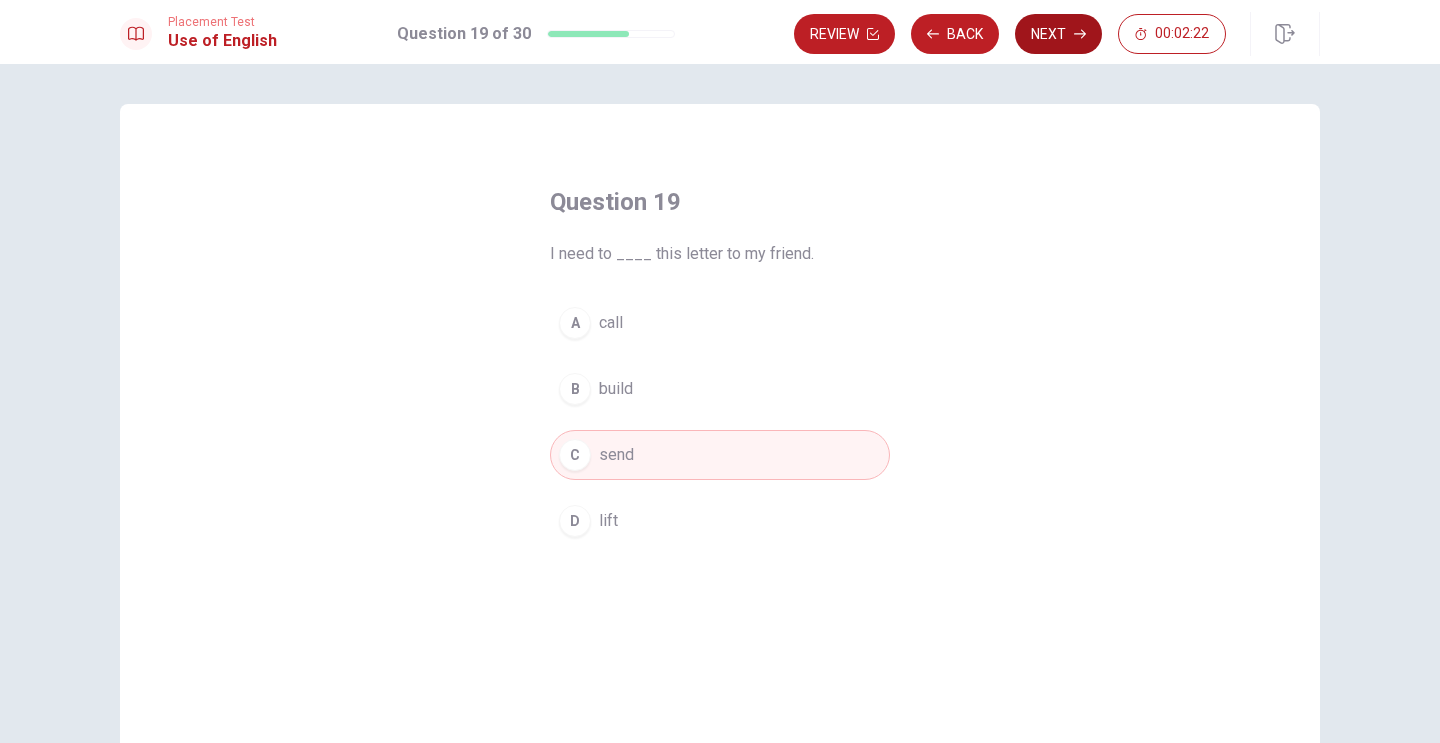 click on "Next" at bounding box center [1058, 34] 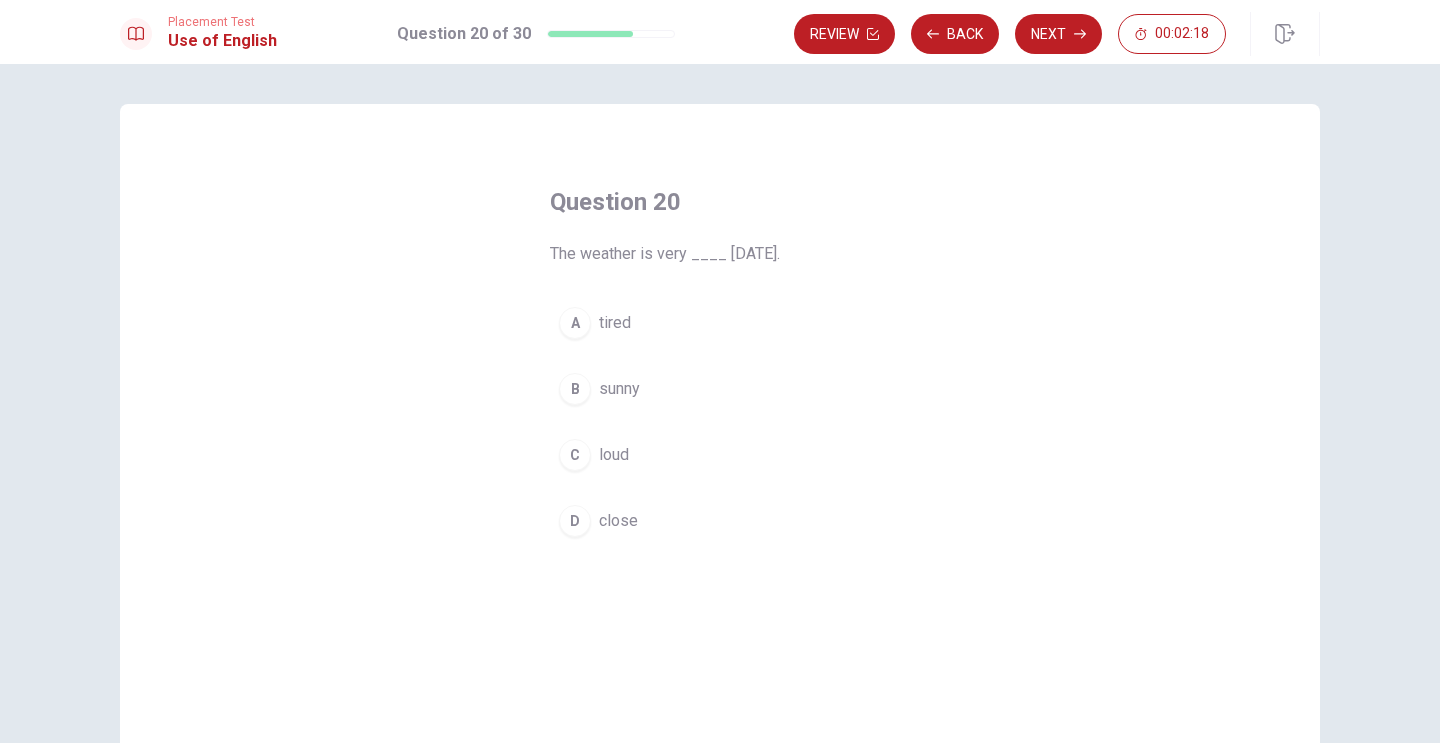 click on "B" at bounding box center [575, 389] 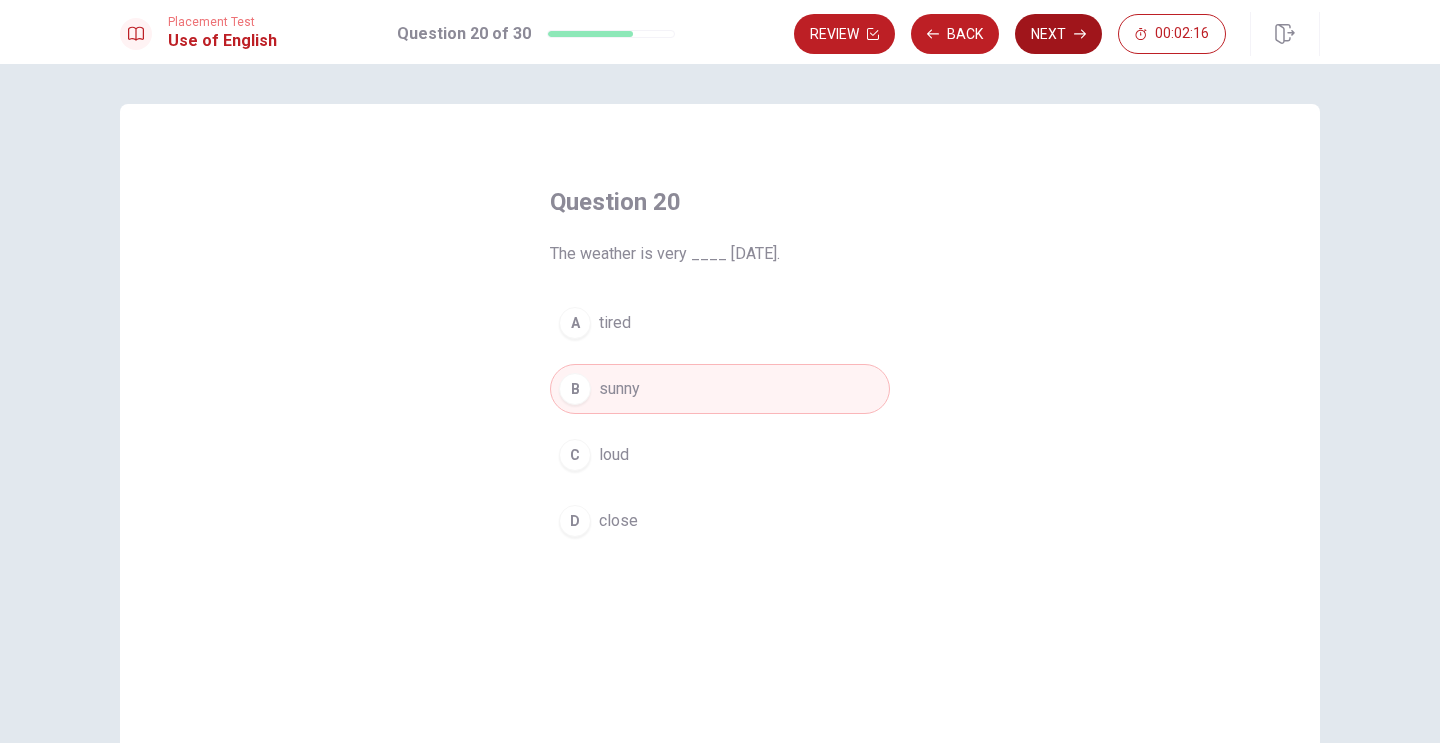 click on "Next" at bounding box center (1058, 34) 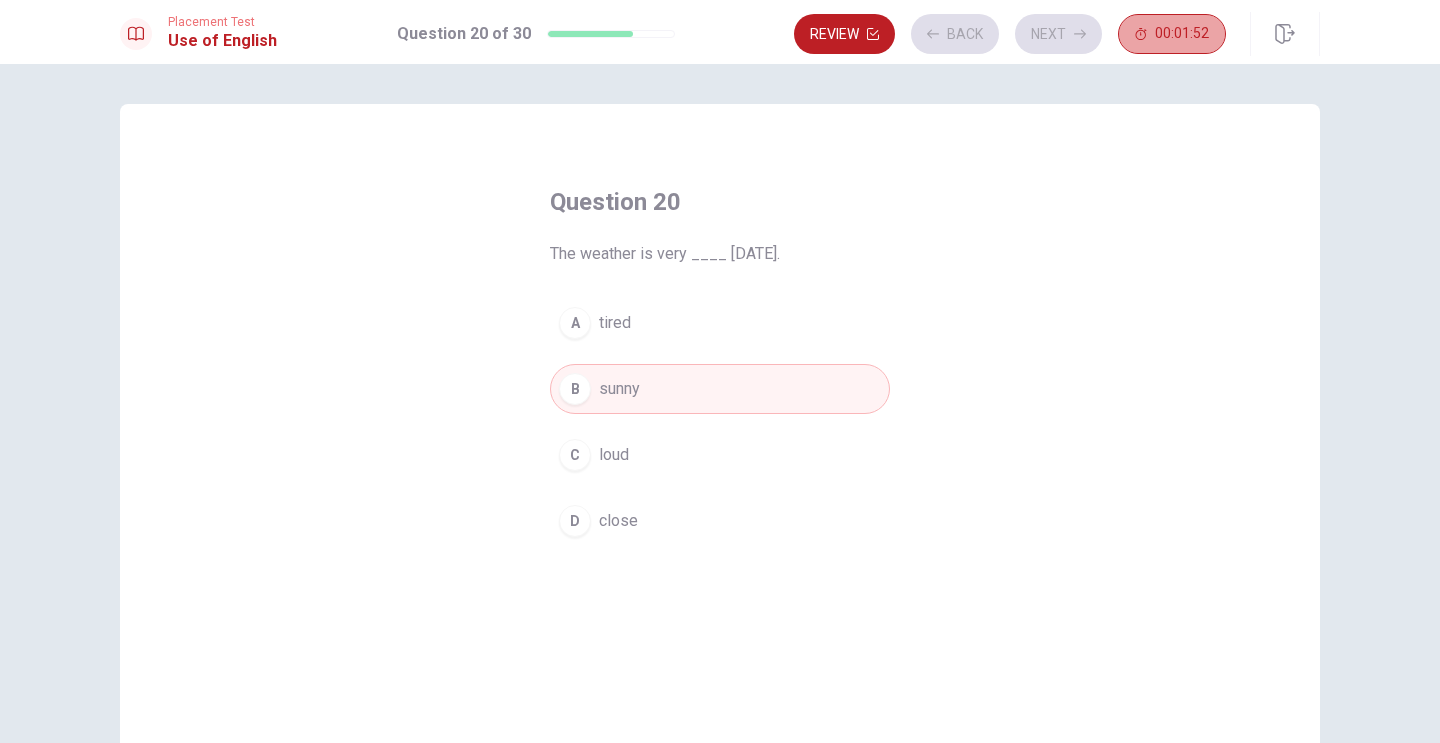 click on "00:01:52" at bounding box center (1182, 34) 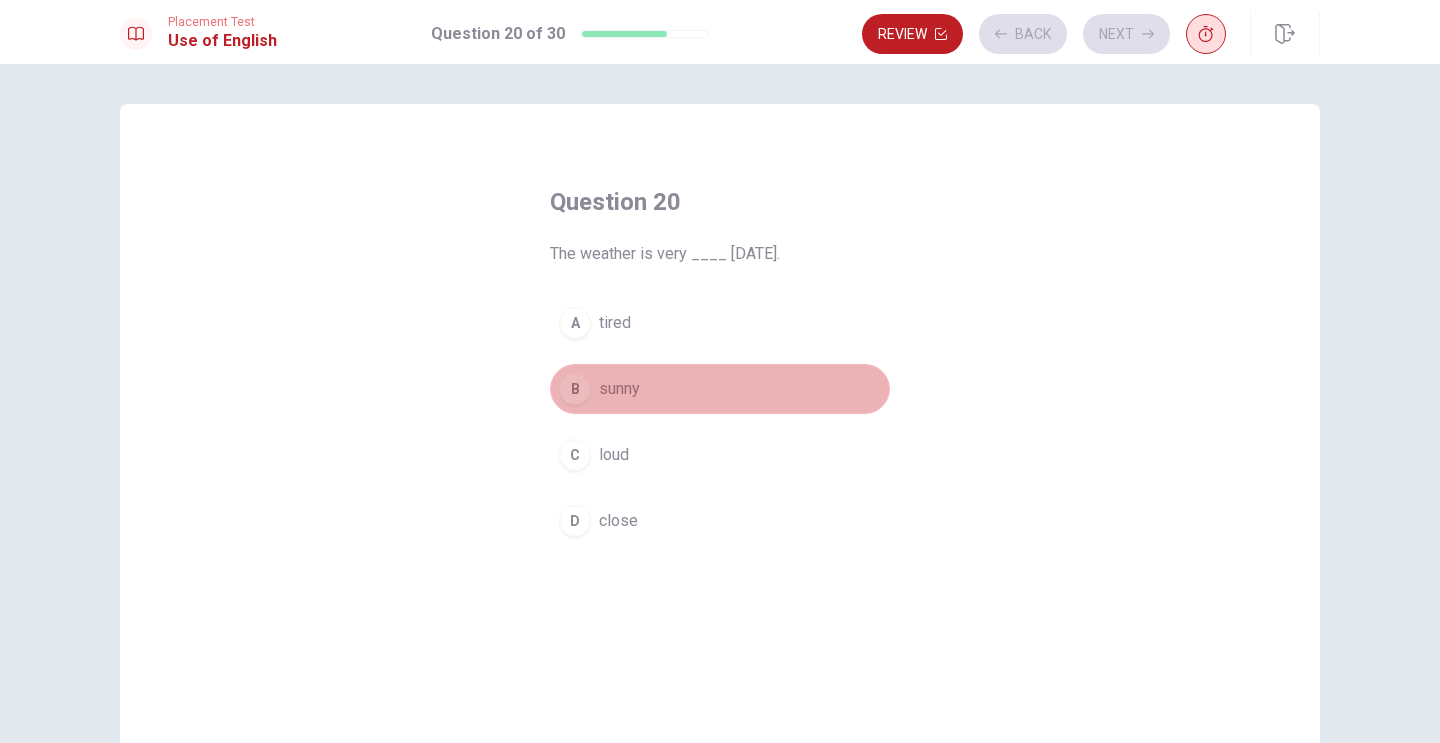click on "B sunny" at bounding box center (720, 389) 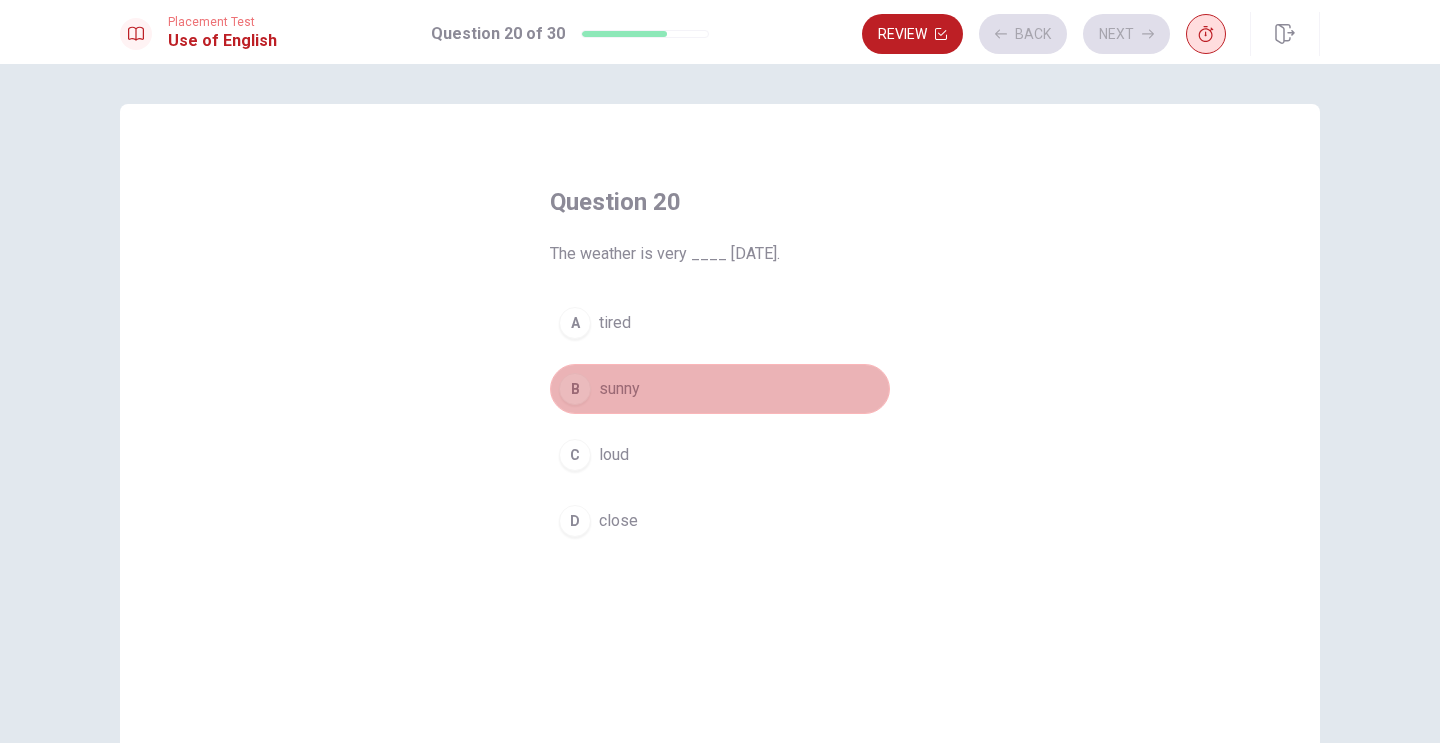 click on "B sunny" at bounding box center [720, 389] 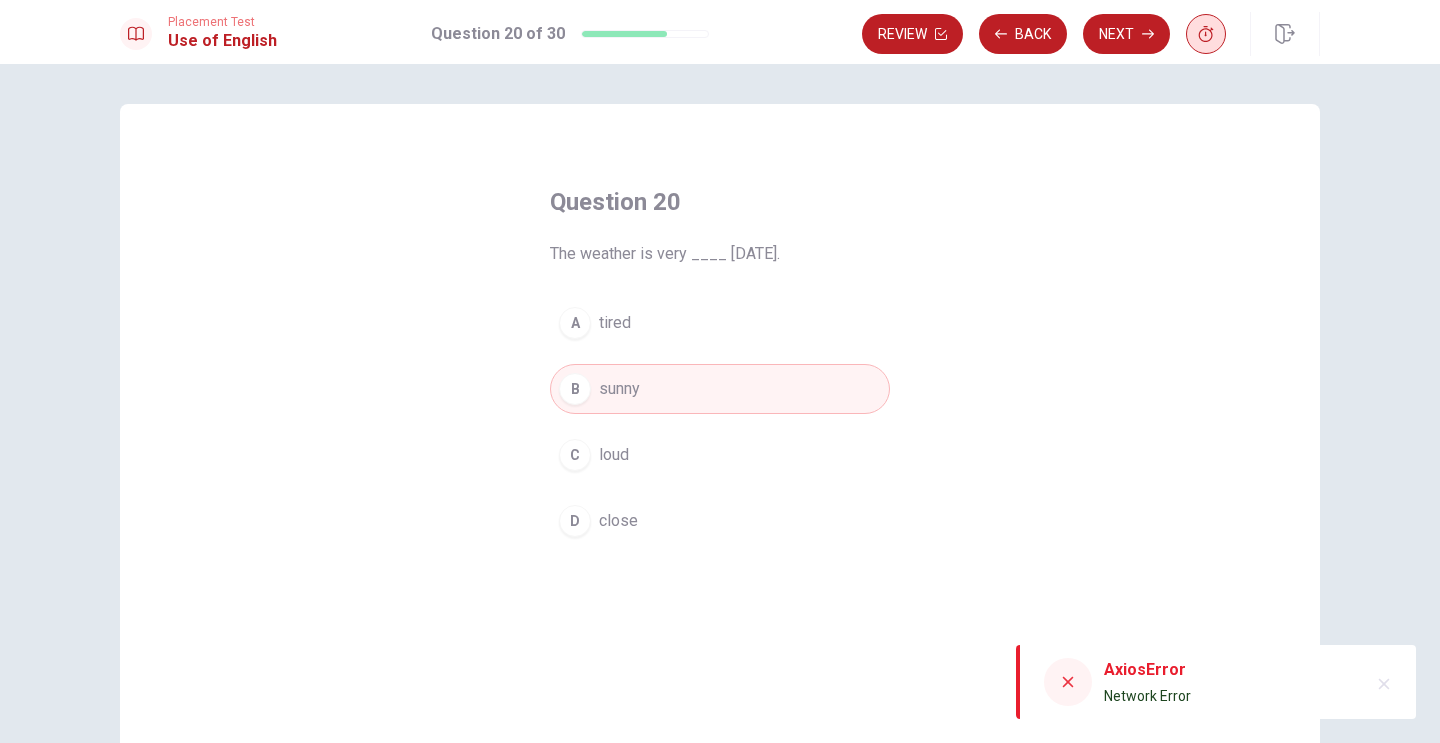 click on "B sunny" at bounding box center [720, 389] 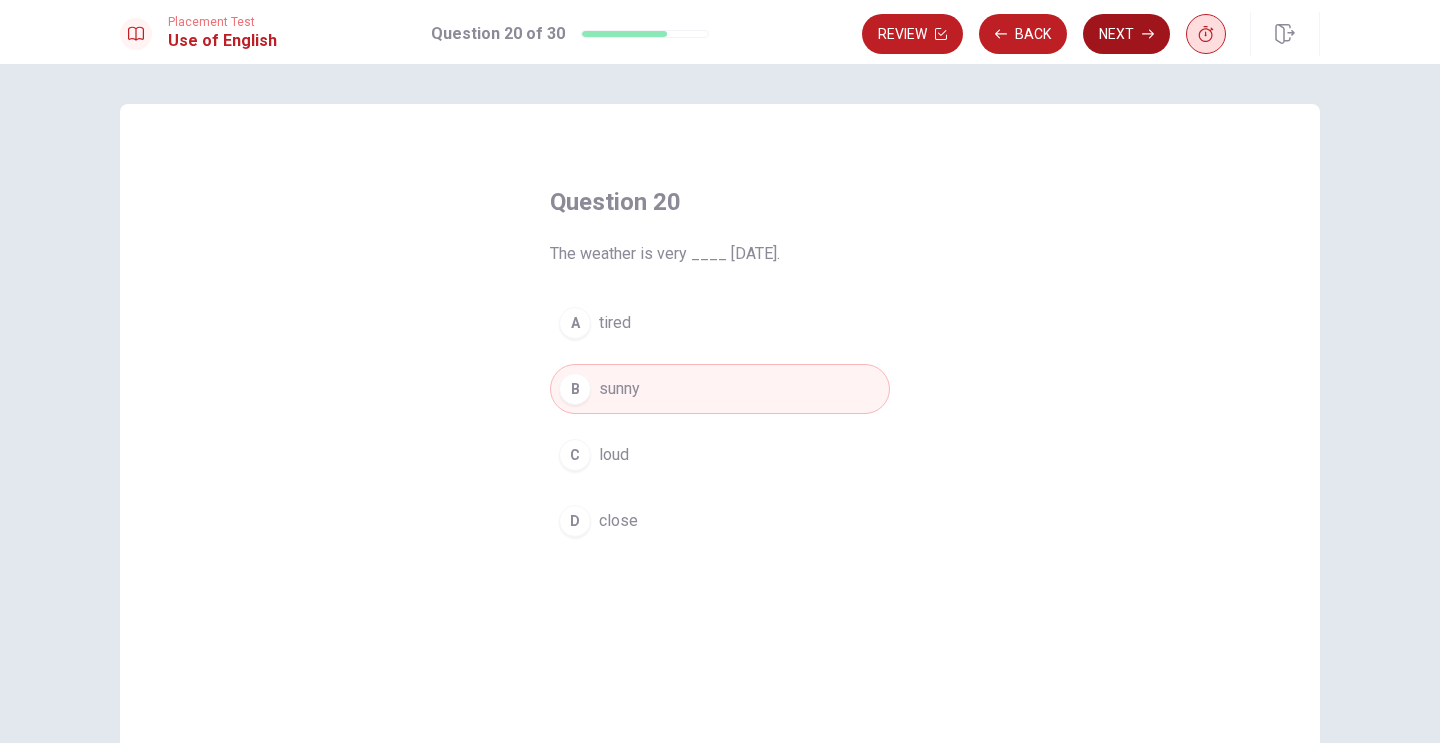click on "Next" at bounding box center (1126, 34) 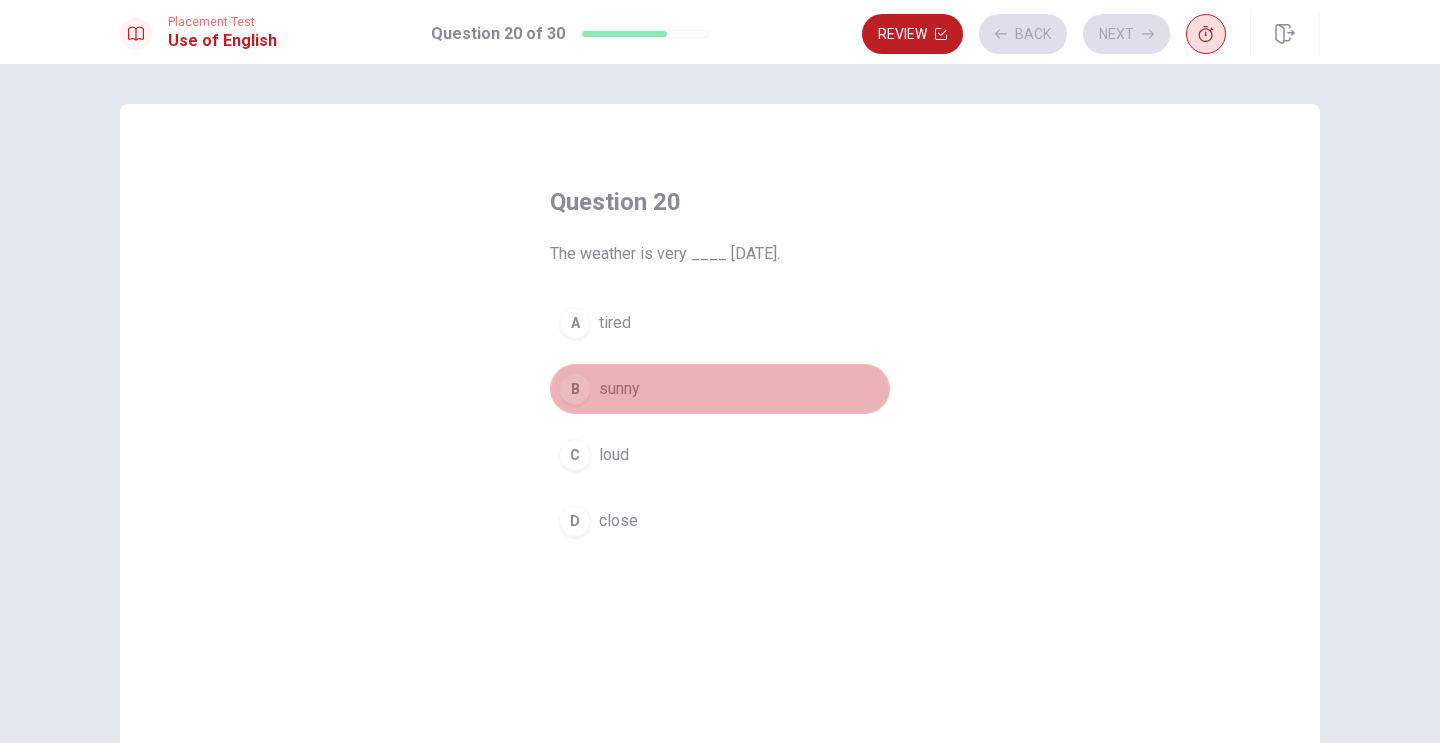 click on "B sunny" at bounding box center [720, 389] 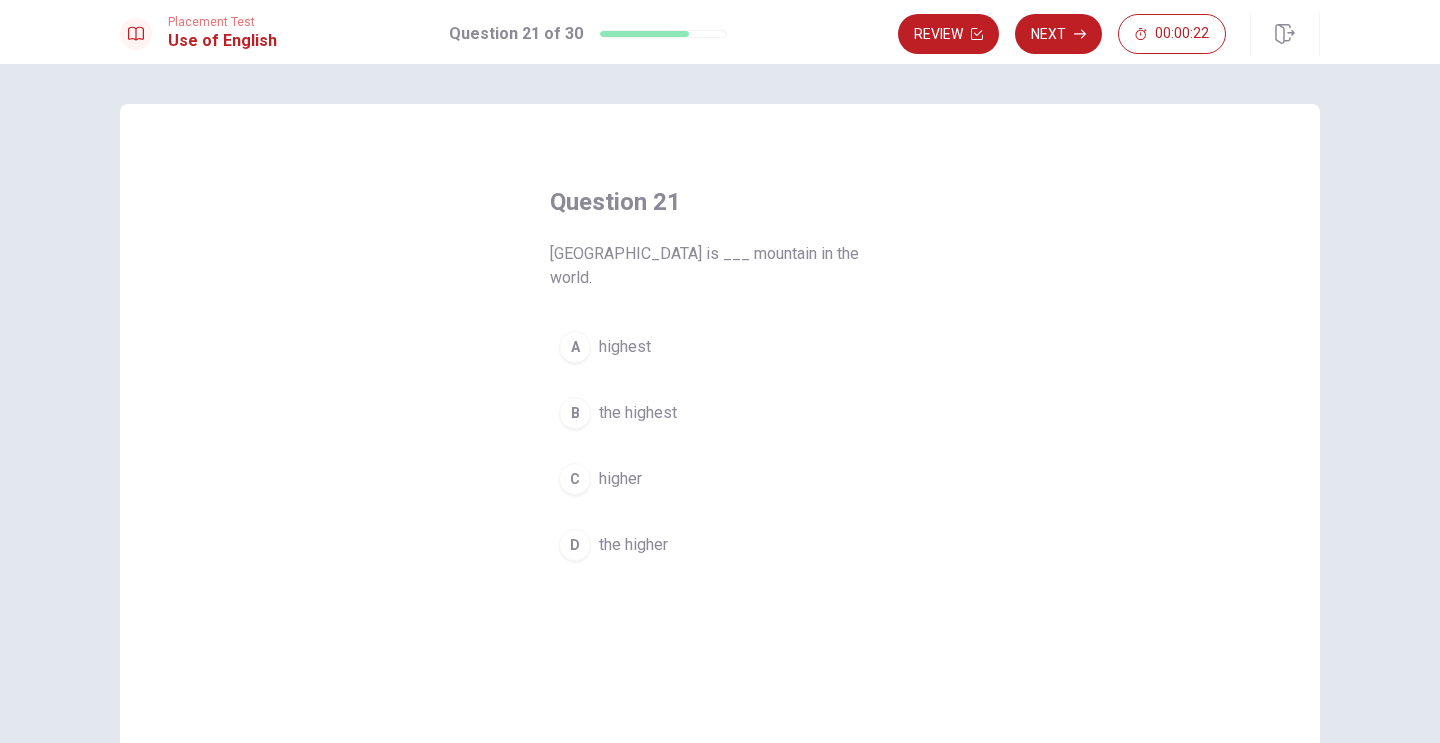 click on "C" at bounding box center [575, 479] 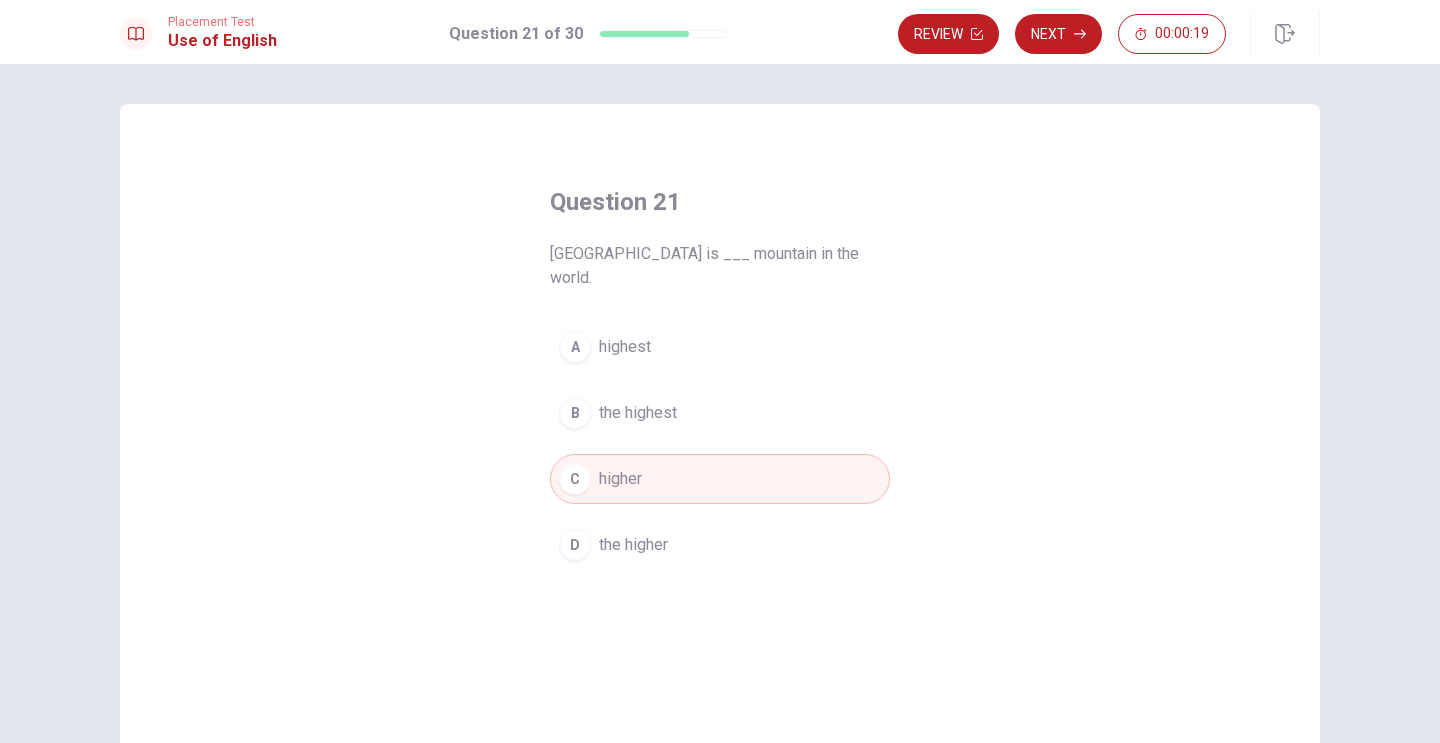 click on "B" at bounding box center (575, 413) 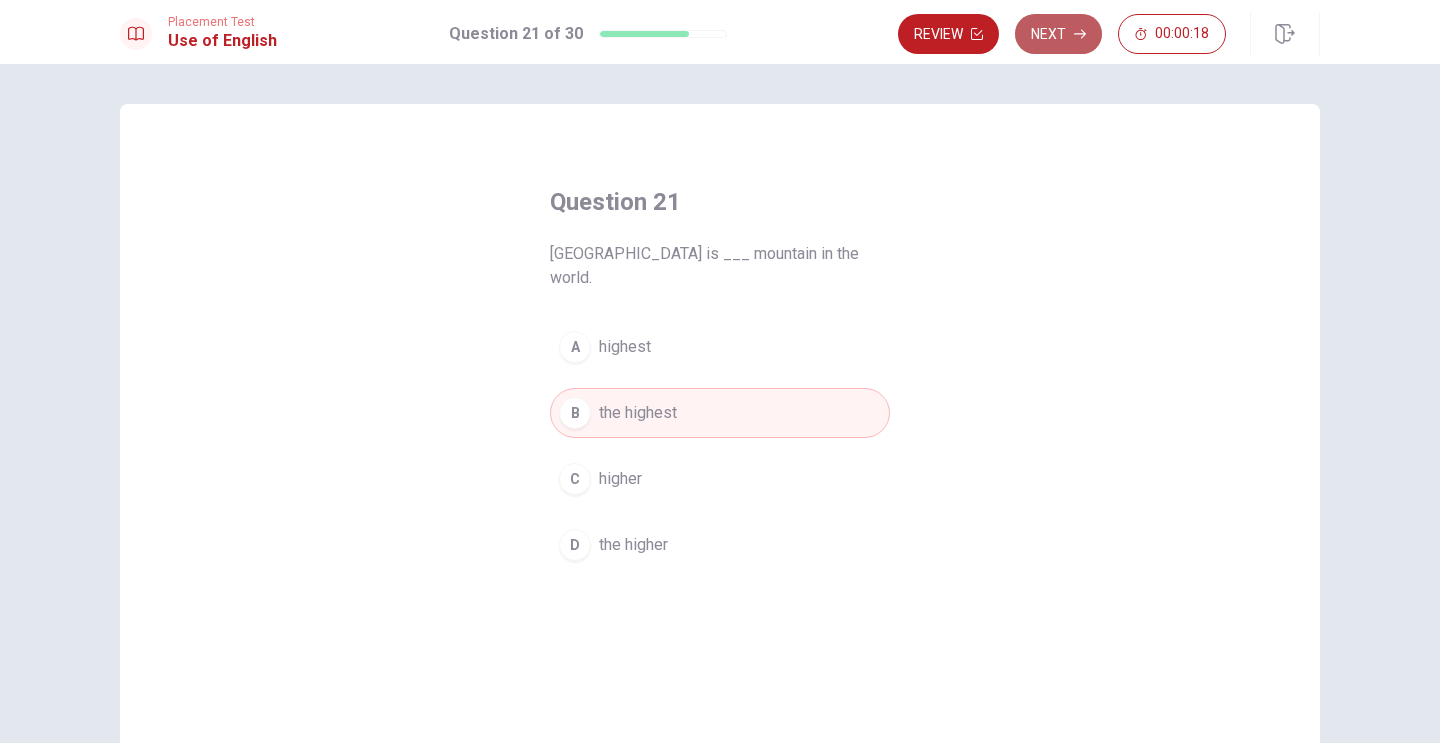 click on "Next" at bounding box center (1058, 34) 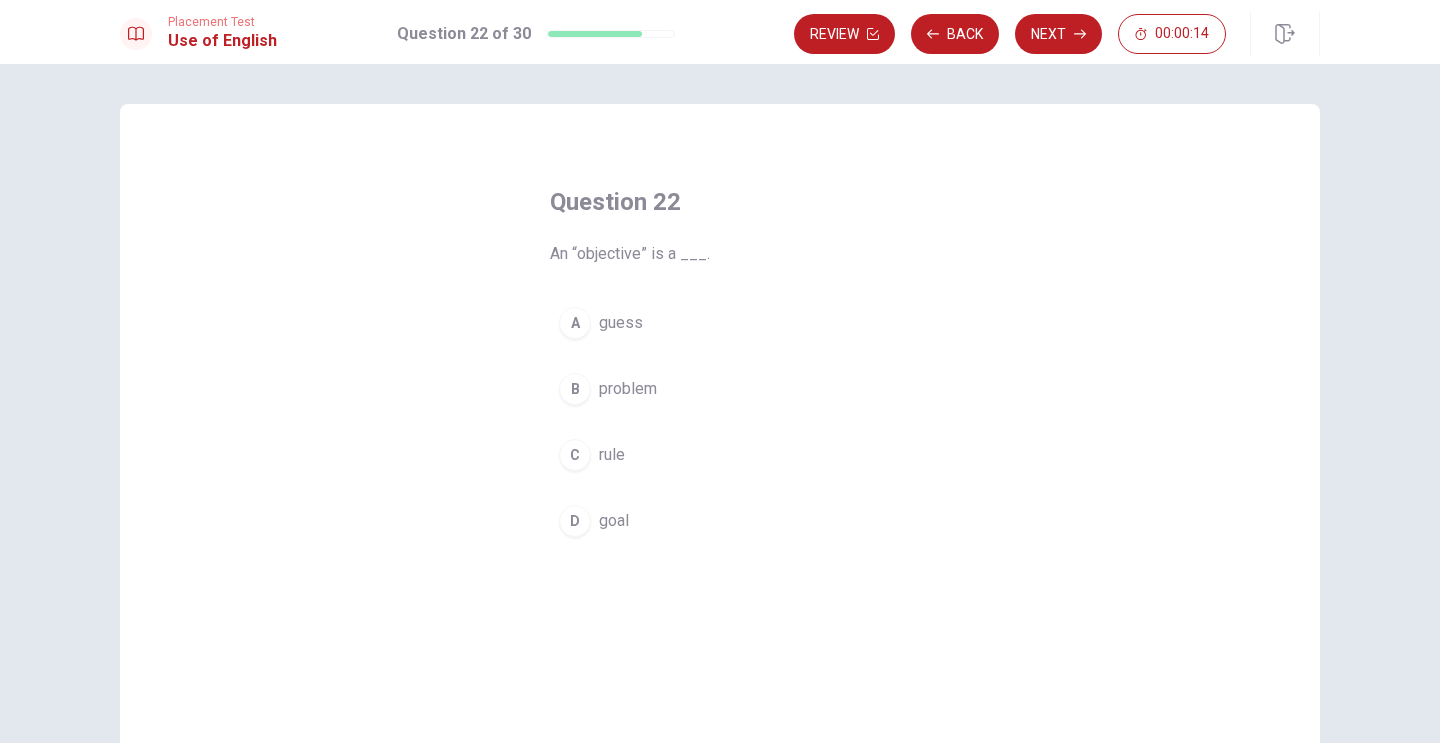 click on "C" at bounding box center (575, 455) 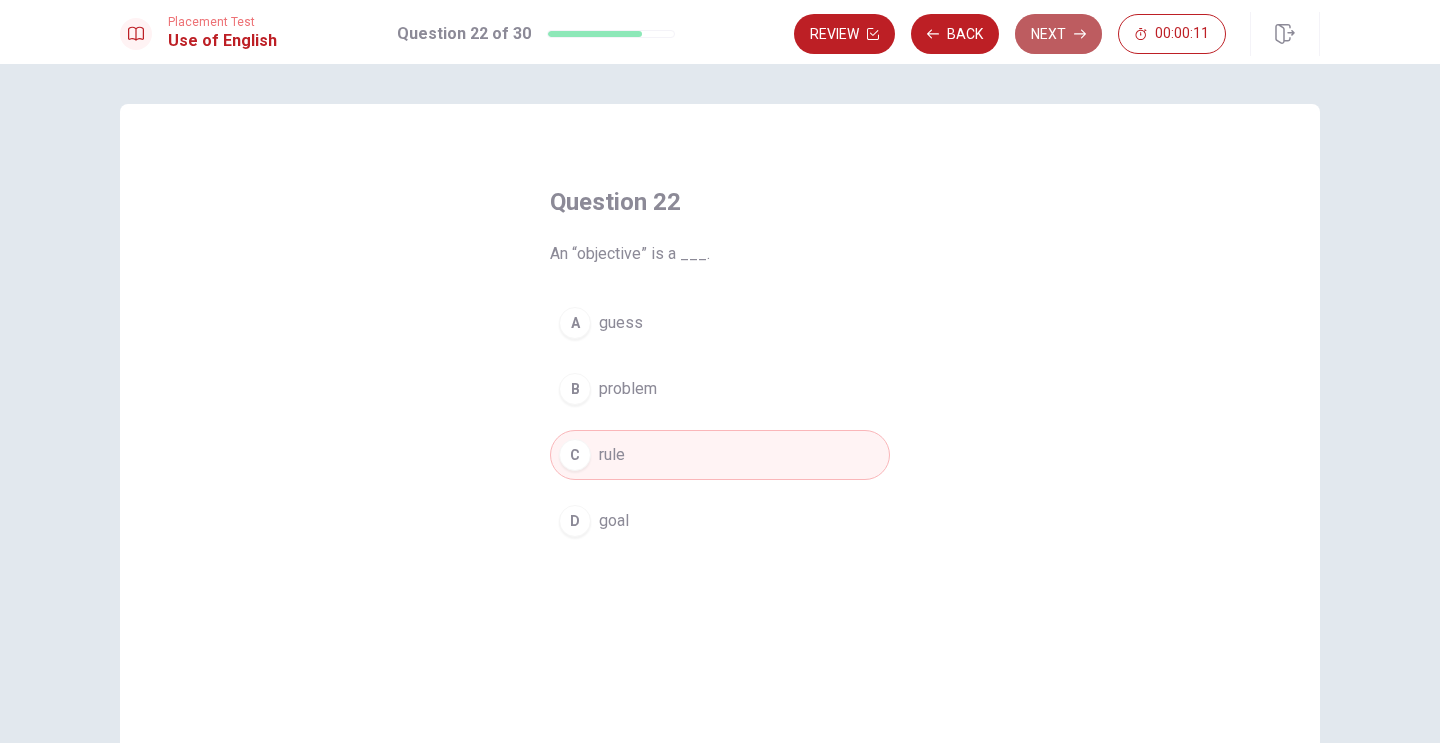 click on "Next" at bounding box center (1058, 34) 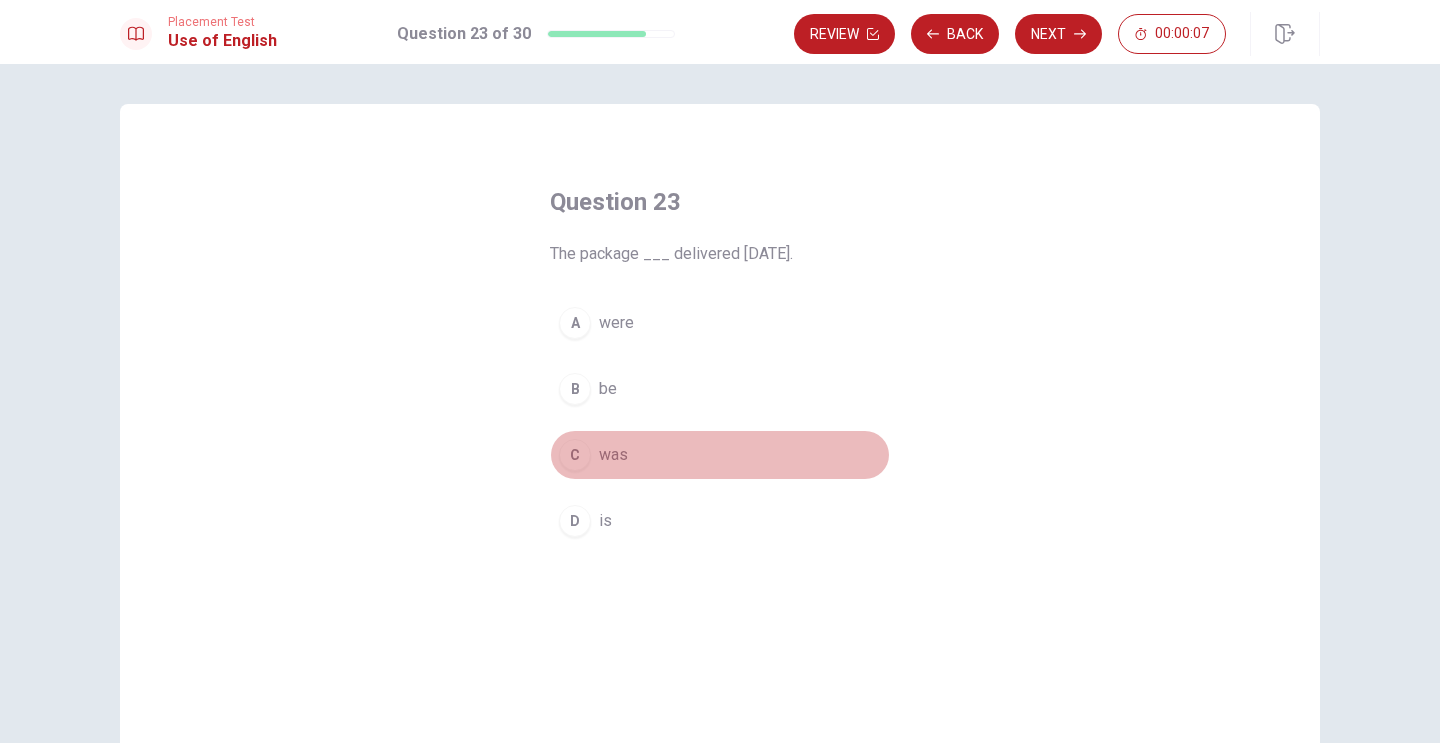 click on "C" at bounding box center [575, 455] 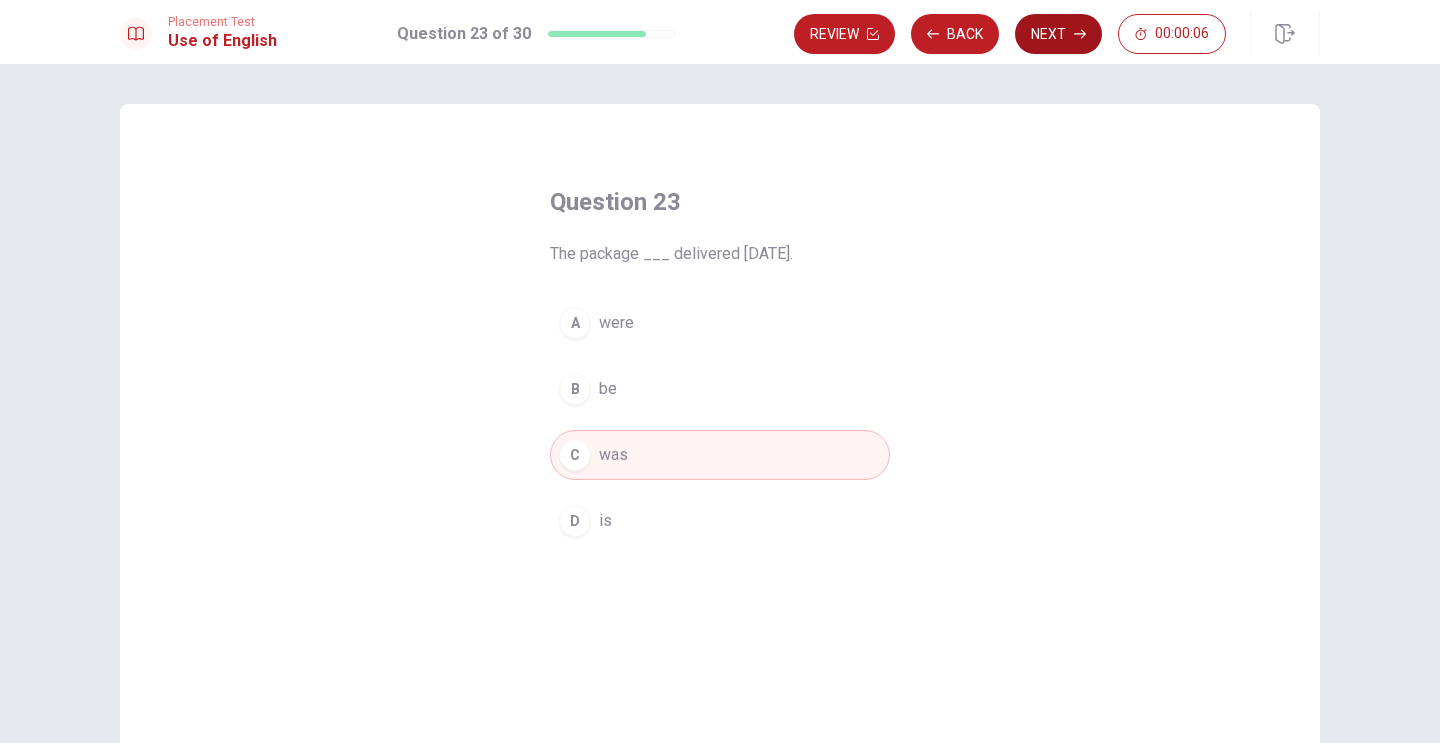 click on "Next" at bounding box center [1058, 34] 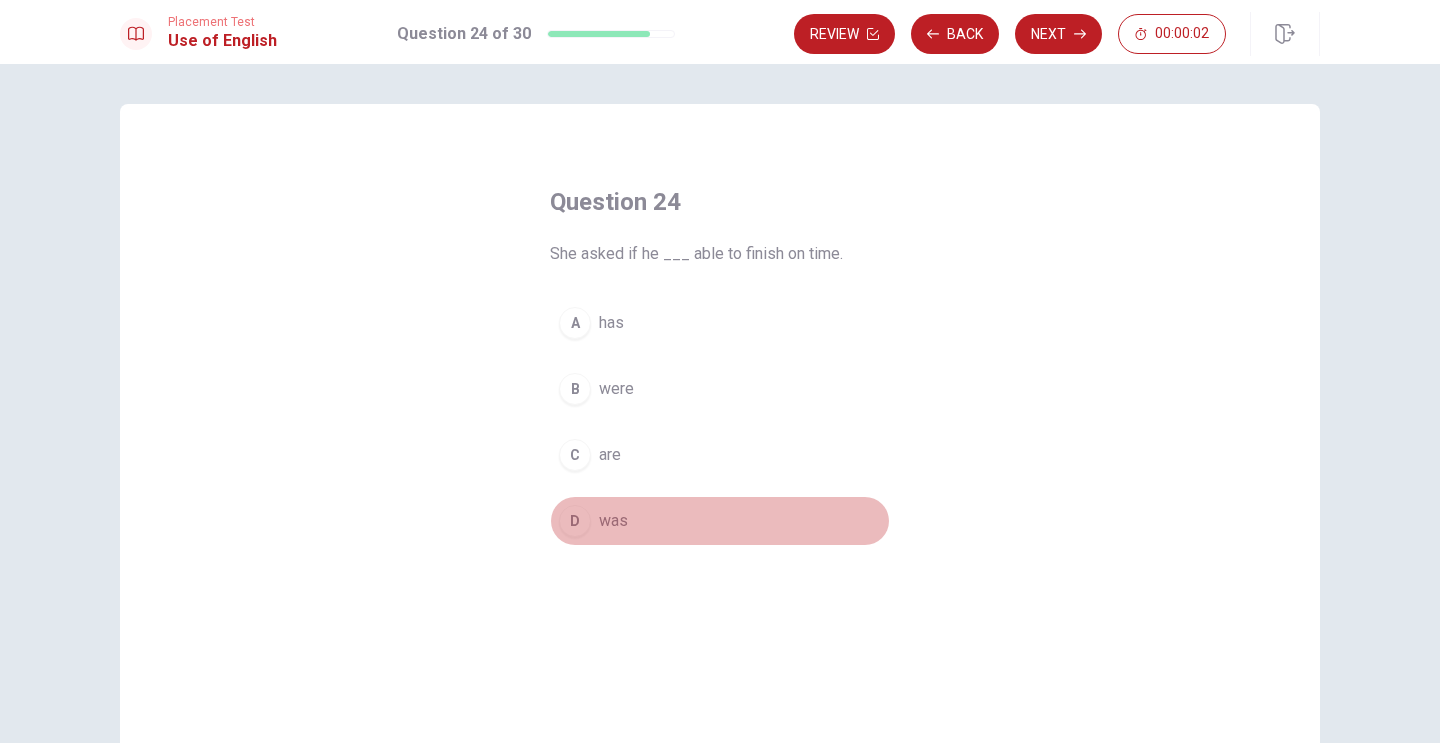 click on "D" at bounding box center [575, 521] 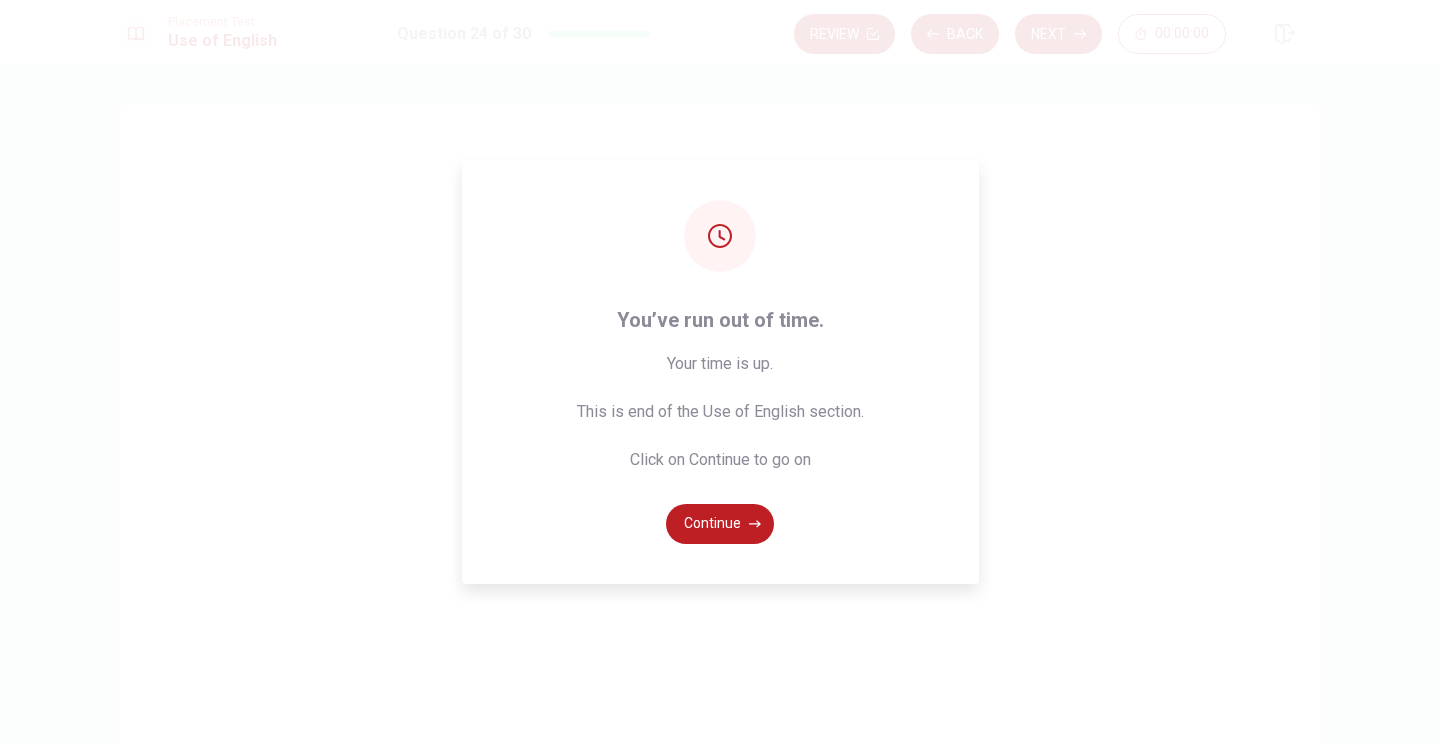 click on "You’ve run out of time. Your time is up. This is end of the Use of English section. Click on Continue to go on Continue" at bounding box center [720, 371] 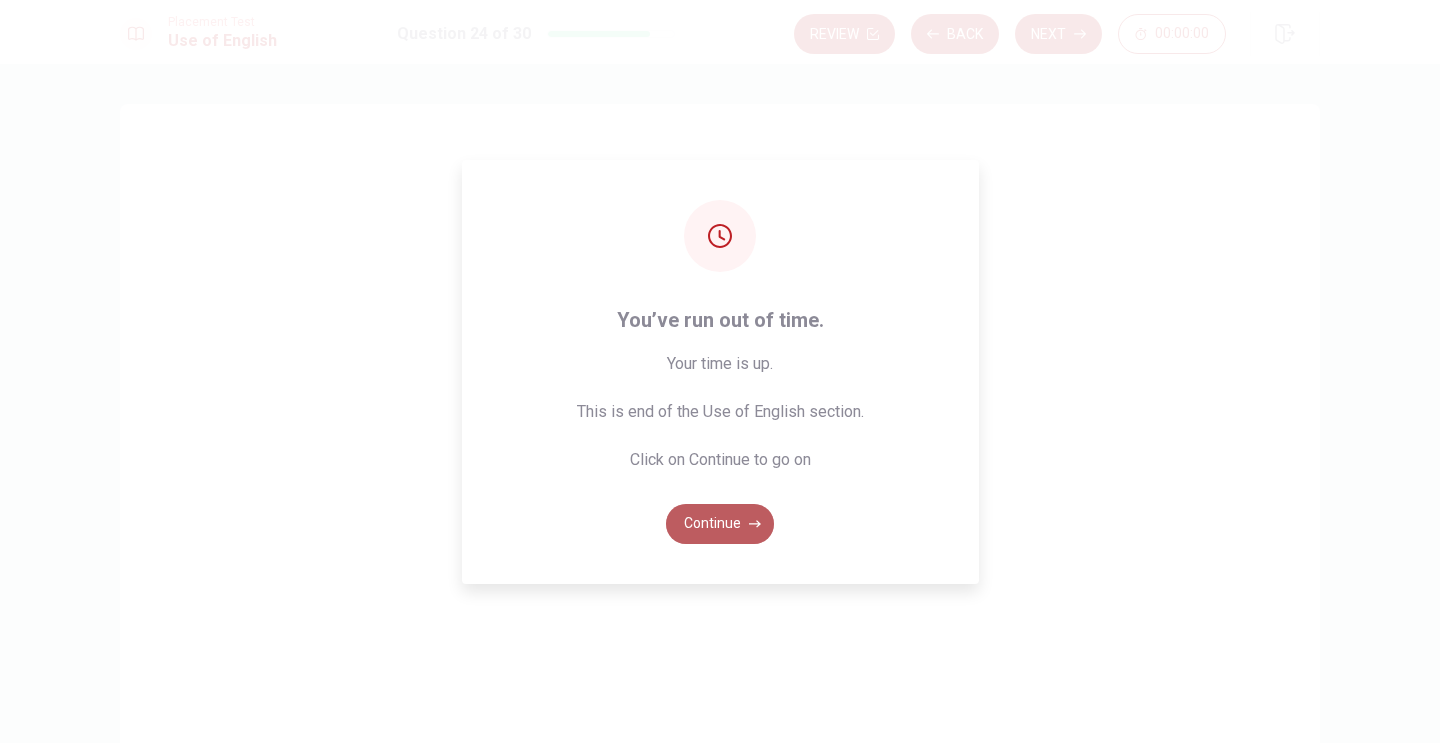 click on "Continue" at bounding box center (720, 524) 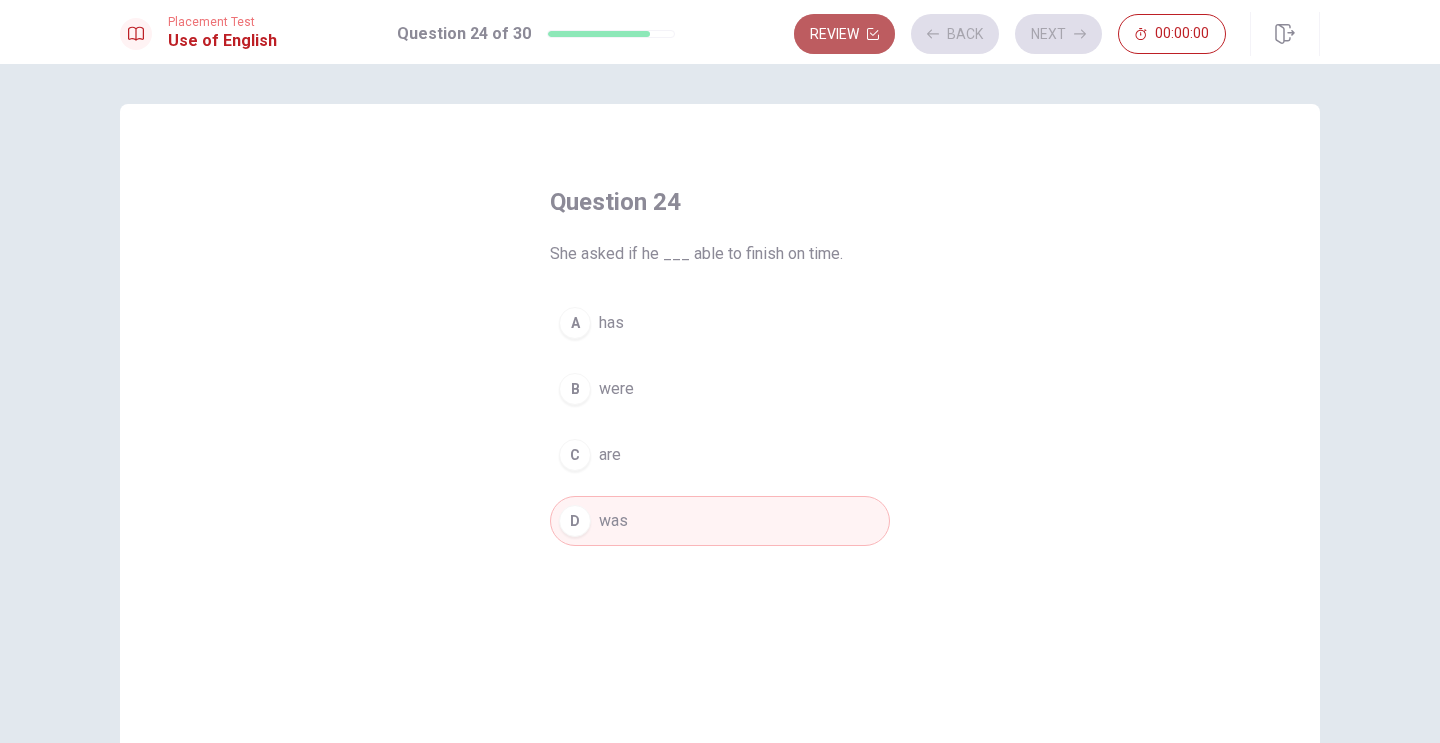 click on "Review" at bounding box center [844, 34] 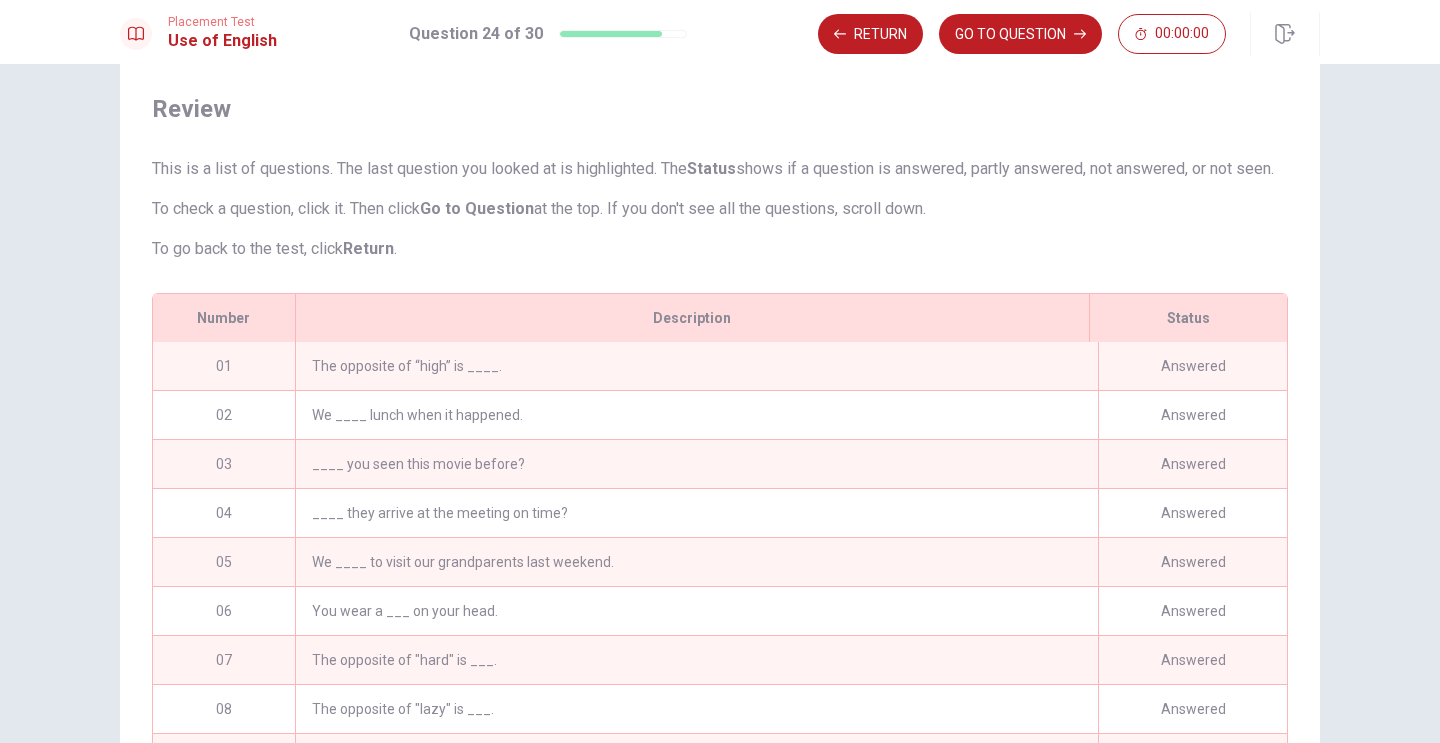 scroll, scrollTop: 181, scrollLeft: 0, axis: vertical 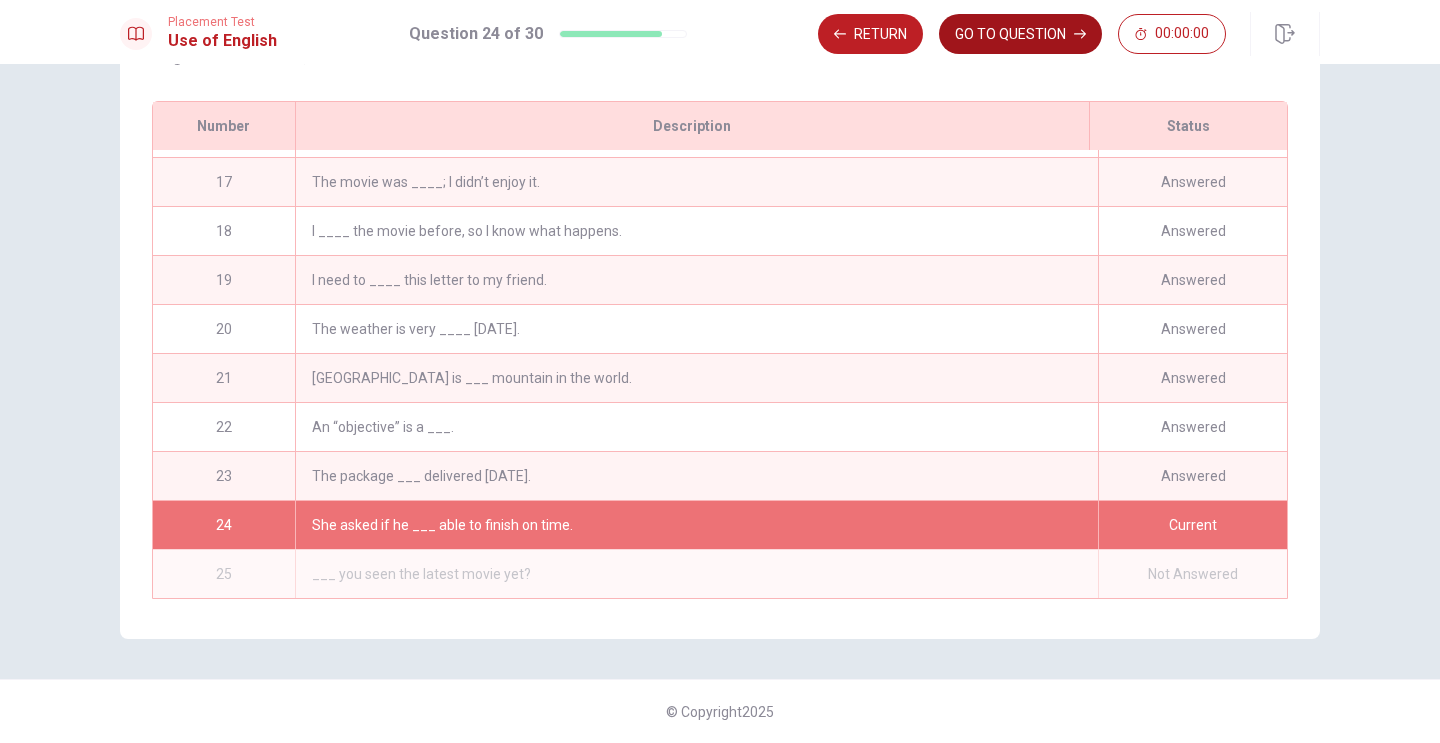click on "GO TO QUESTION" at bounding box center [1020, 34] 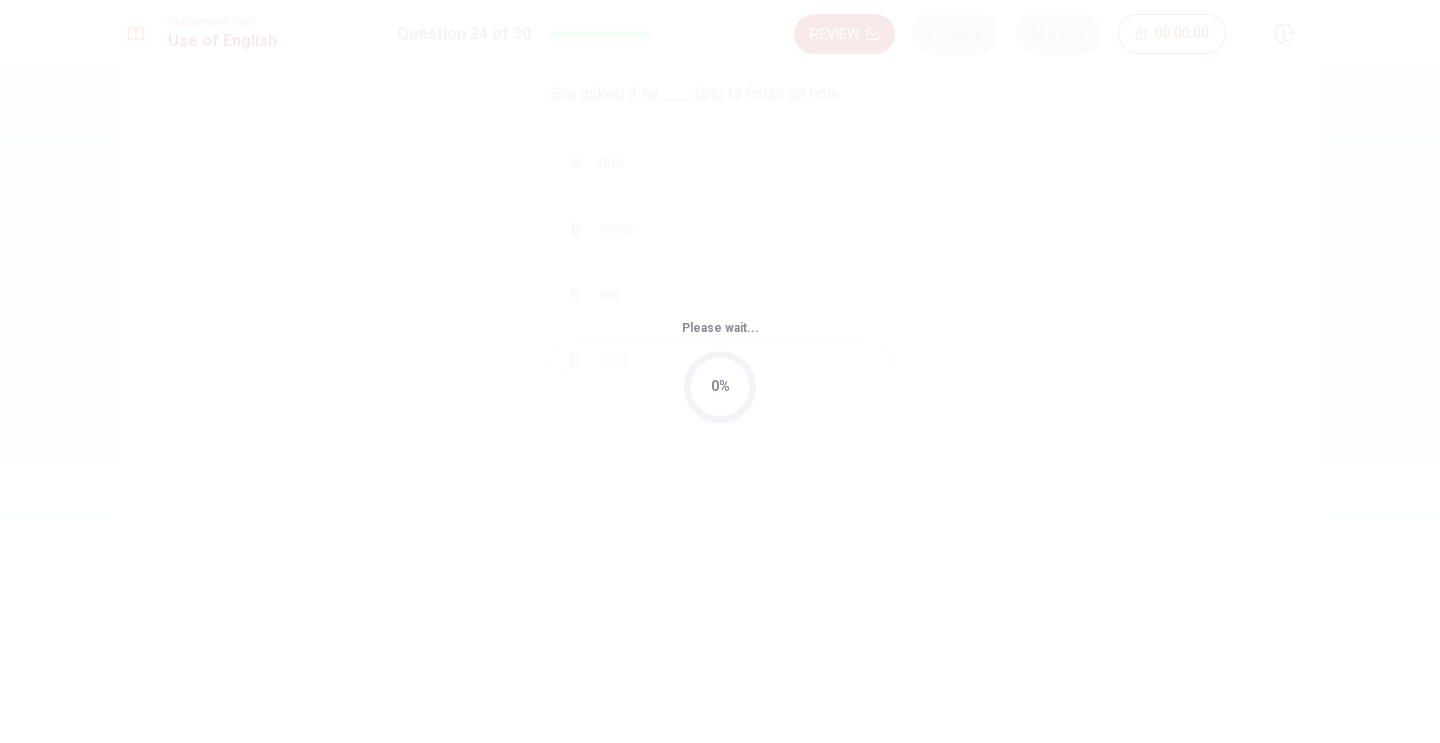 scroll, scrollTop: 160, scrollLeft: 0, axis: vertical 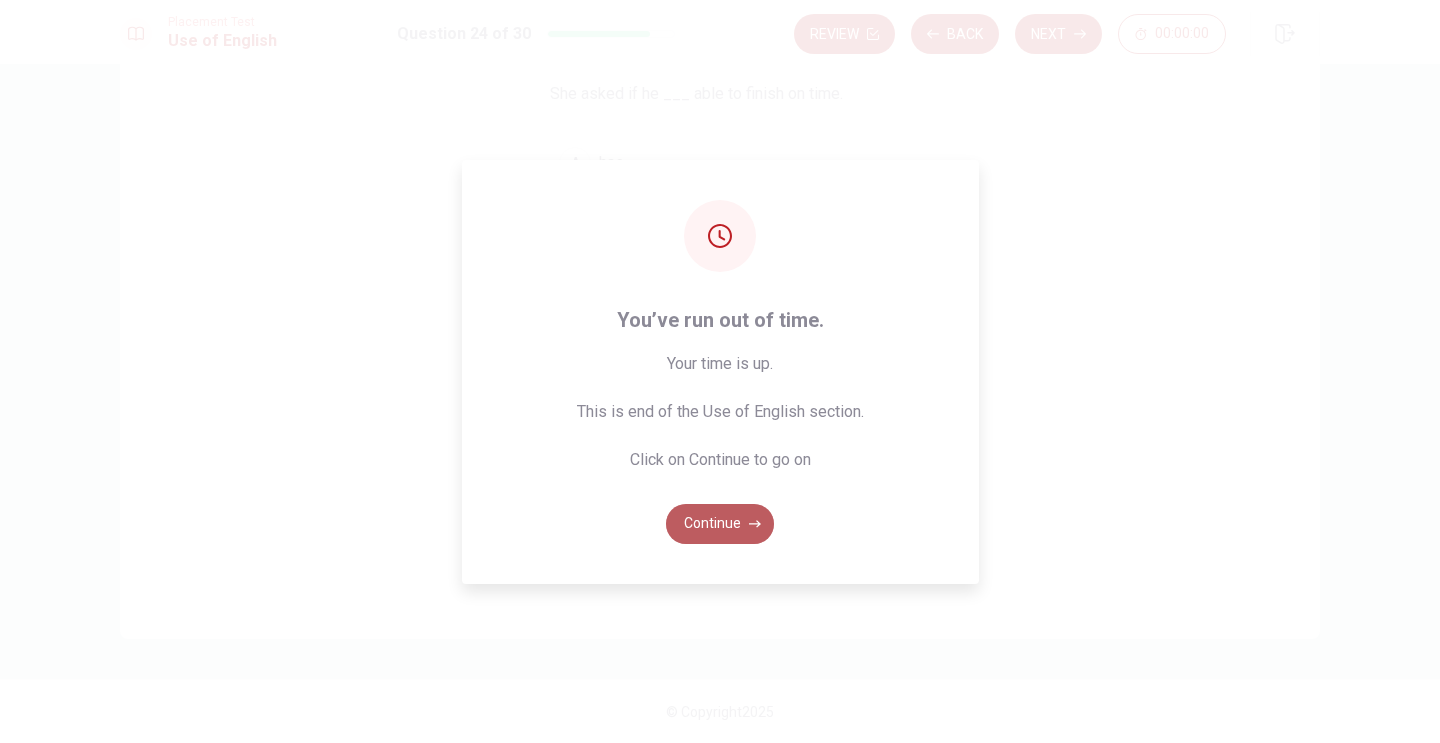 click on "Continue" at bounding box center [720, 524] 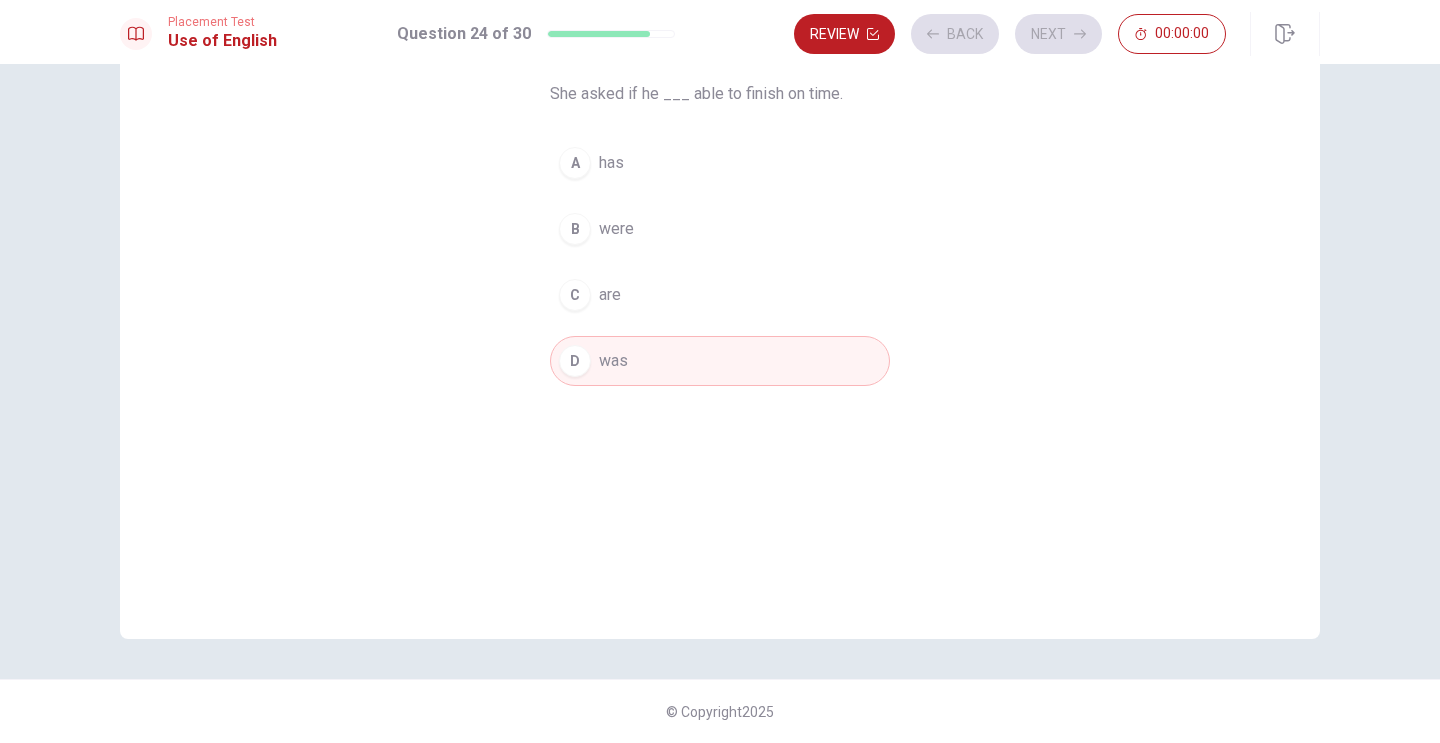 click on "D was" at bounding box center [720, 361] 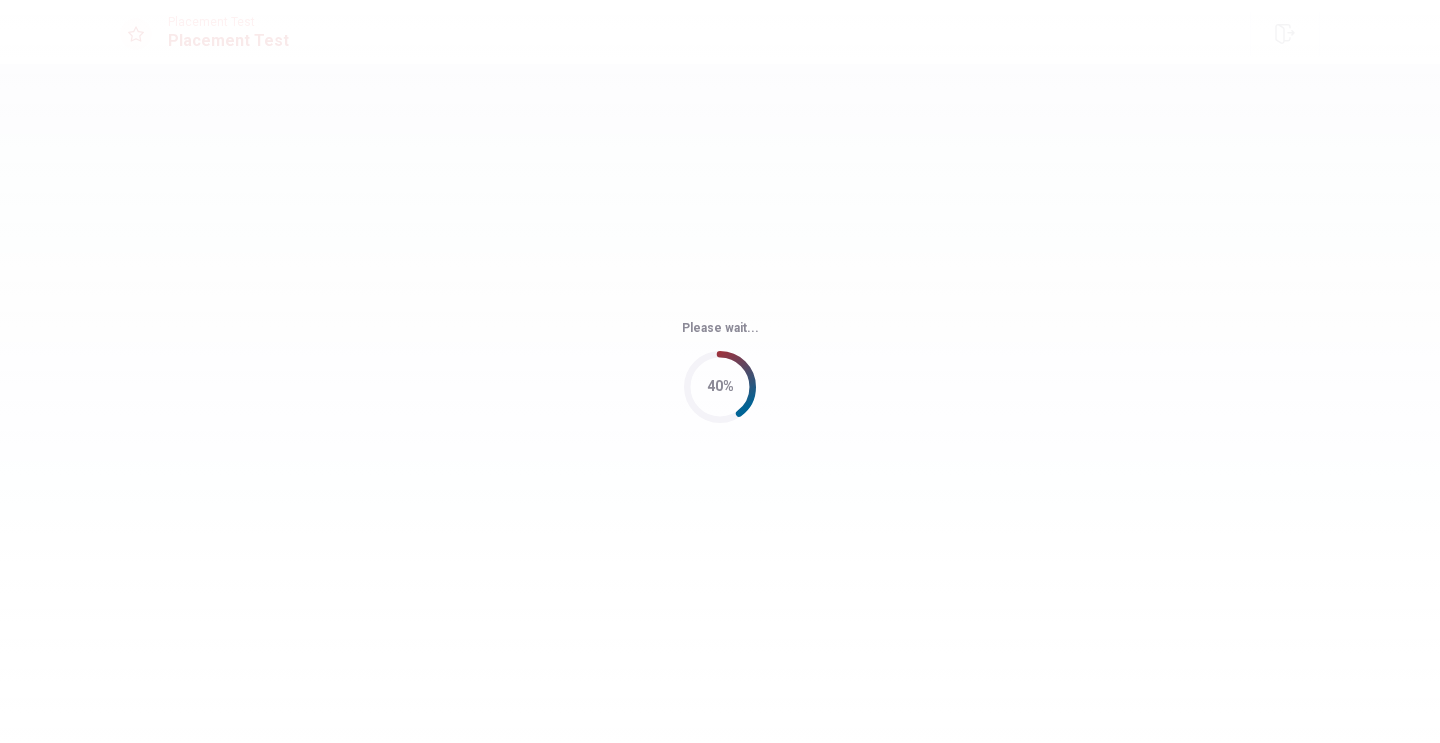 scroll, scrollTop: 0, scrollLeft: 0, axis: both 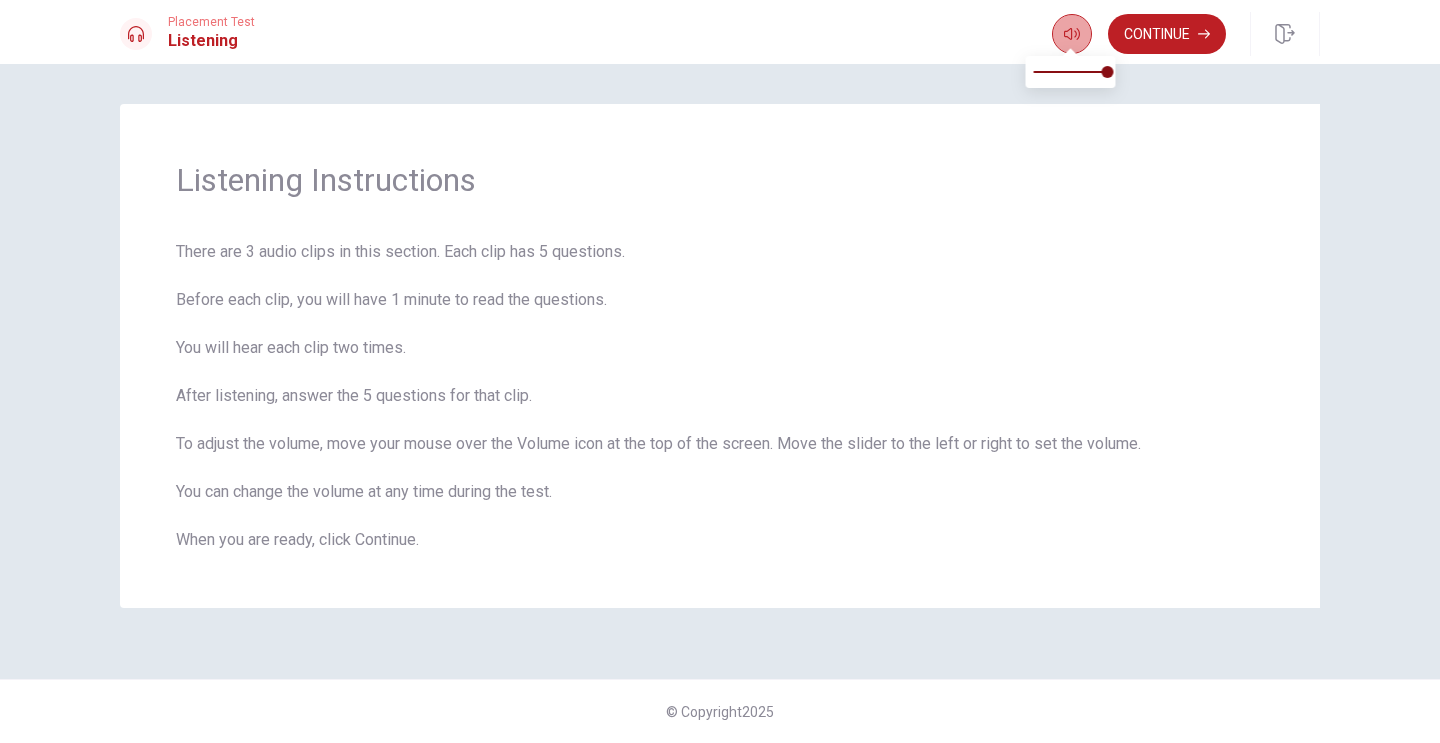 click 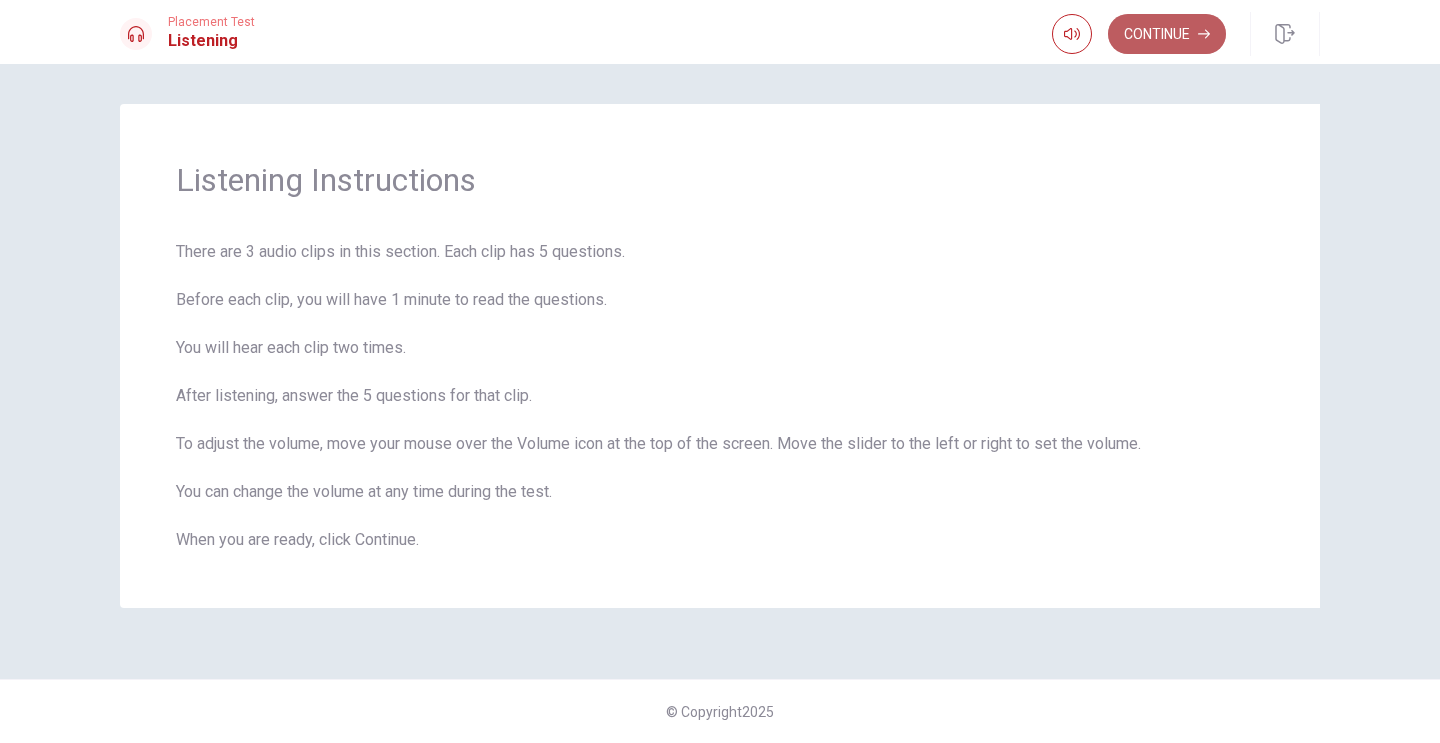 click on "Continue" at bounding box center [1167, 34] 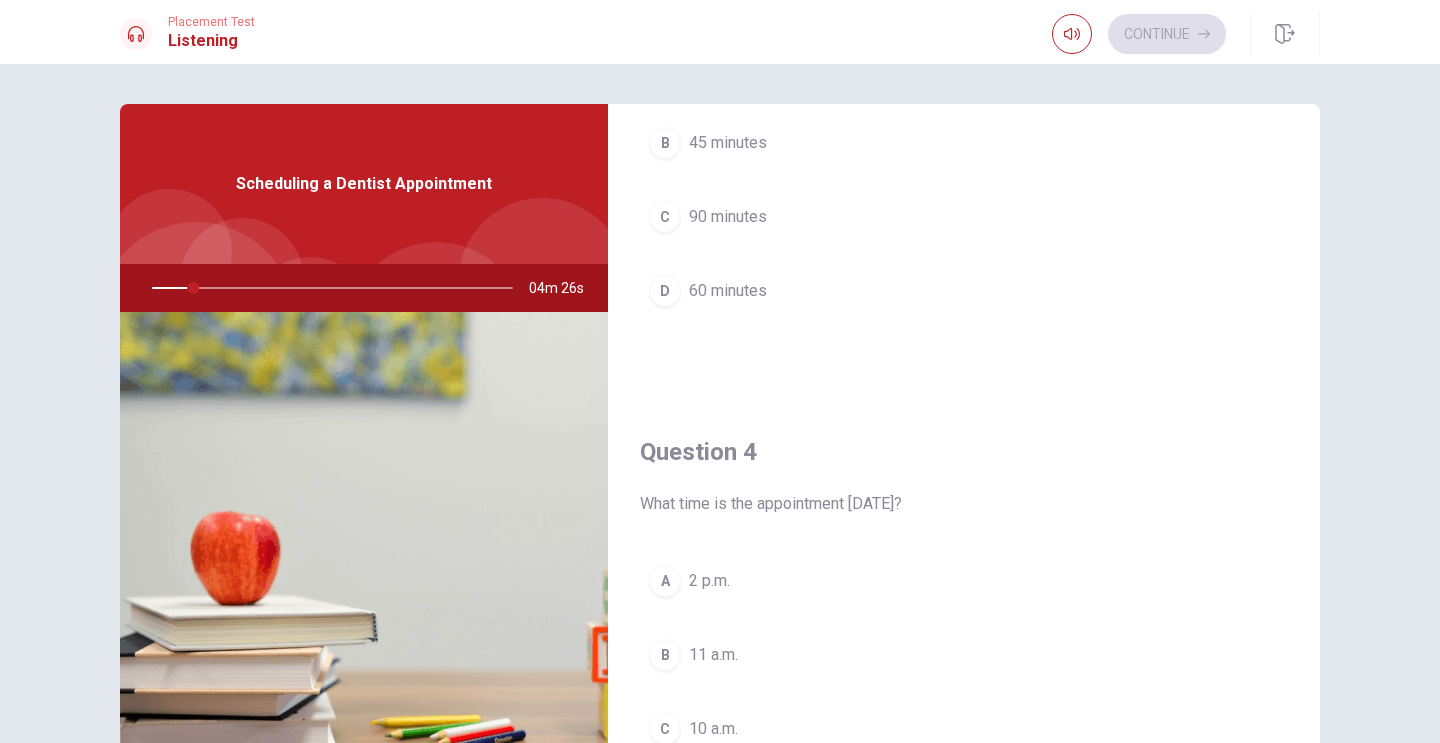 scroll, scrollTop: 1865, scrollLeft: 0, axis: vertical 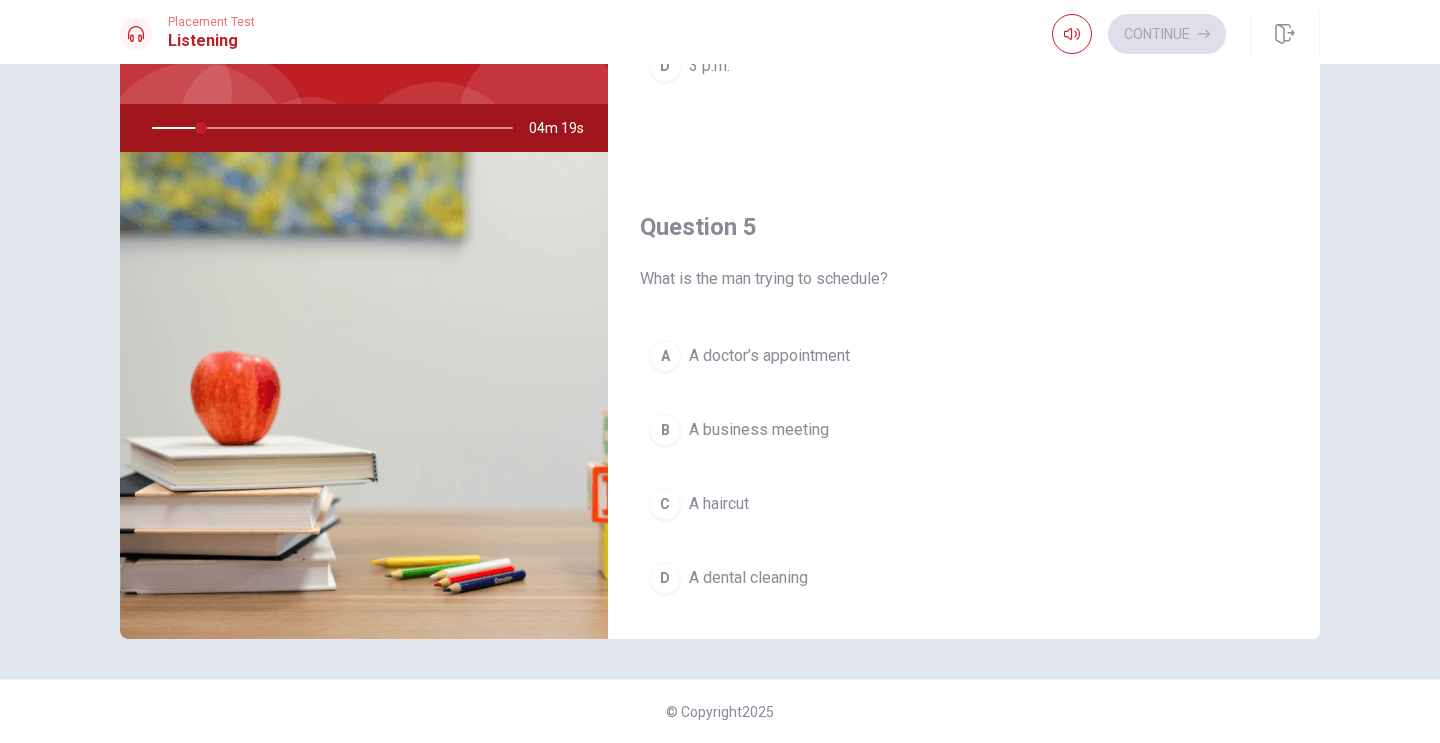 click on "Question 5 What is the man trying to schedule? A A doctor’s appointment B A business meeting C A haircut D A dental cleaning" at bounding box center [964, 427] 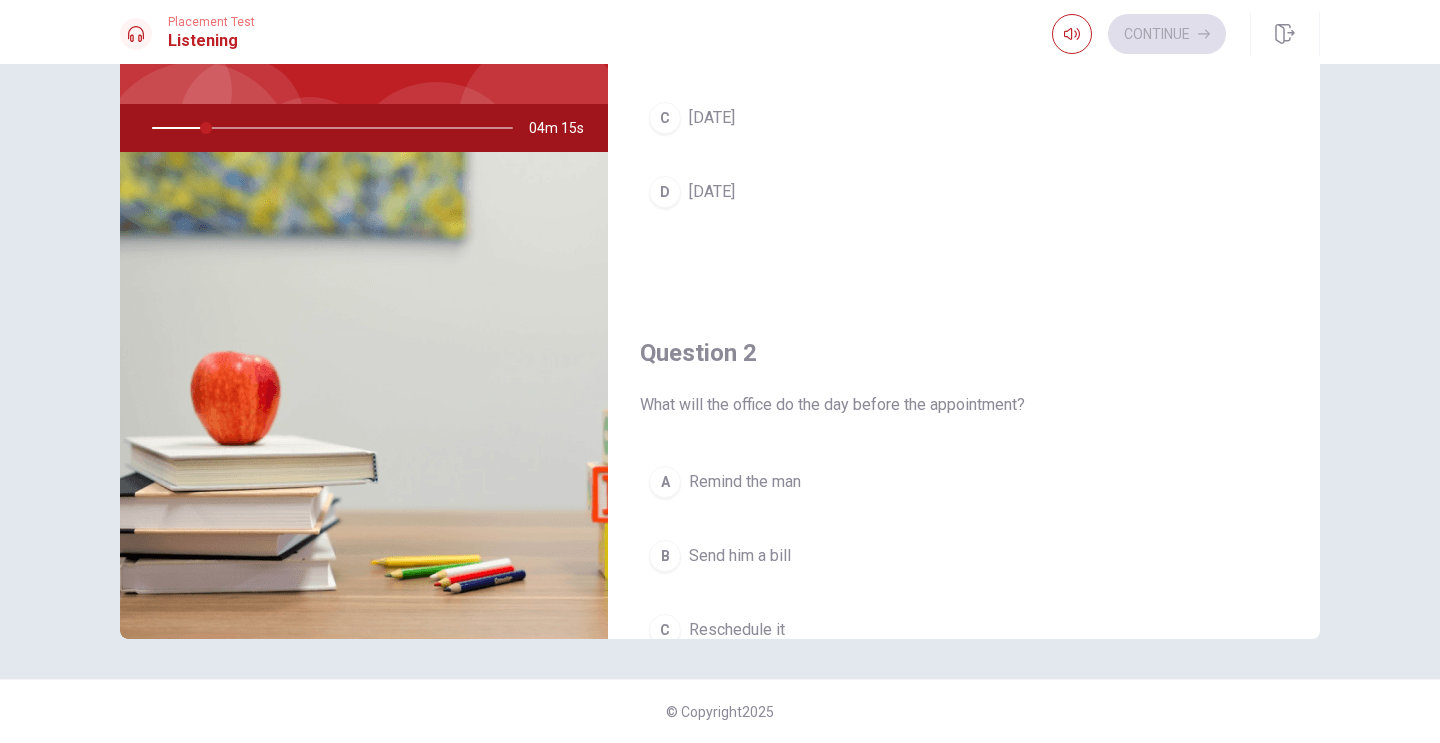 scroll, scrollTop: 0, scrollLeft: 0, axis: both 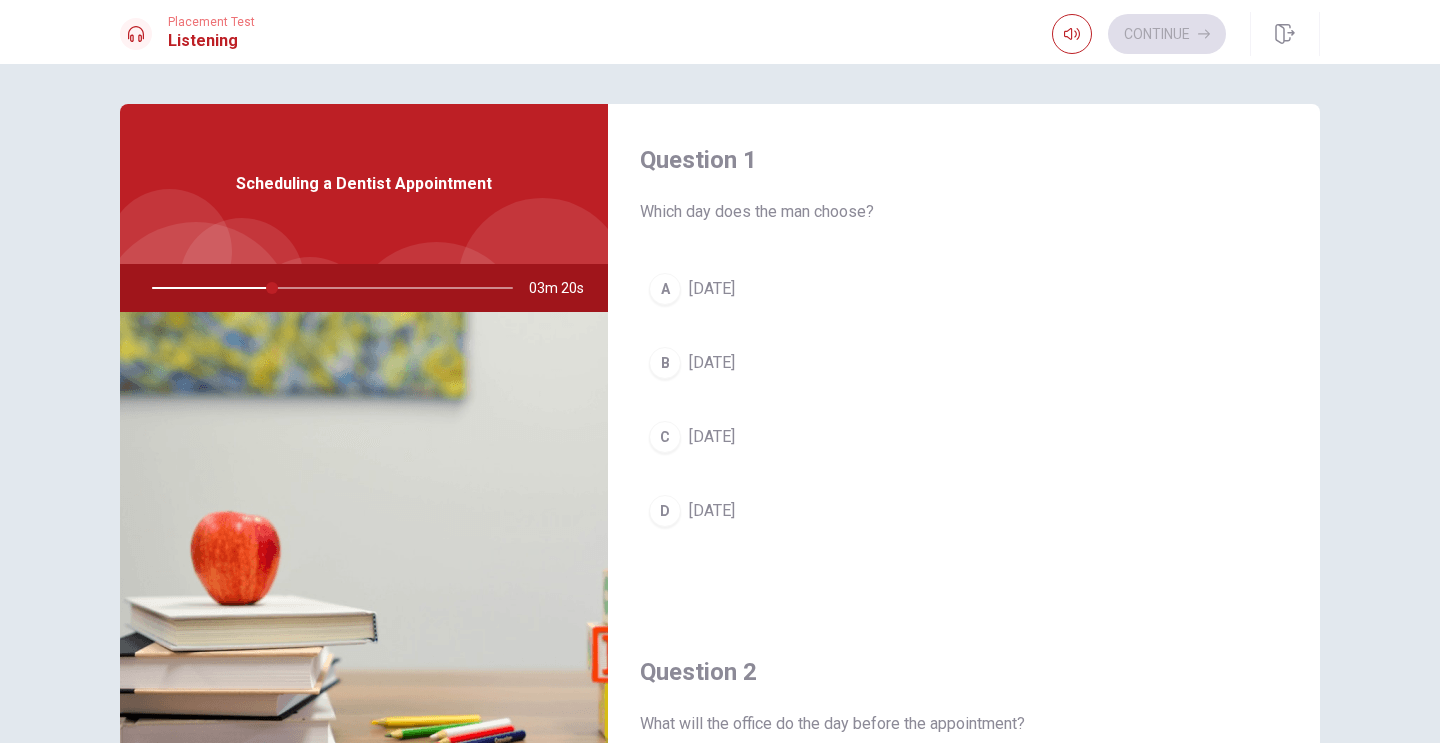 click on "A" at bounding box center (665, 289) 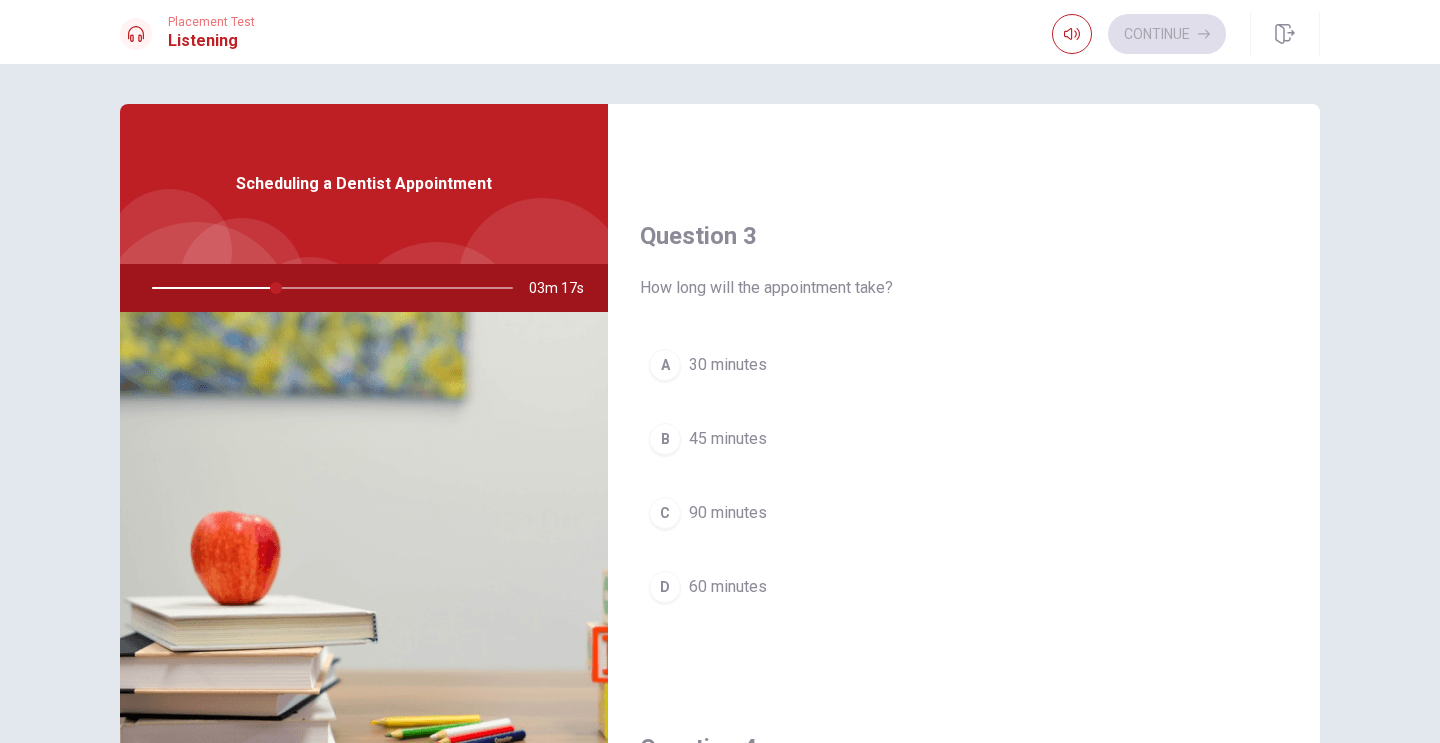 scroll, scrollTop: 955, scrollLeft: 0, axis: vertical 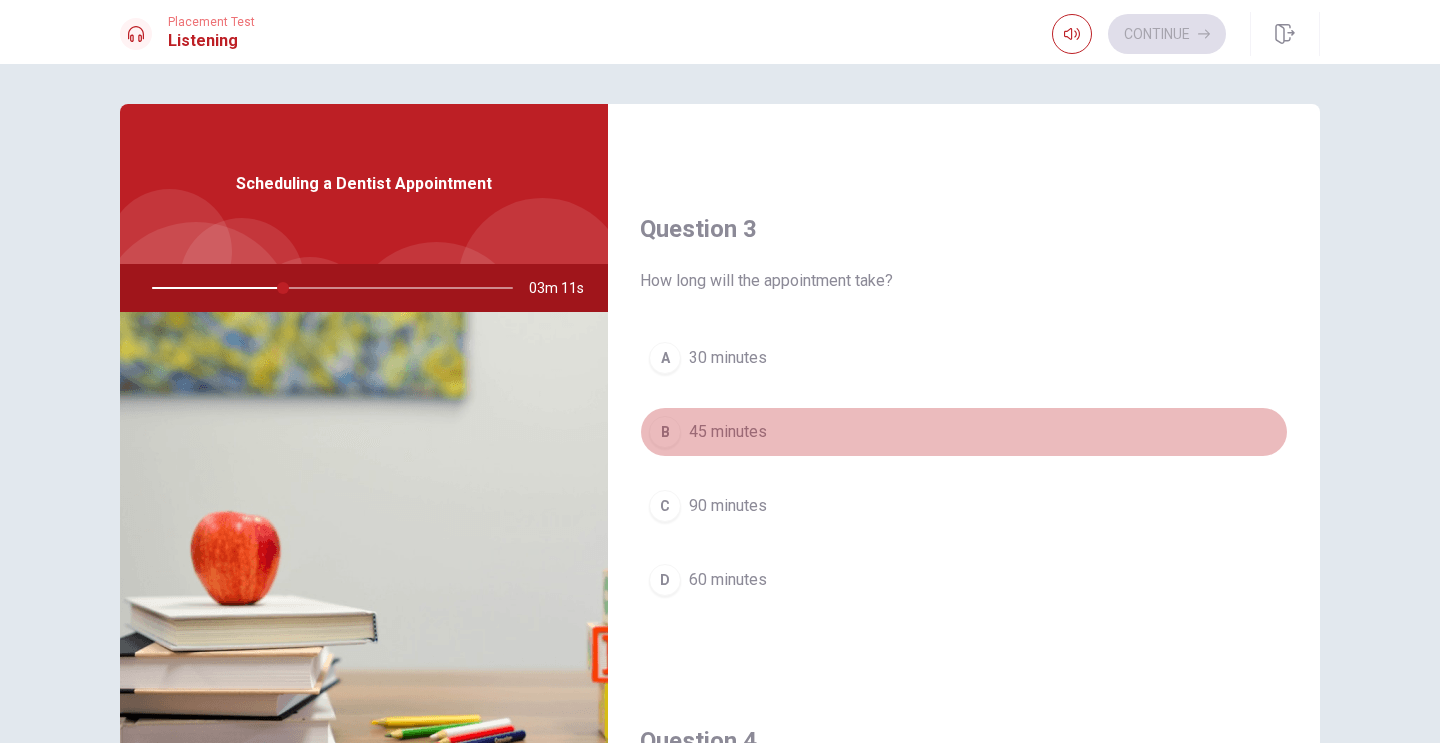 click on "B" at bounding box center [665, 432] 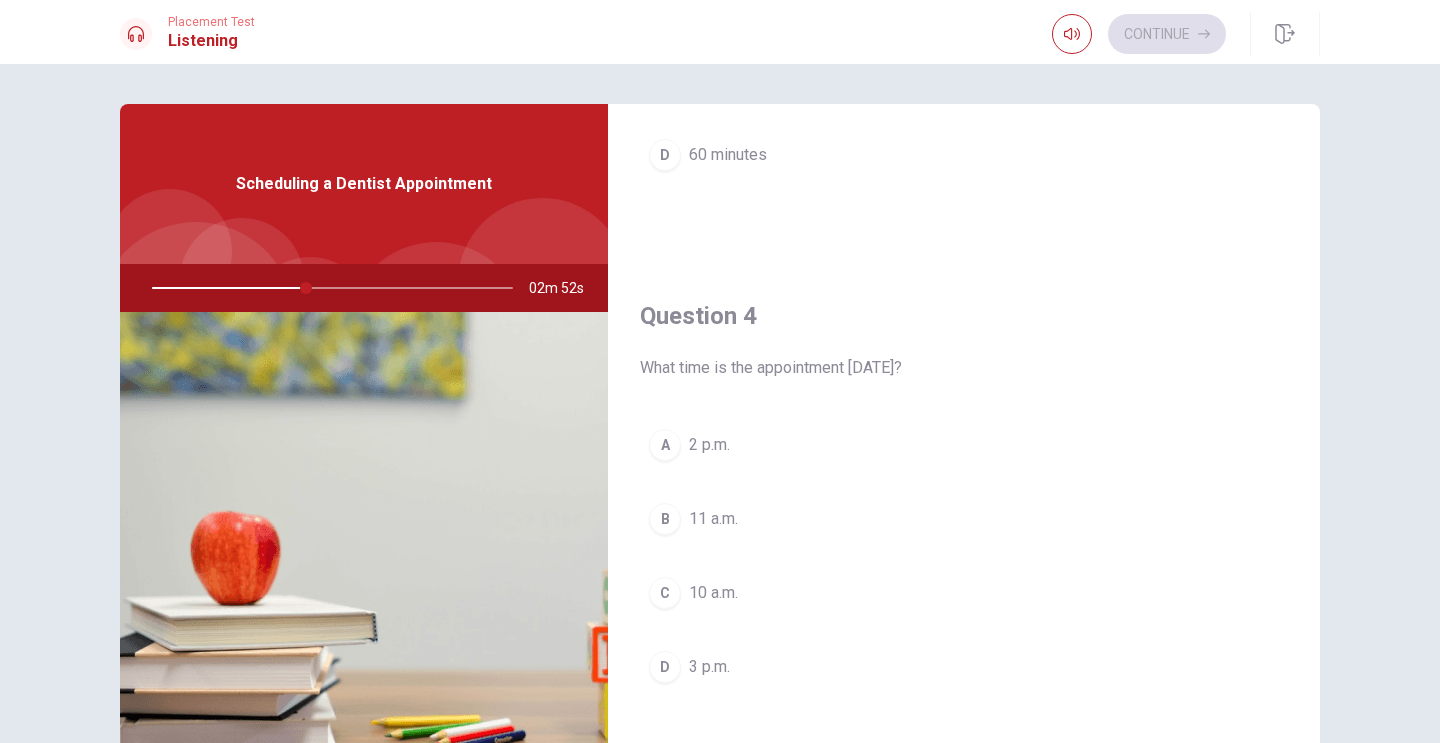 scroll, scrollTop: 1381, scrollLeft: 0, axis: vertical 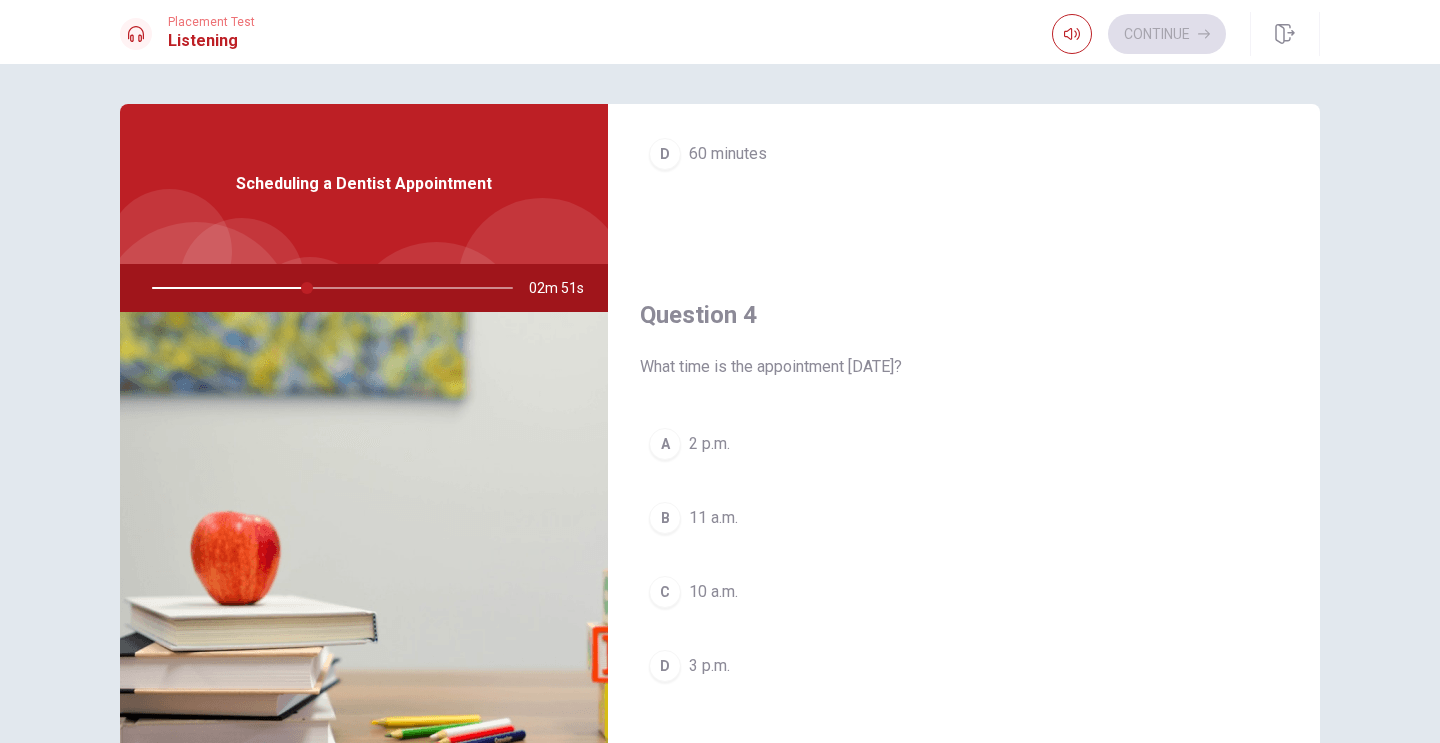 click on "D" at bounding box center [665, 666] 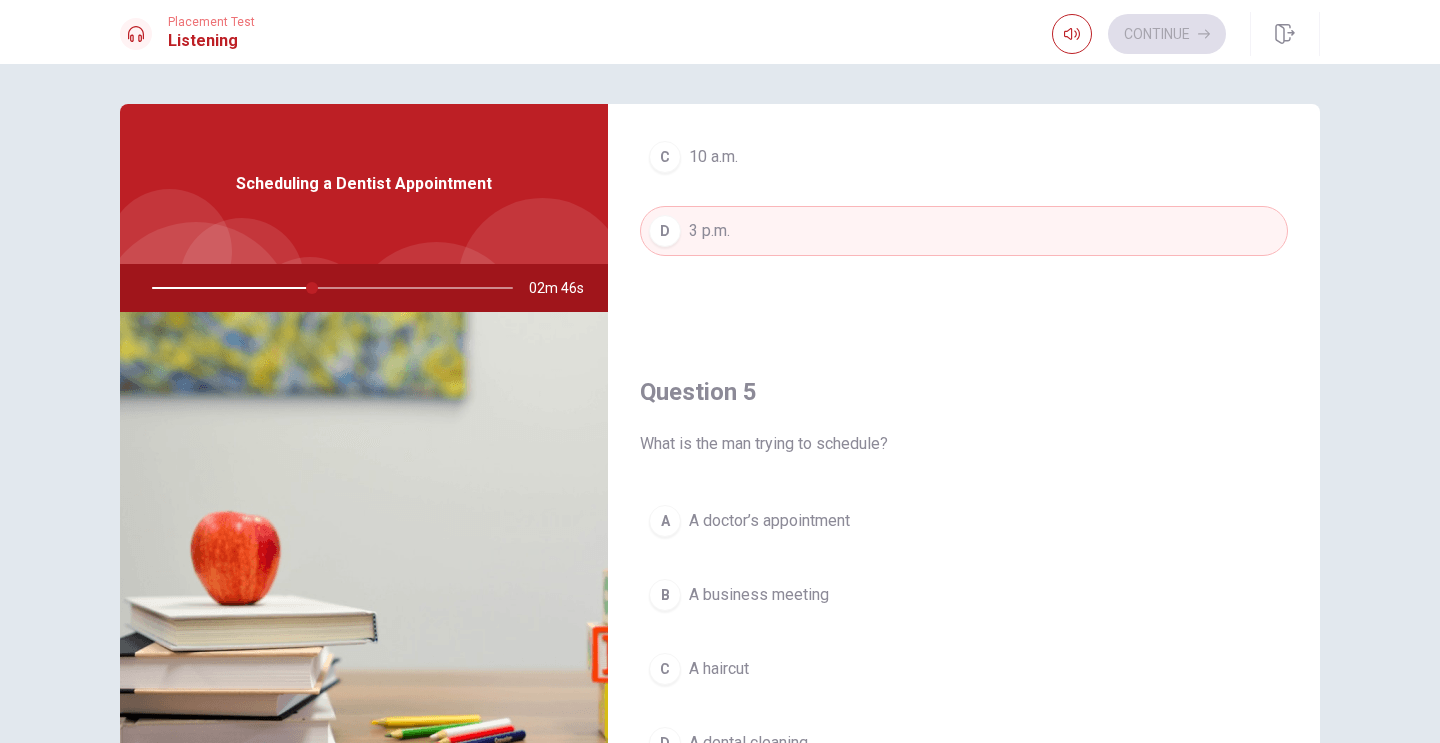 scroll, scrollTop: 1865, scrollLeft: 0, axis: vertical 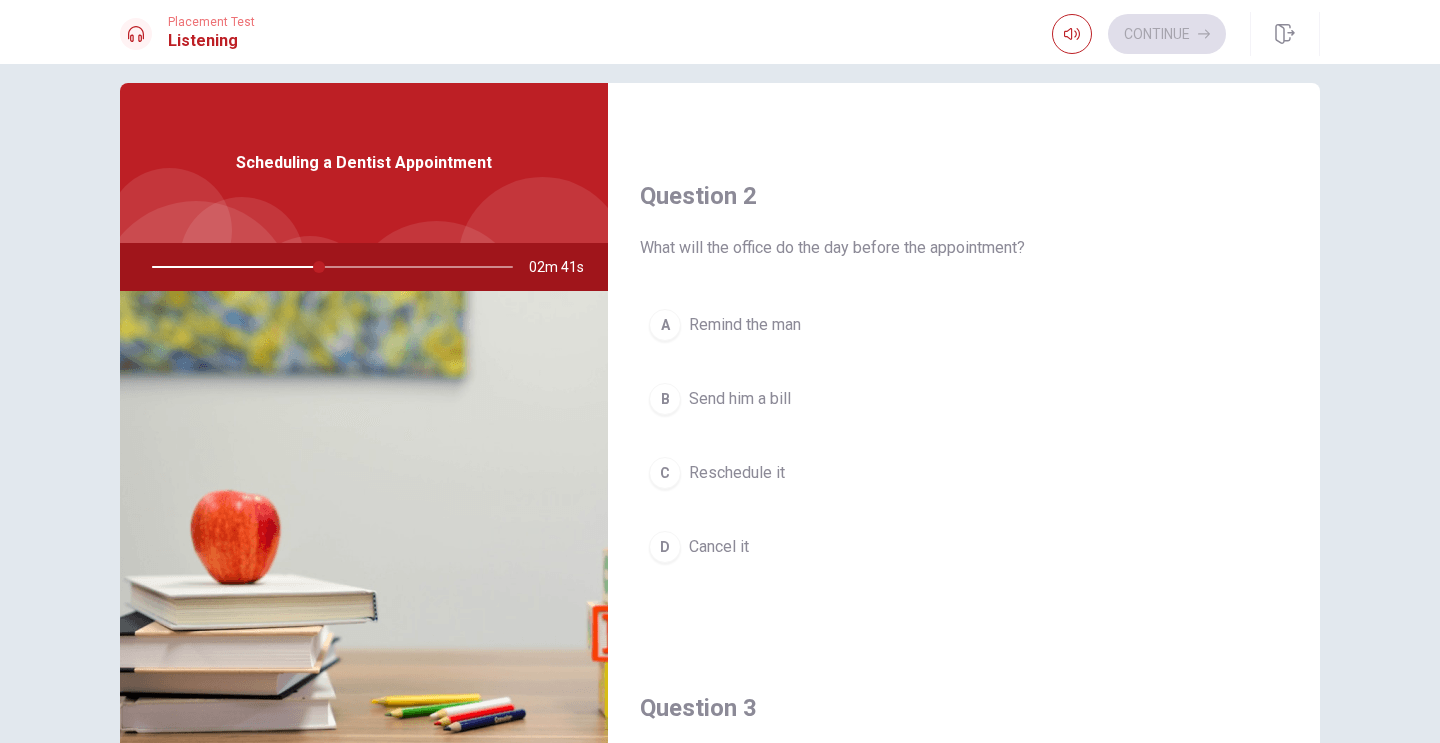 click on "A" at bounding box center [665, 325] 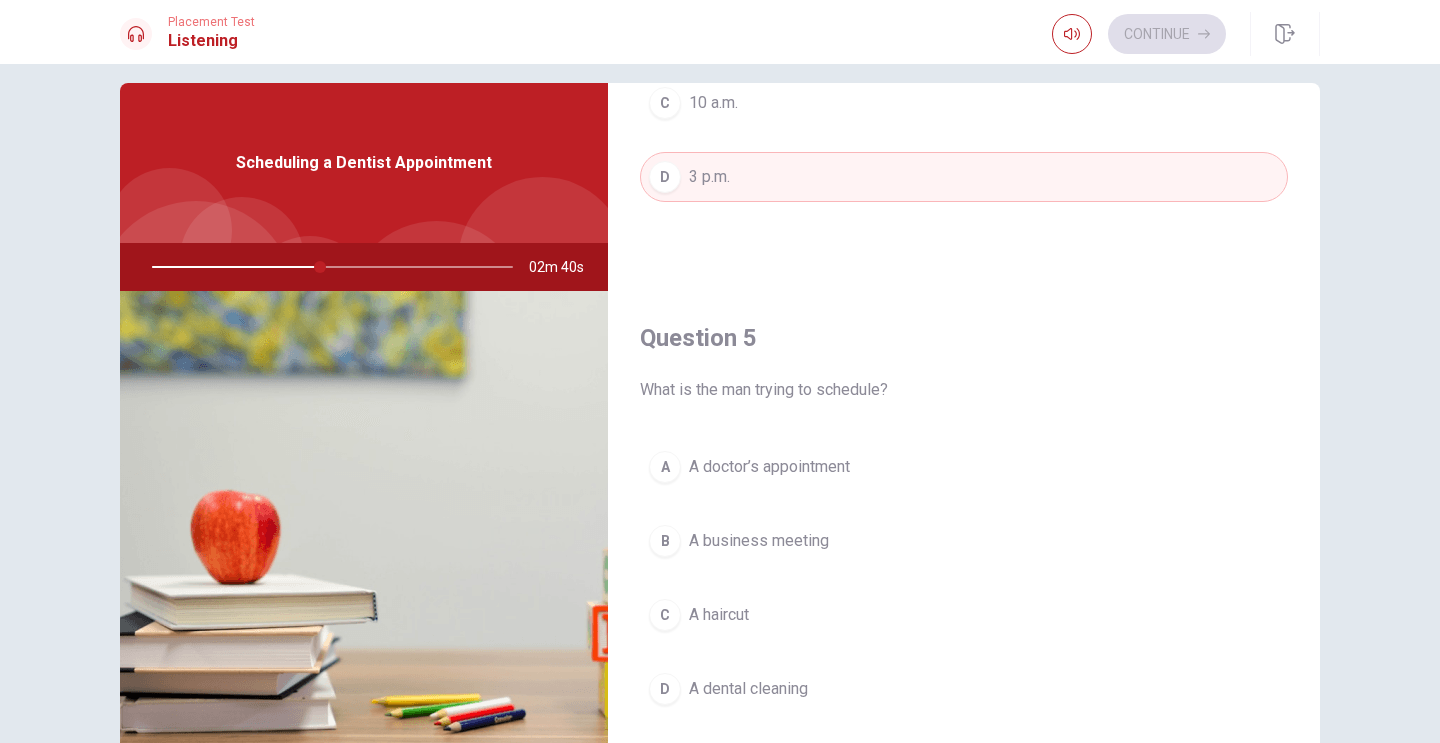 scroll, scrollTop: 1865, scrollLeft: 0, axis: vertical 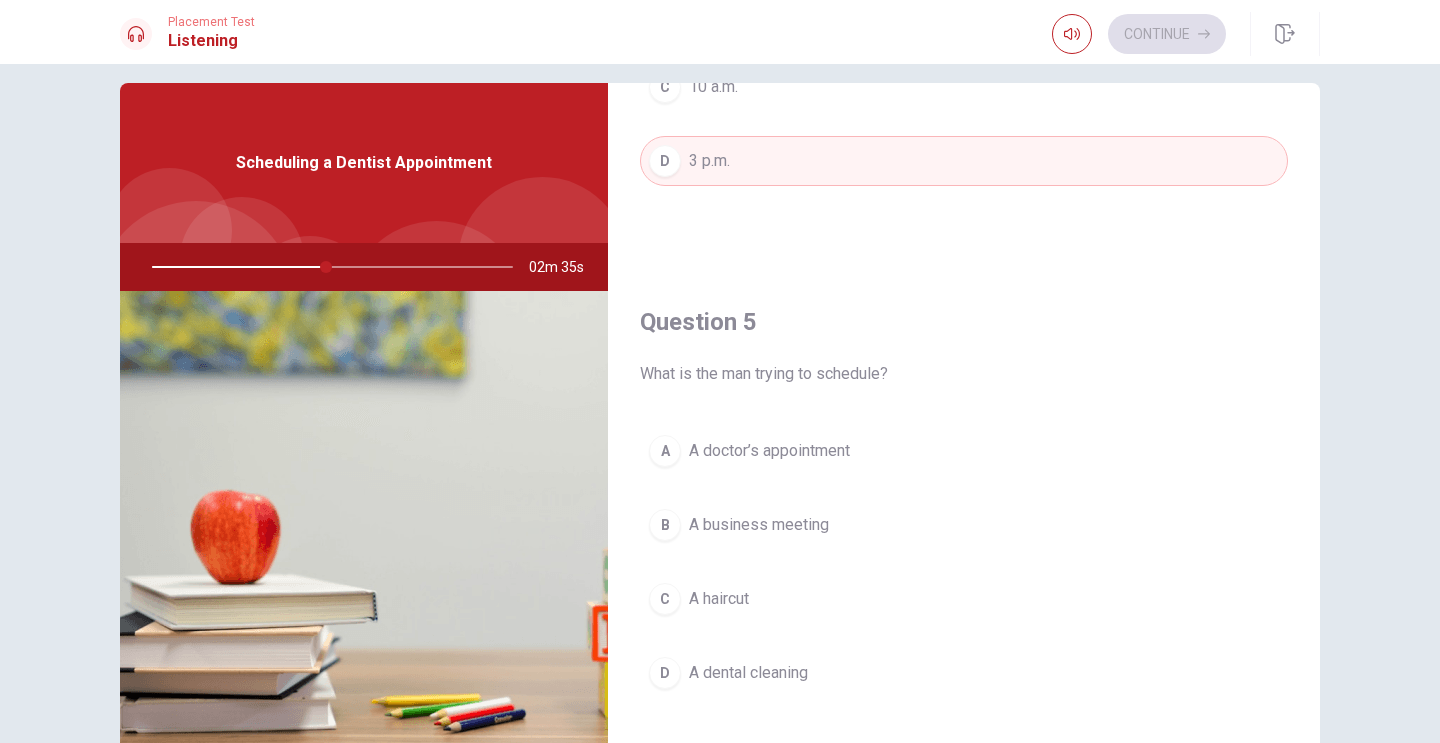 click on "D" at bounding box center [665, 673] 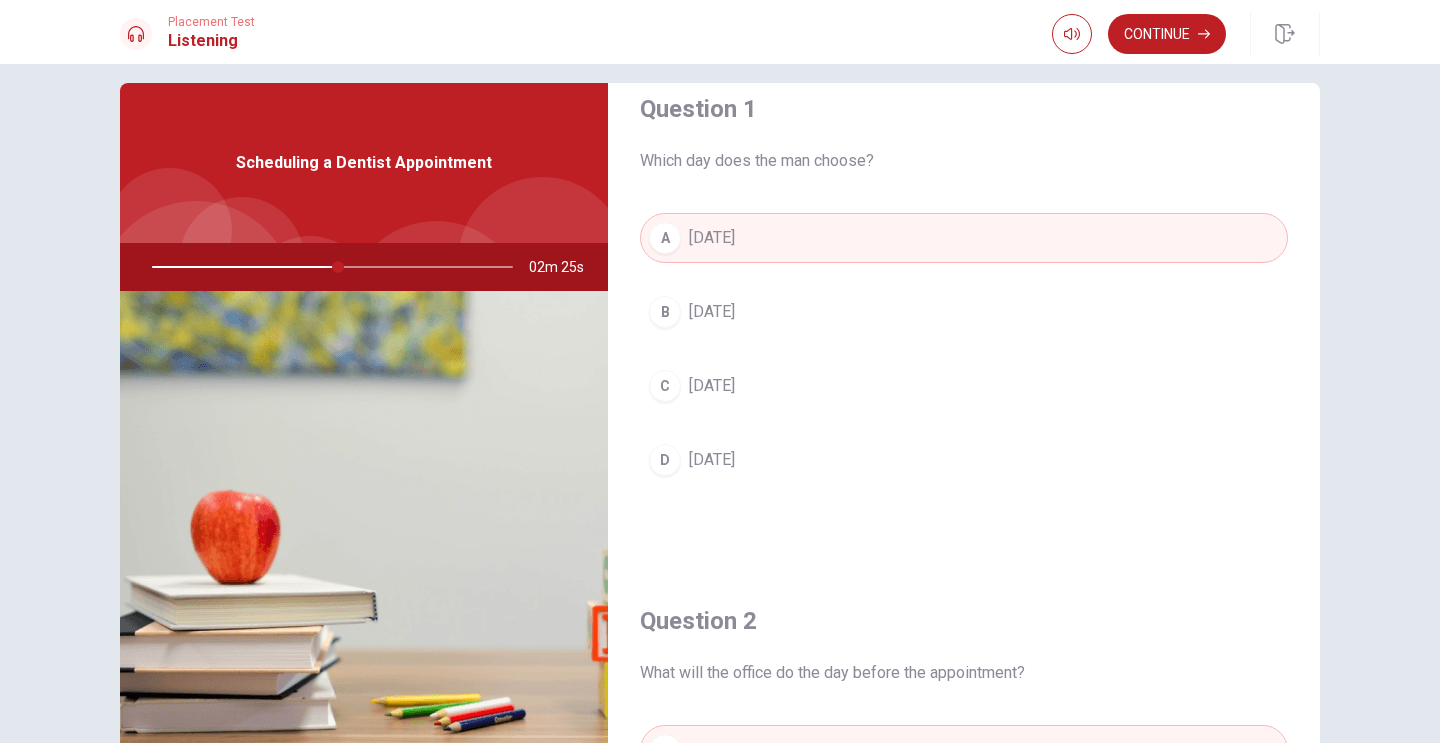 scroll, scrollTop: 0, scrollLeft: 0, axis: both 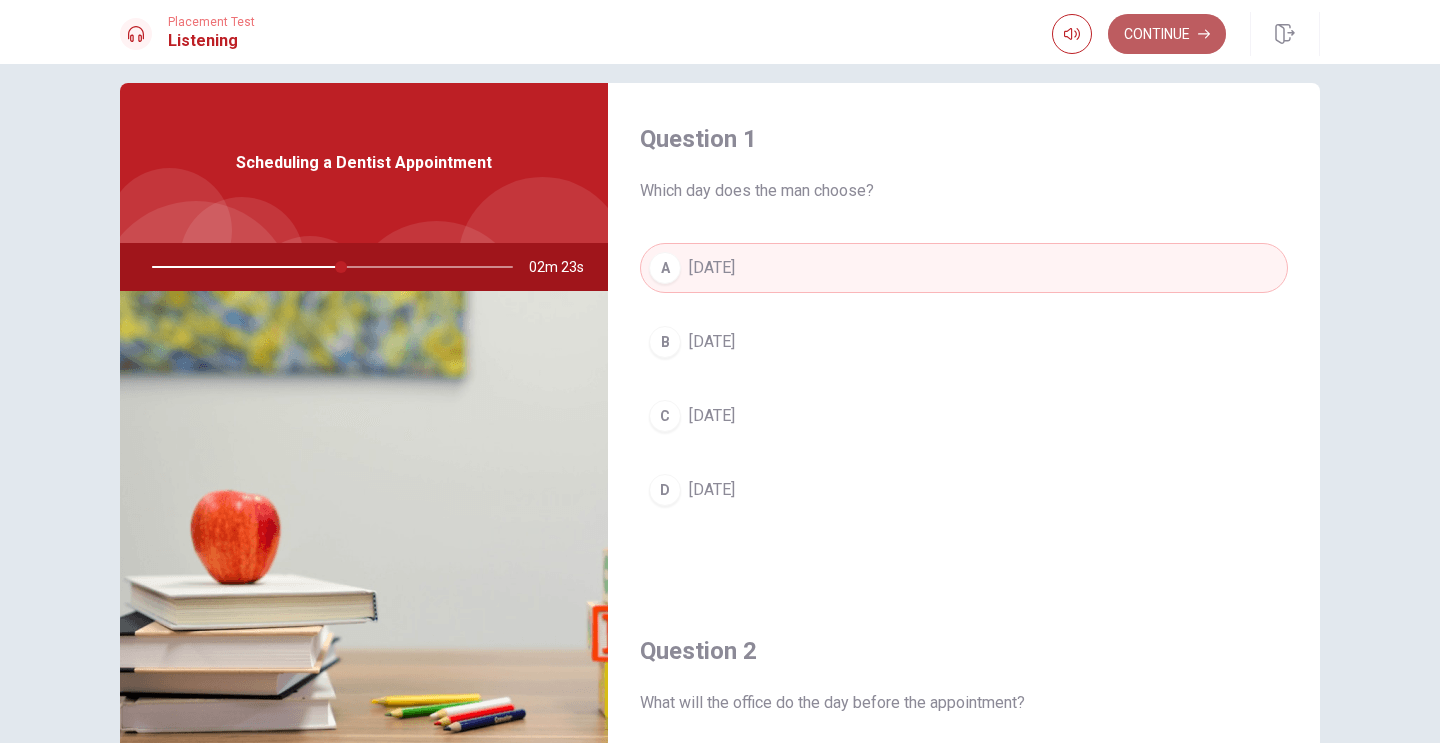 click on "Continue" at bounding box center [1167, 34] 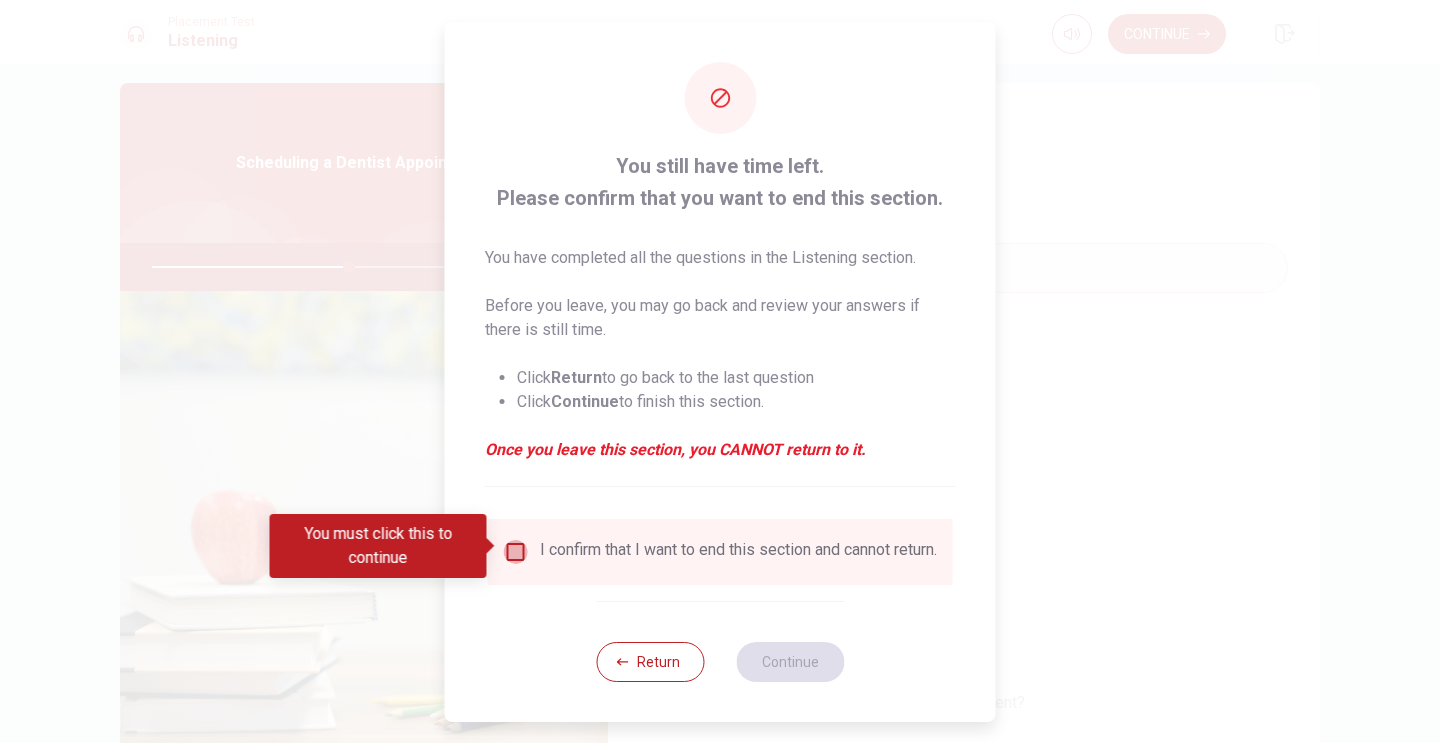 click at bounding box center (516, 552) 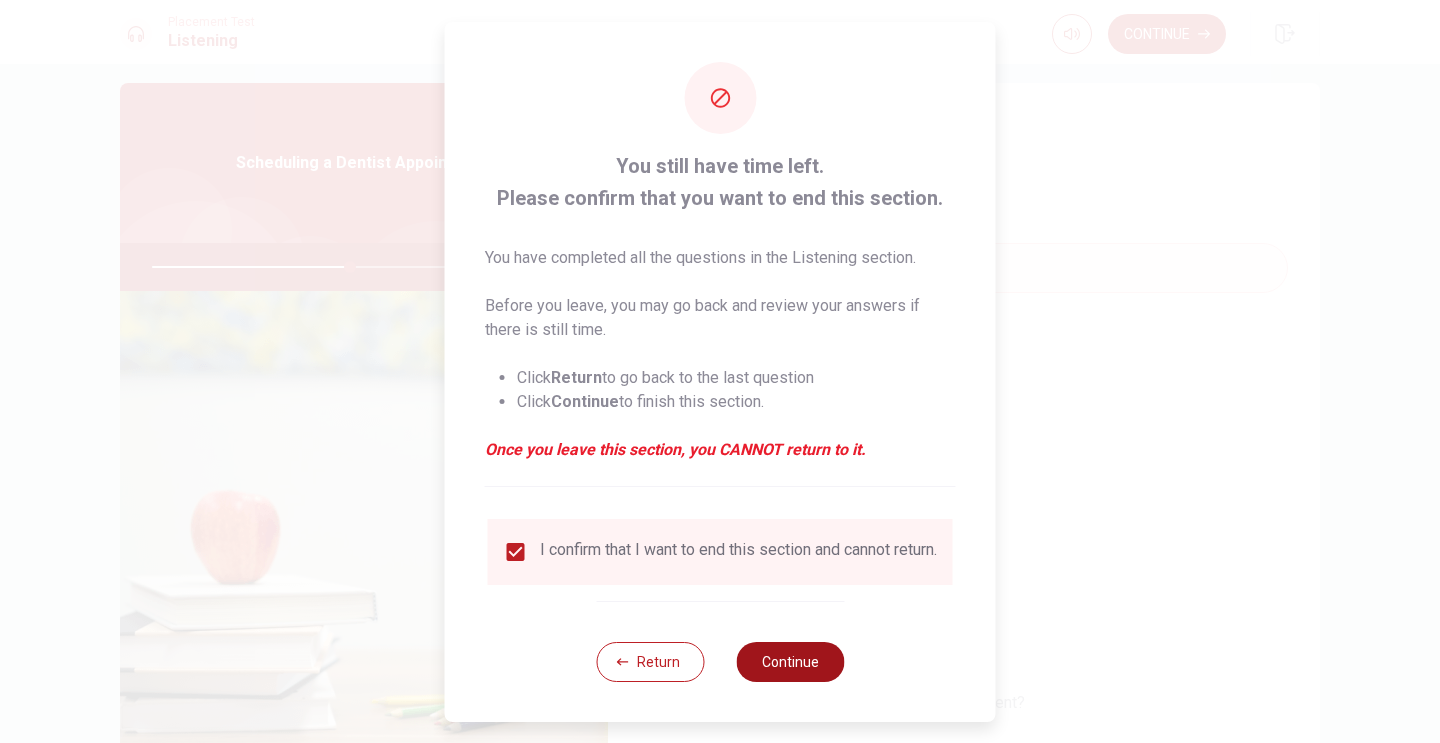 click on "Continue" at bounding box center (790, 662) 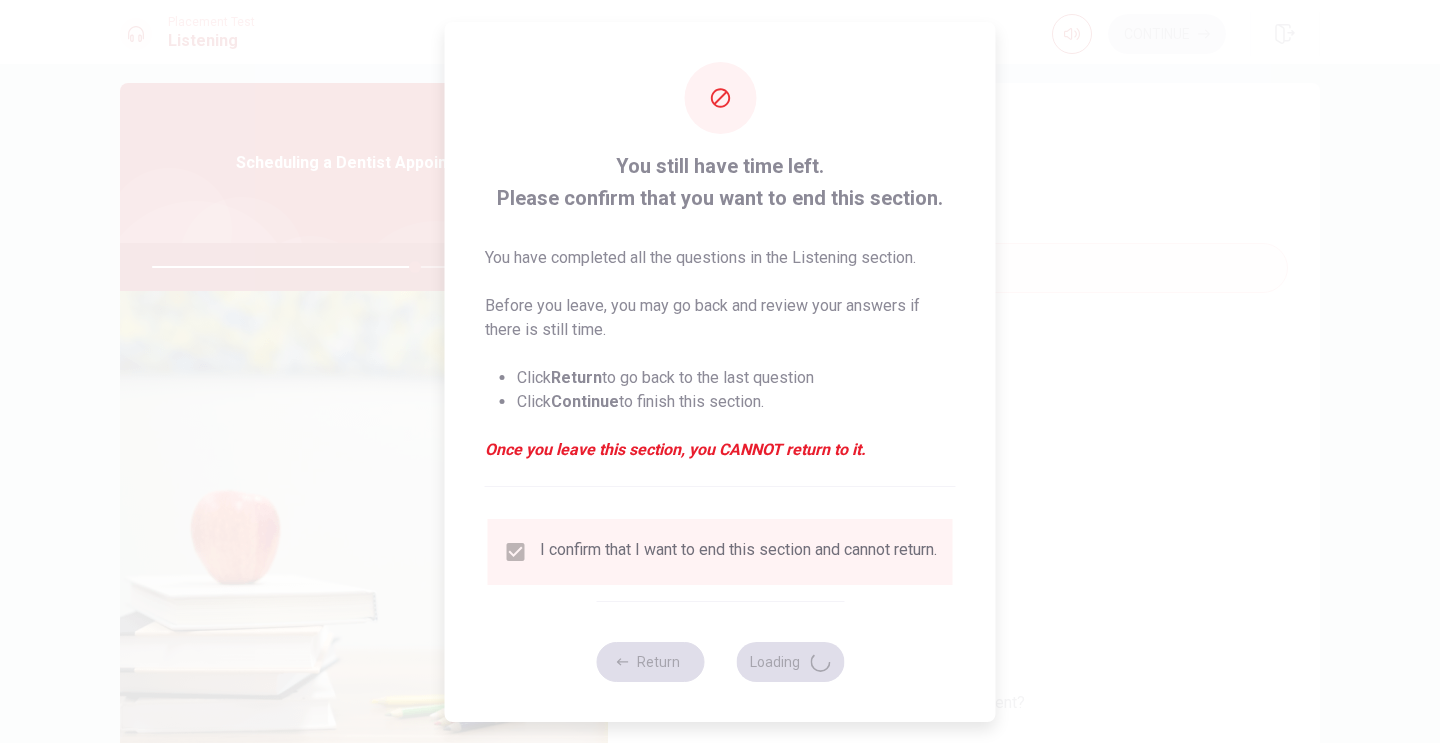 click on "I confirm that I want to end this section and cannot return." at bounding box center (738, 552) 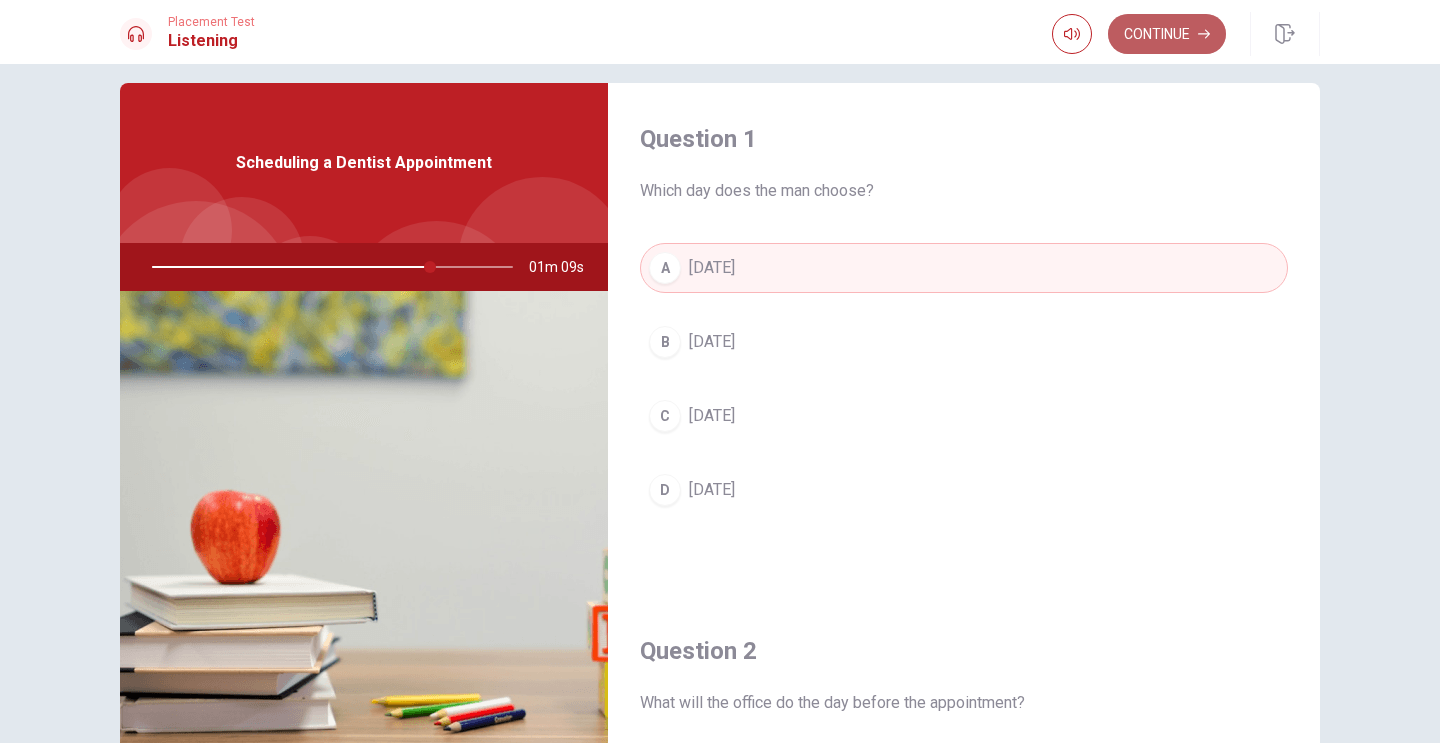 click on "Continue" at bounding box center [1167, 34] 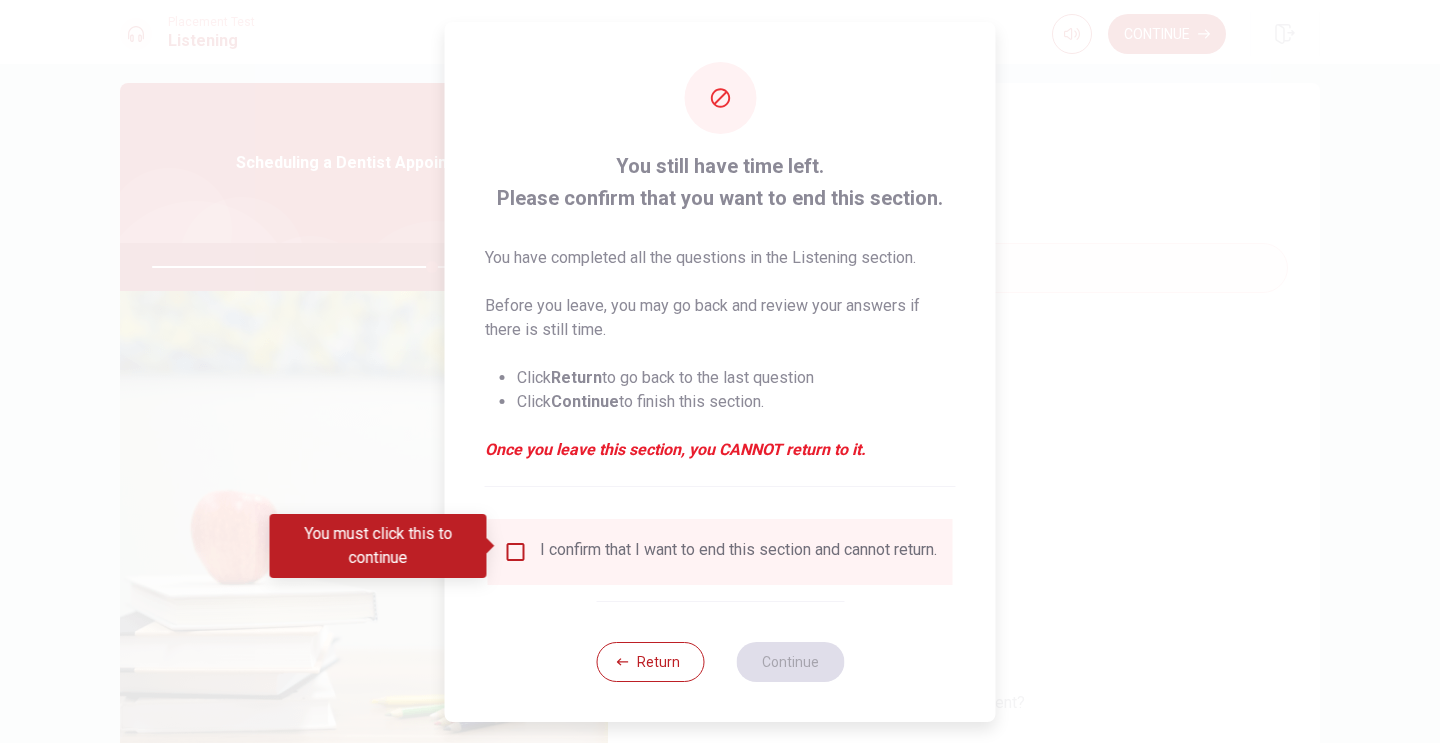 click at bounding box center (516, 552) 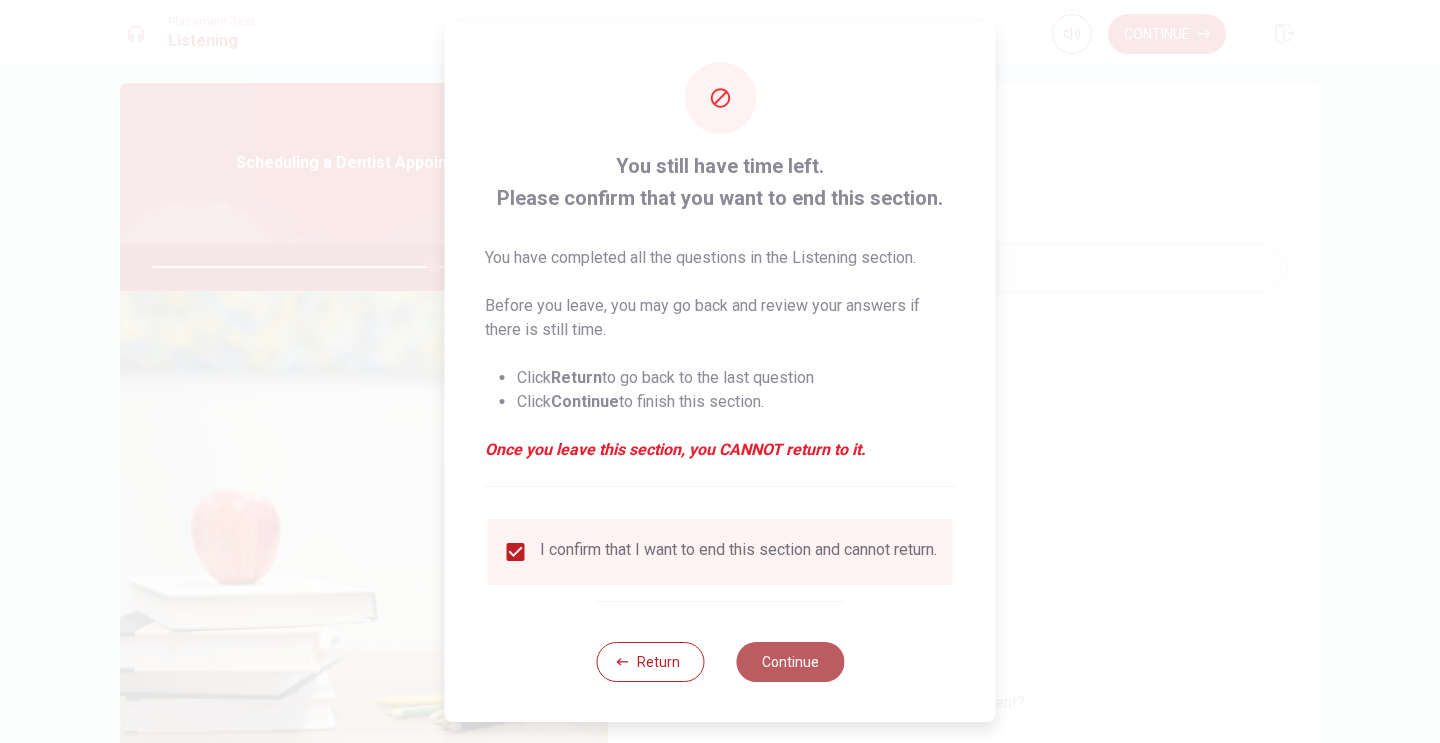 click on "Continue" at bounding box center (790, 662) 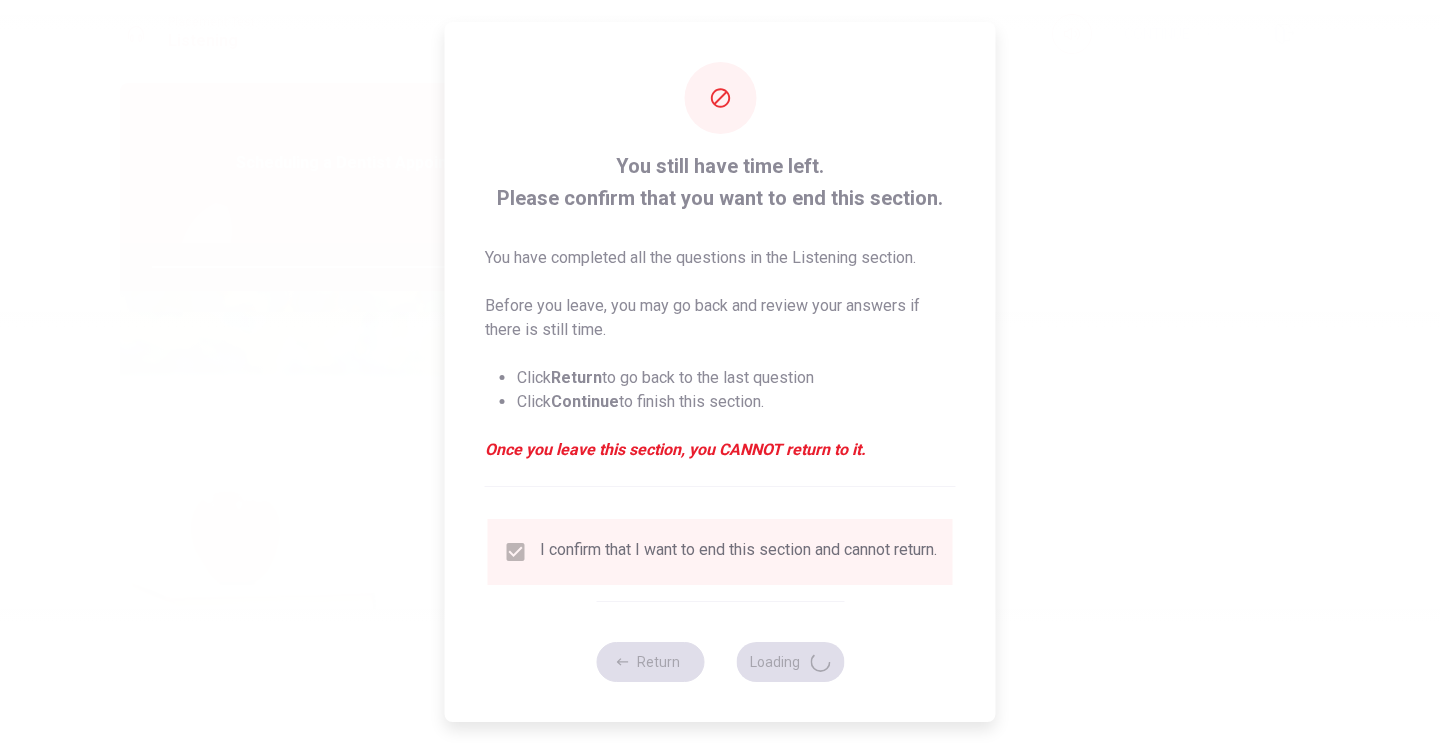 click on "I confirm that I want to end this section and cannot return." at bounding box center (738, 552) 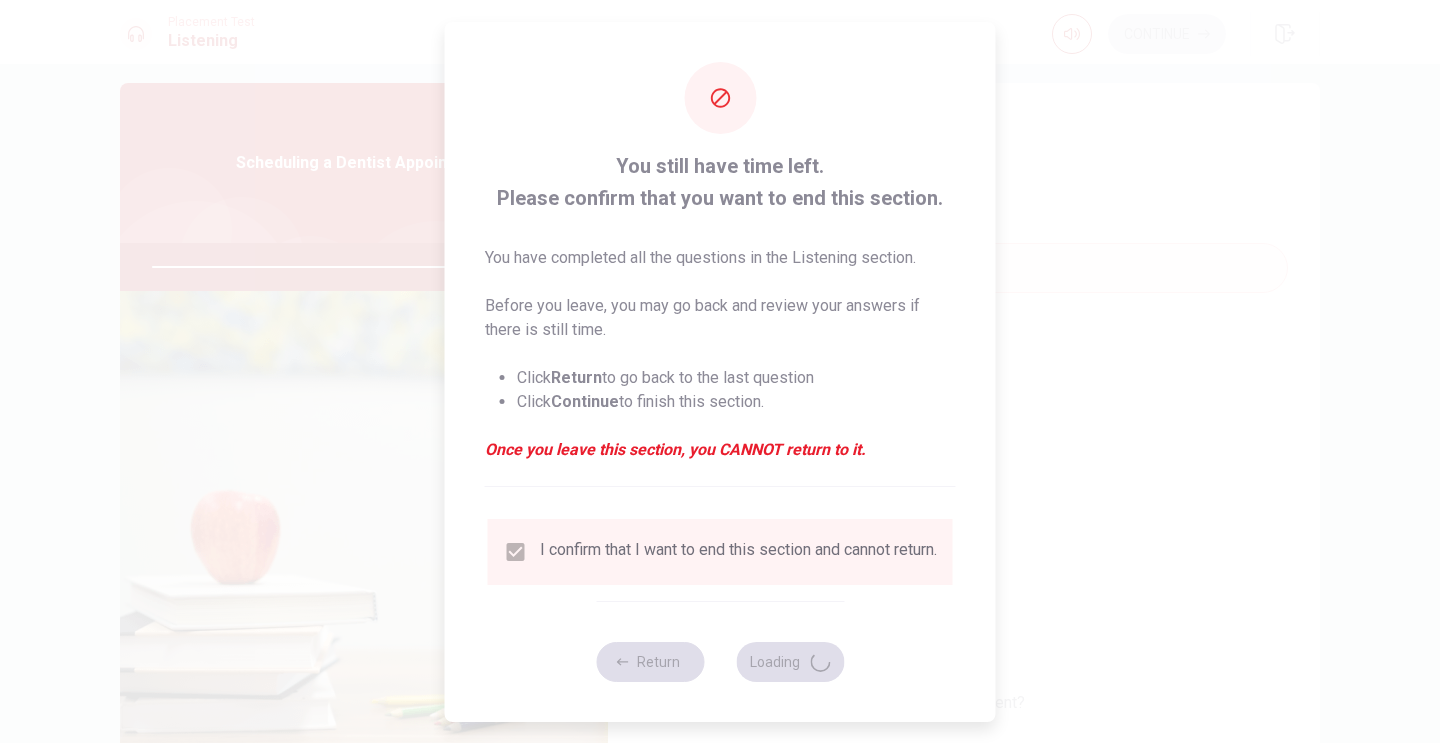 click at bounding box center (720, 371) 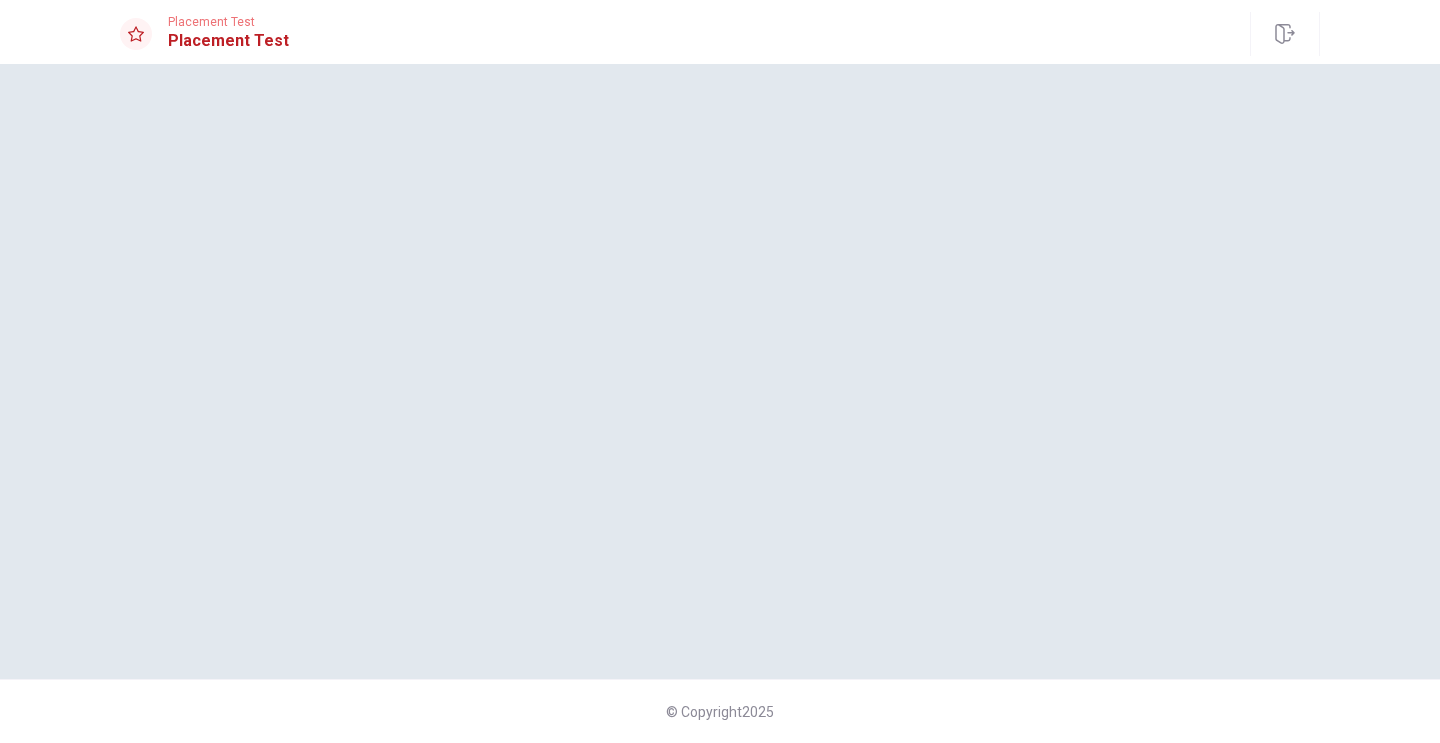 click at bounding box center [720, 371] 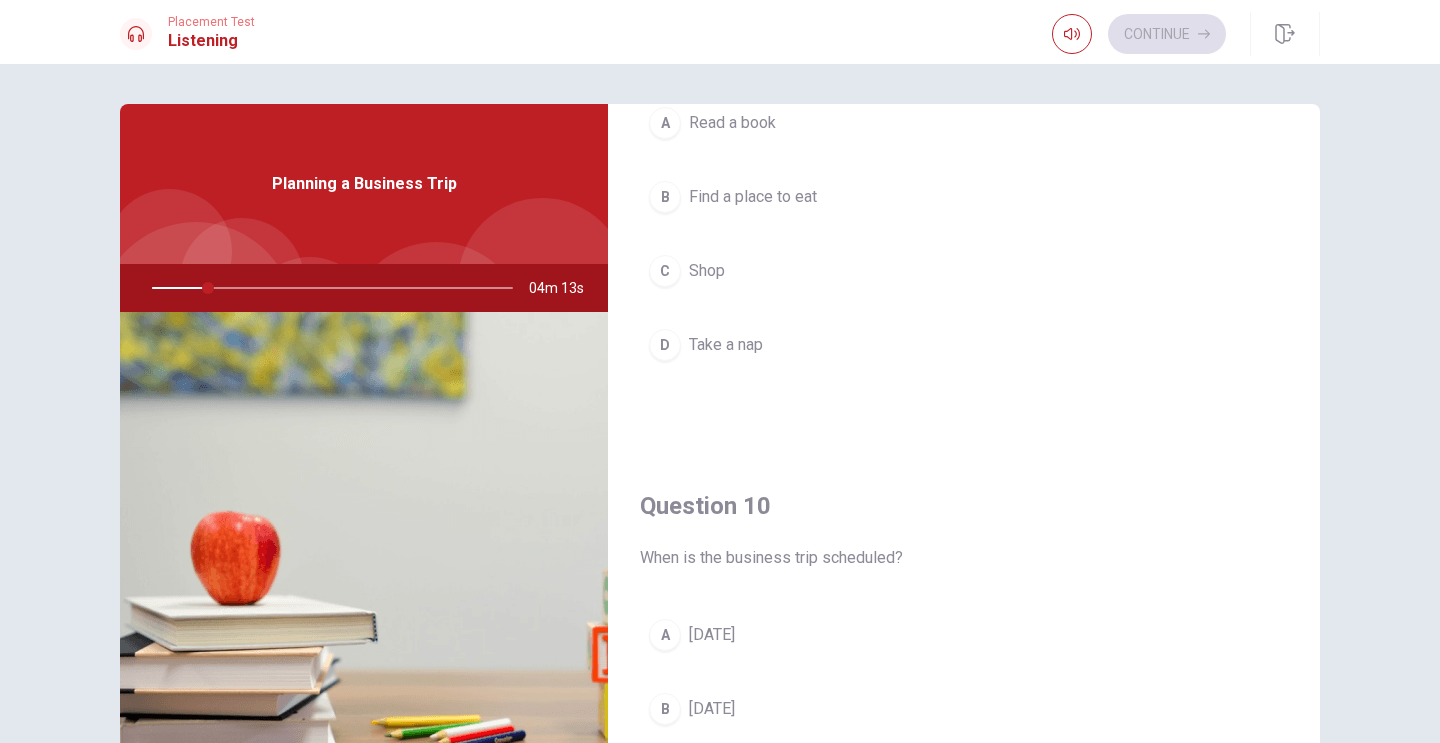 scroll, scrollTop: 1865, scrollLeft: 0, axis: vertical 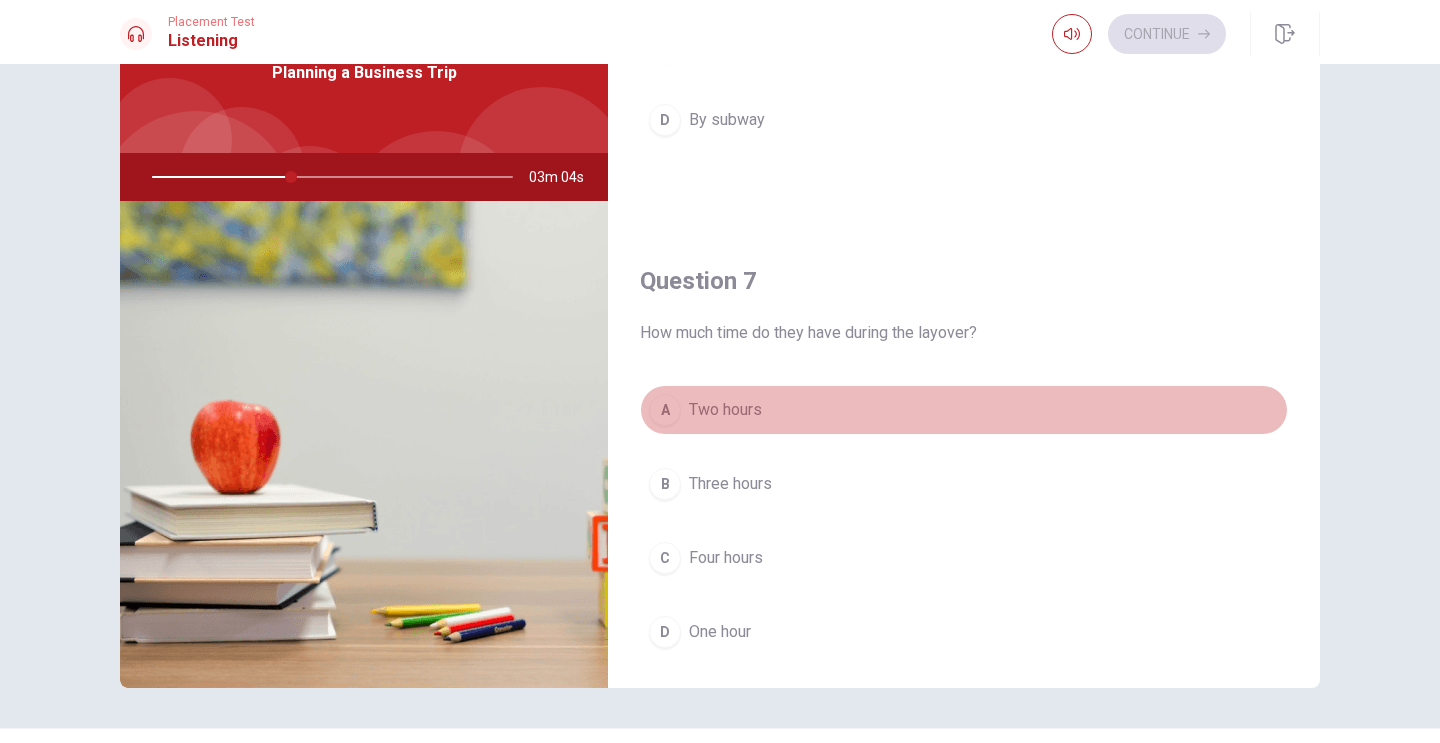 click on "A" at bounding box center [665, 410] 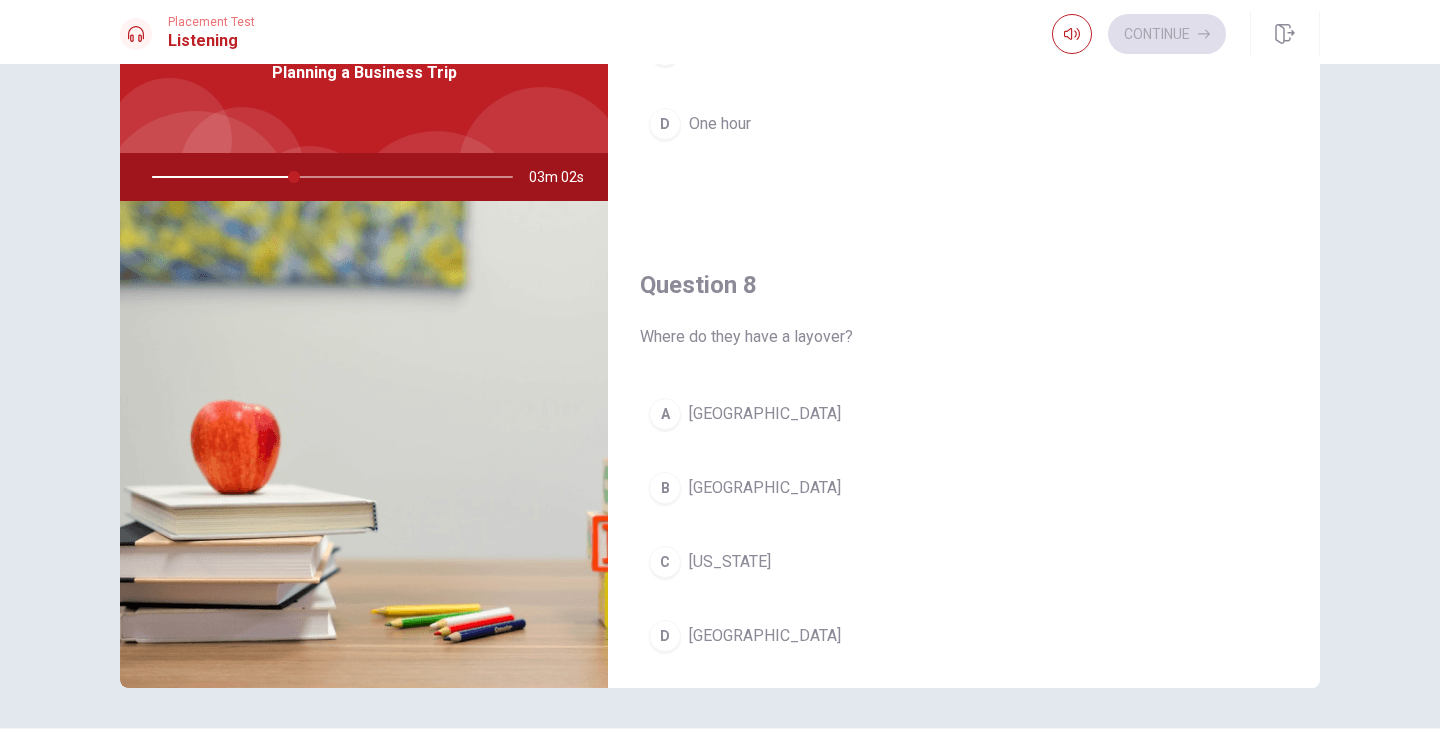 scroll, scrollTop: 804, scrollLeft: 0, axis: vertical 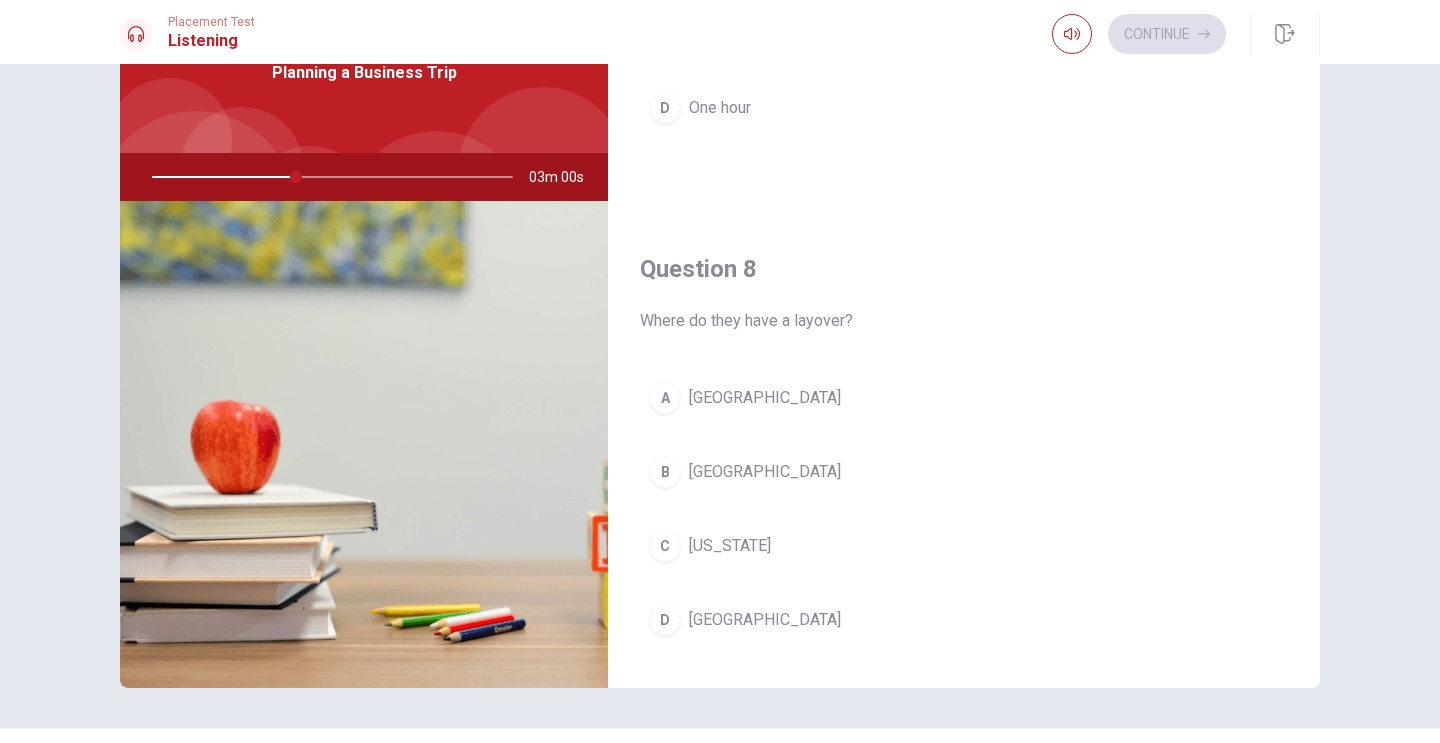 click on "B" at bounding box center [665, 472] 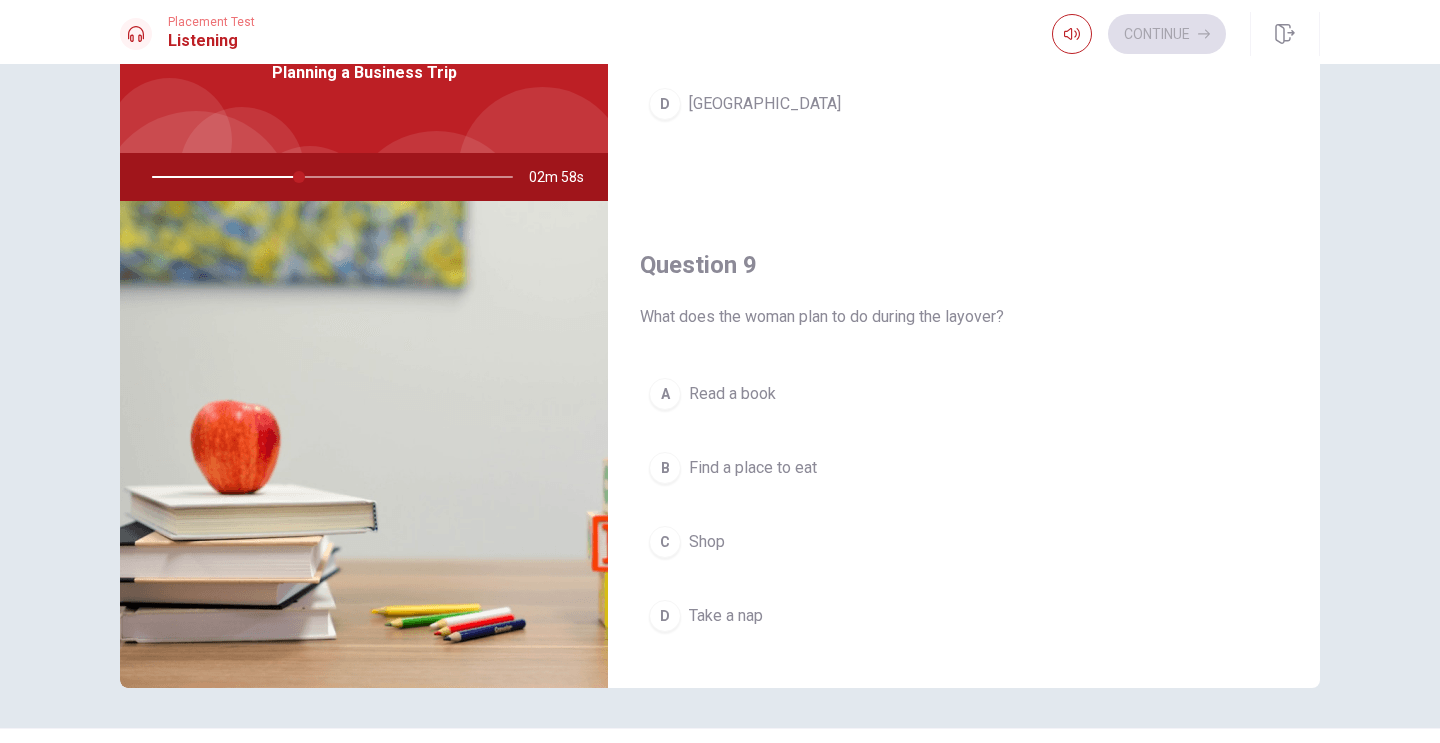 scroll, scrollTop: 1324, scrollLeft: 0, axis: vertical 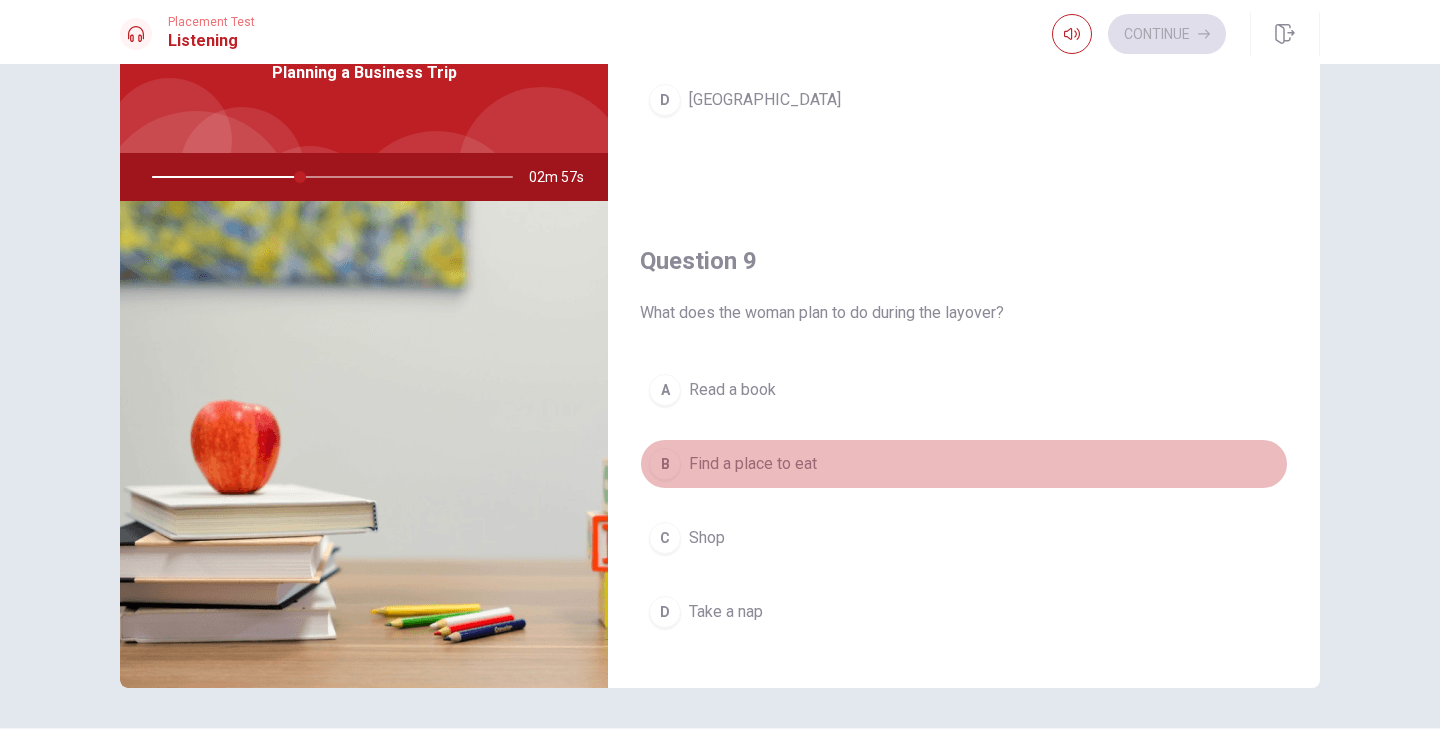 click on "B" at bounding box center [665, 464] 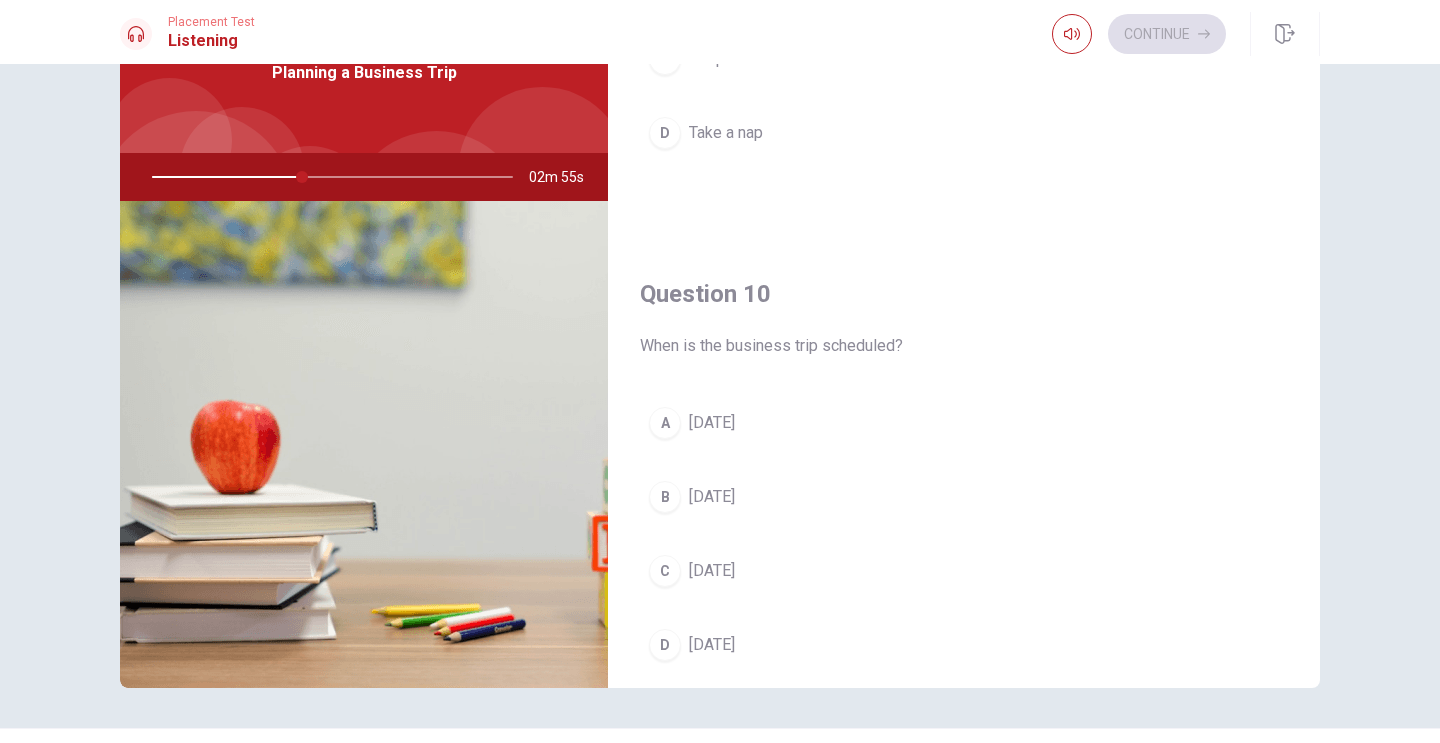 scroll, scrollTop: 1819, scrollLeft: 0, axis: vertical 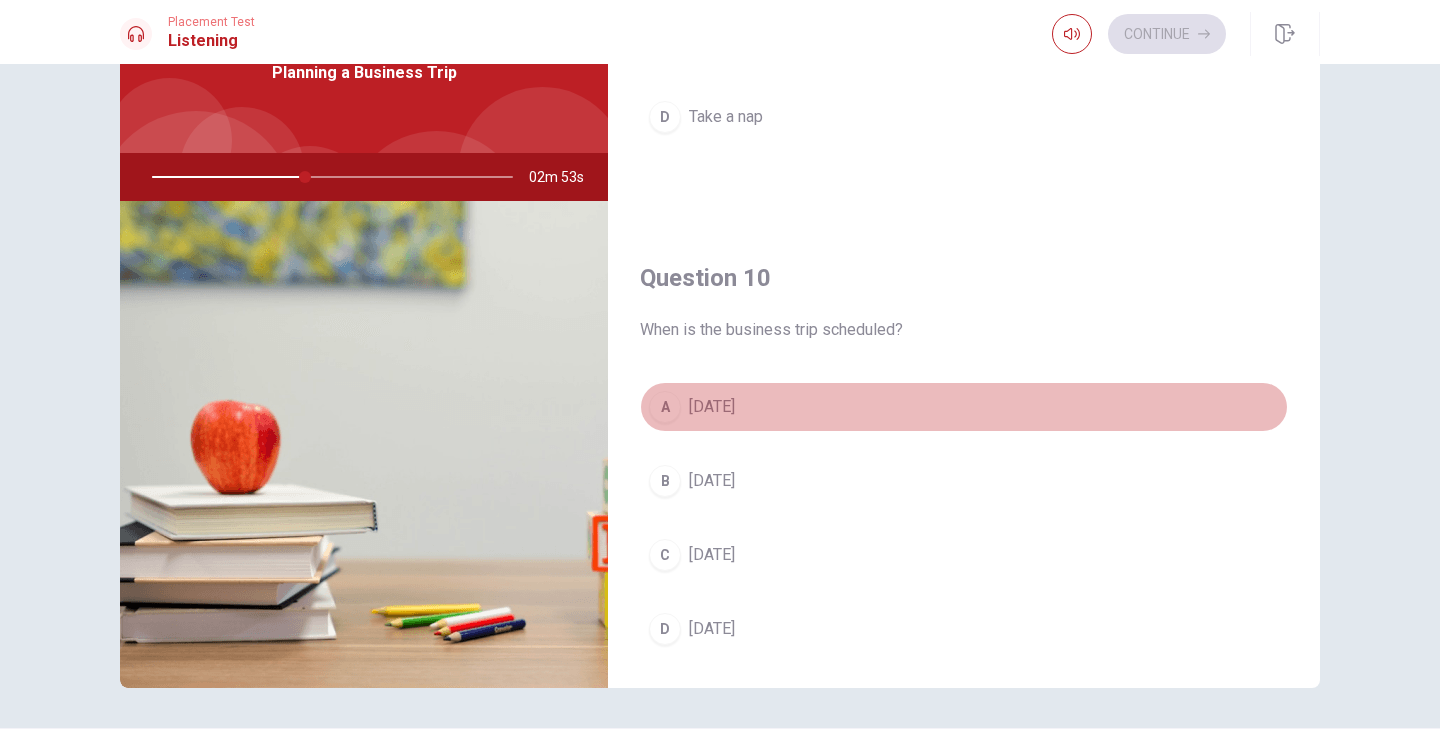 click on "A" at bounding box center [665, 407] 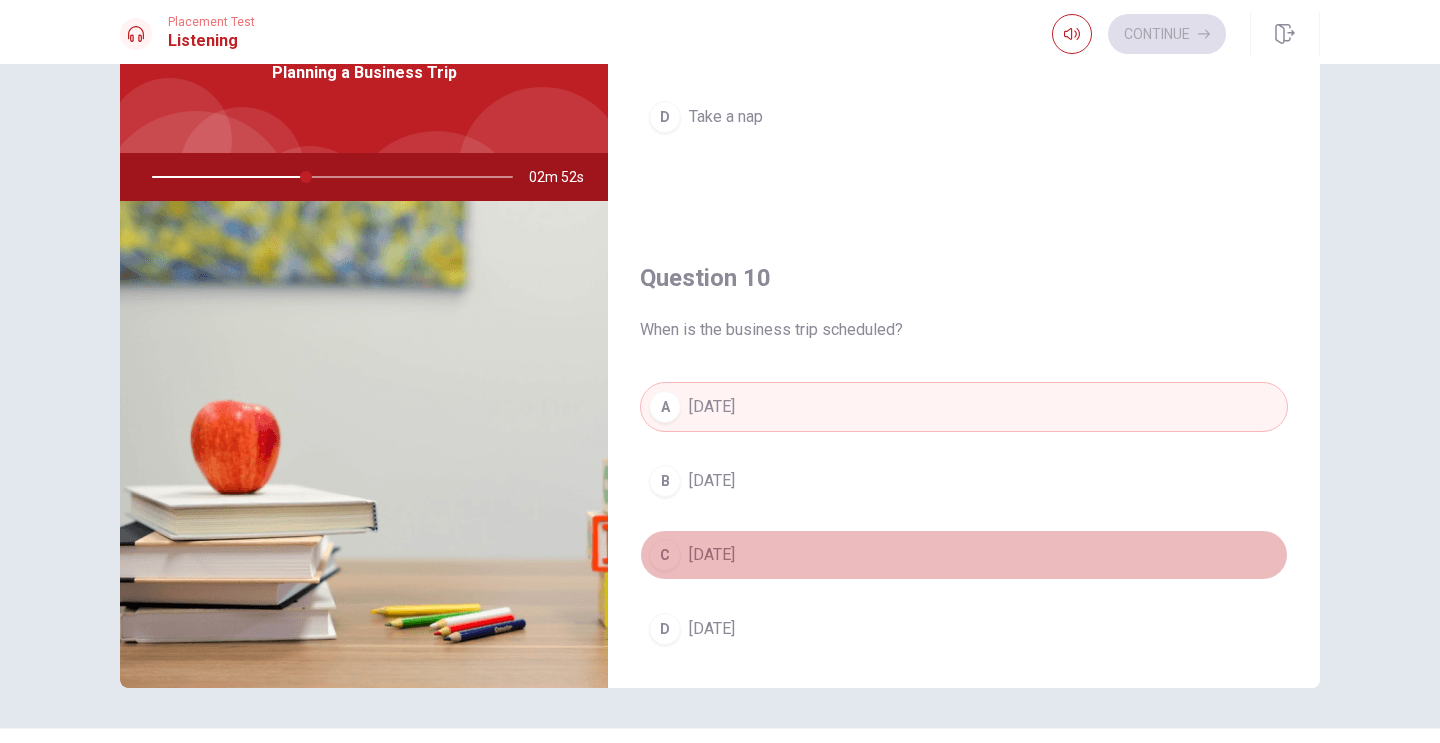 click on "C" at bounding box center (665, 555) 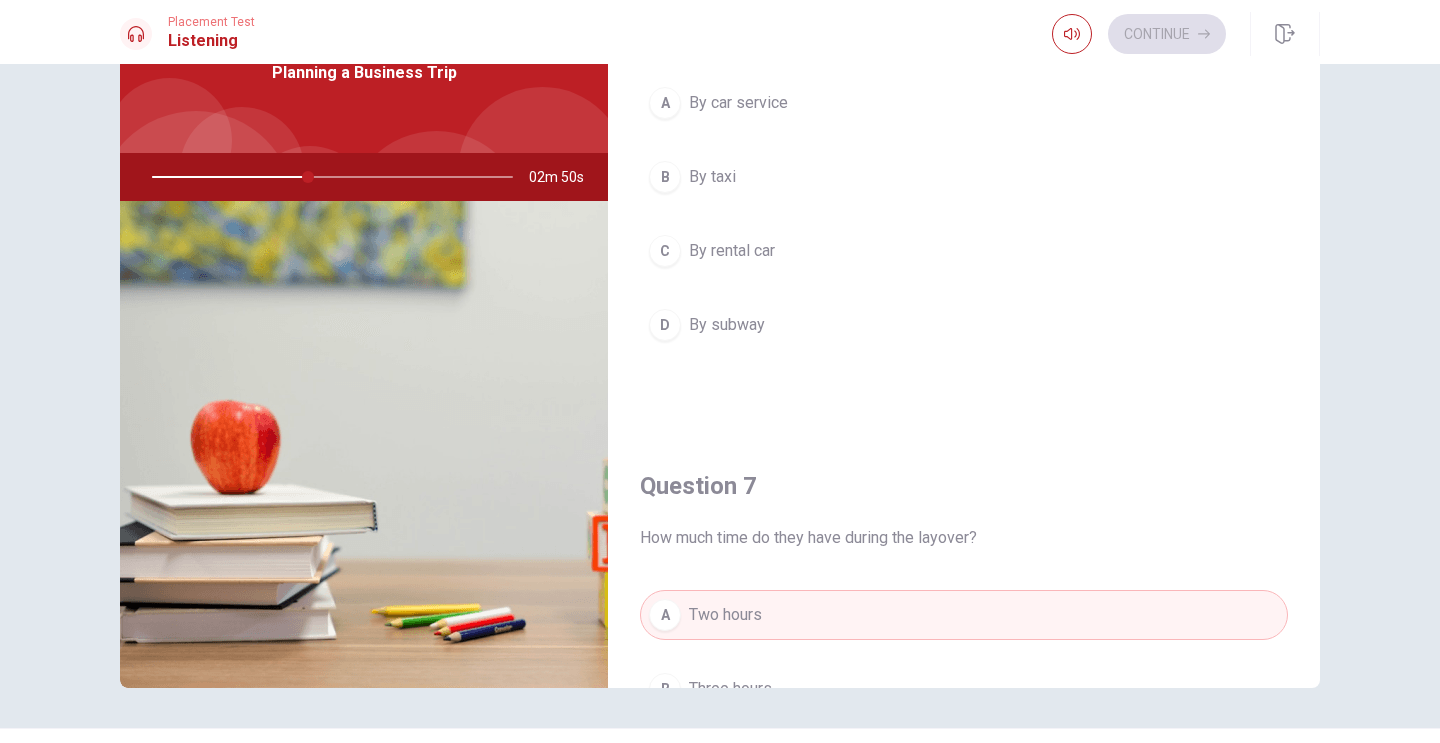 scroll, scrollTop: 0, scrollLeft: 0, axis: both 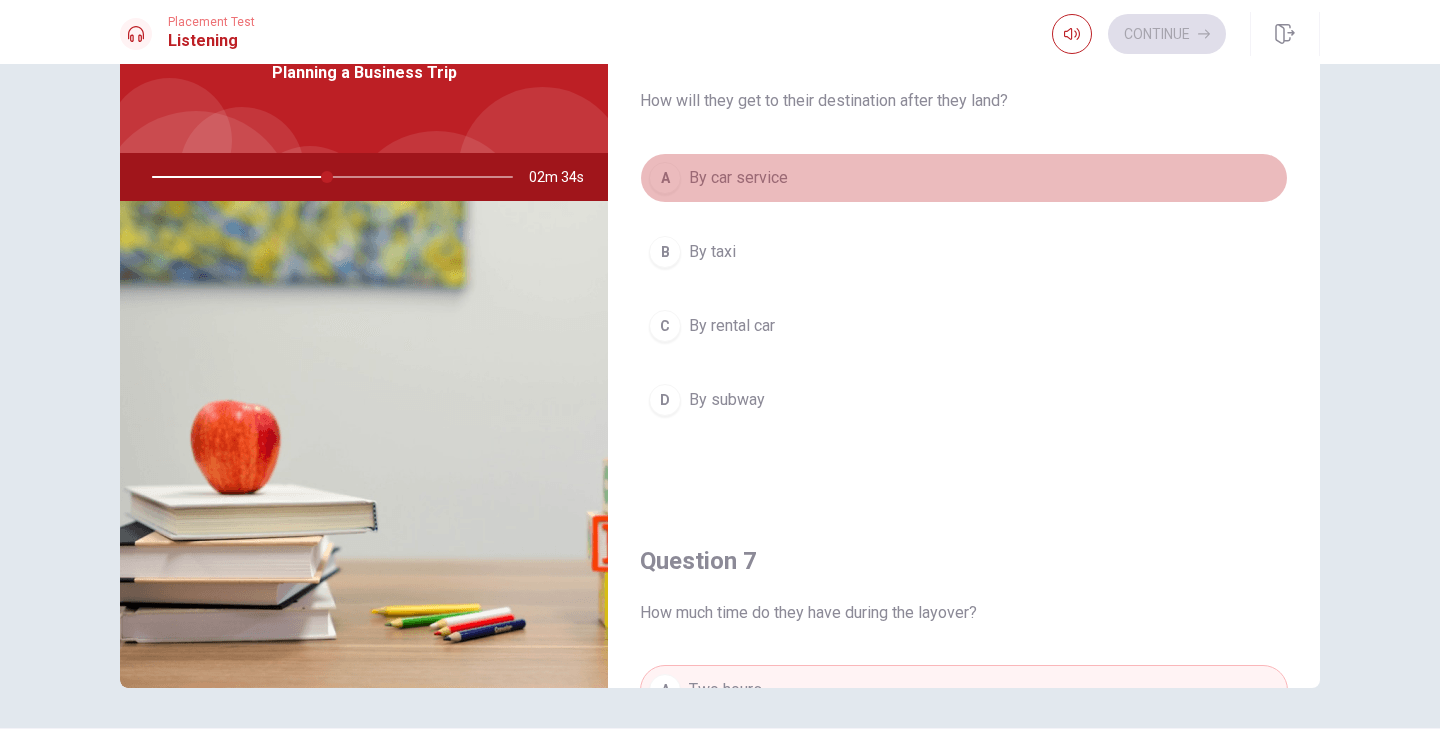 click on "A" at bounding box center [665, 178] 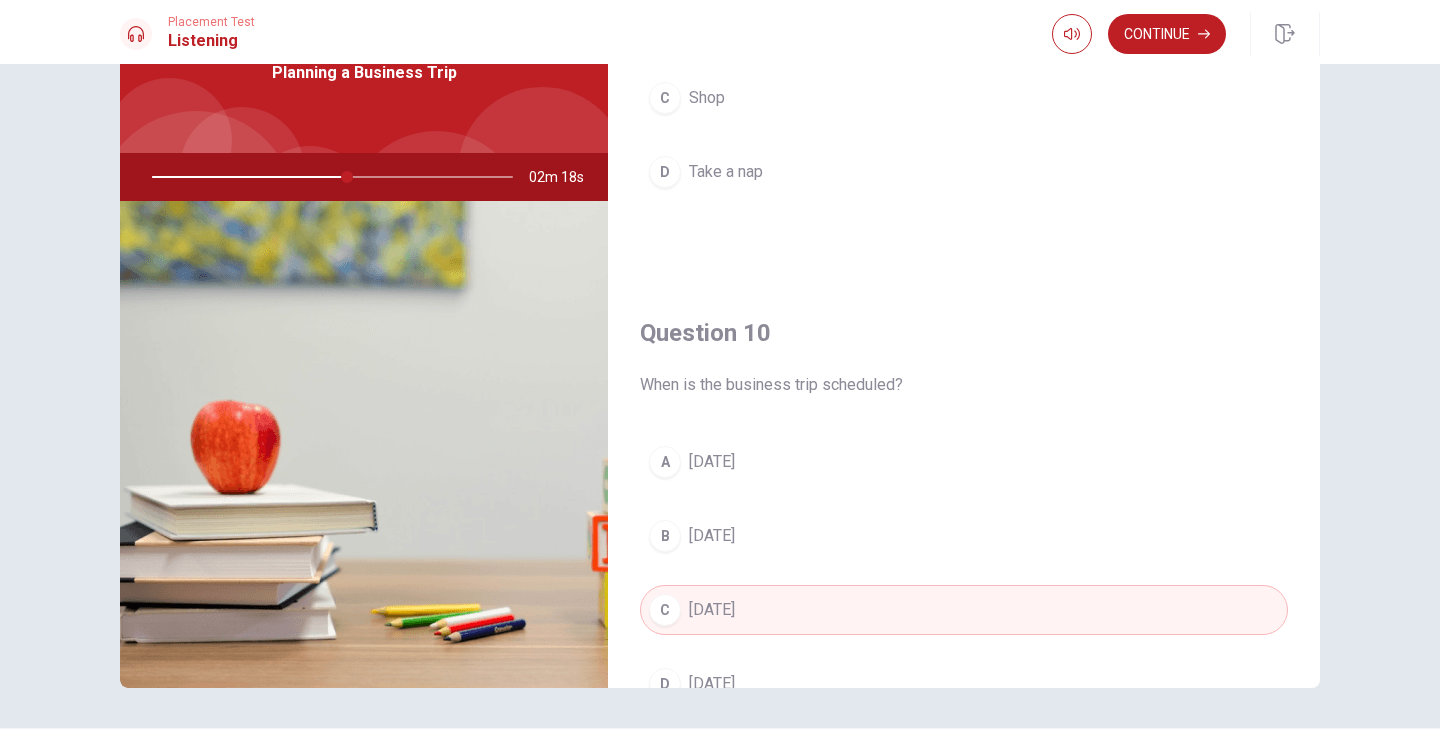 scroll, scrollTop: 1865, scrollLeft: 0, axis: vertical 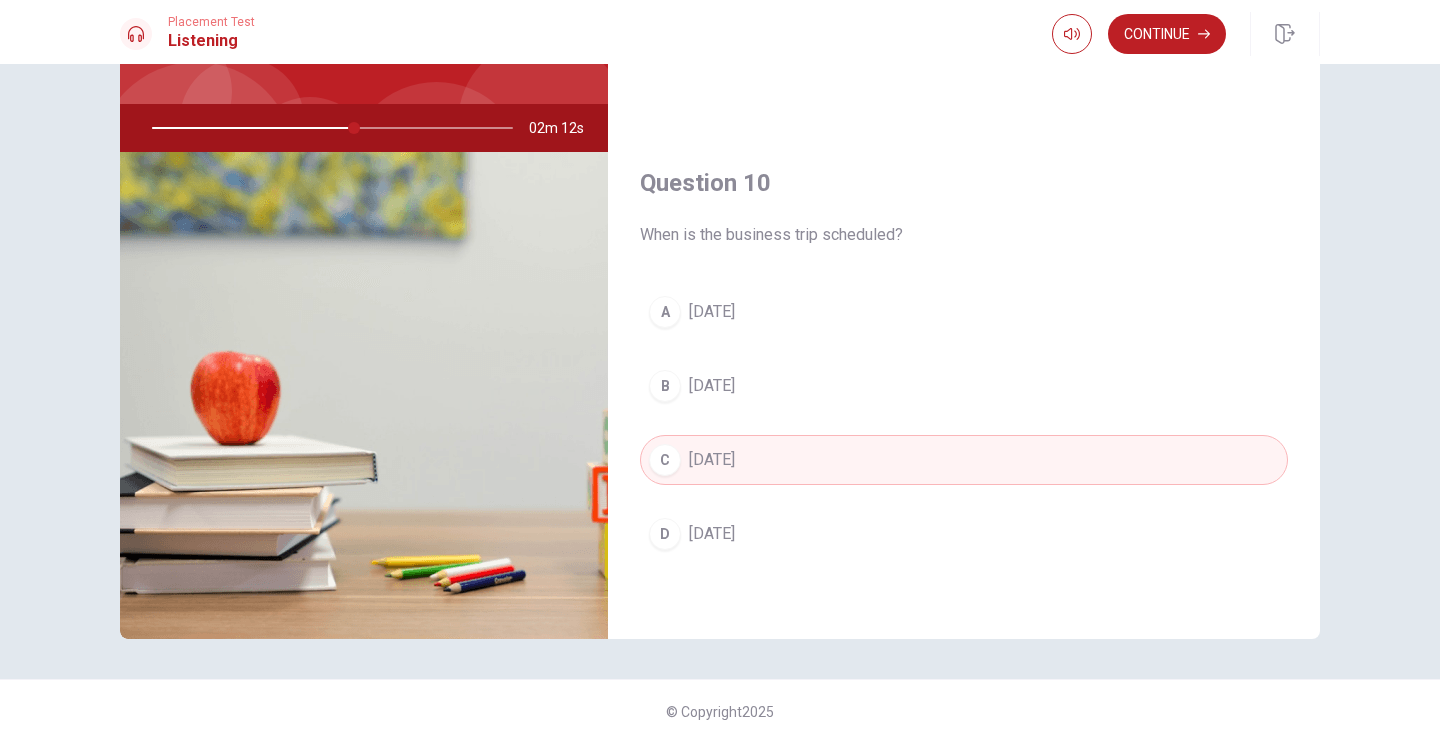 type on "56" 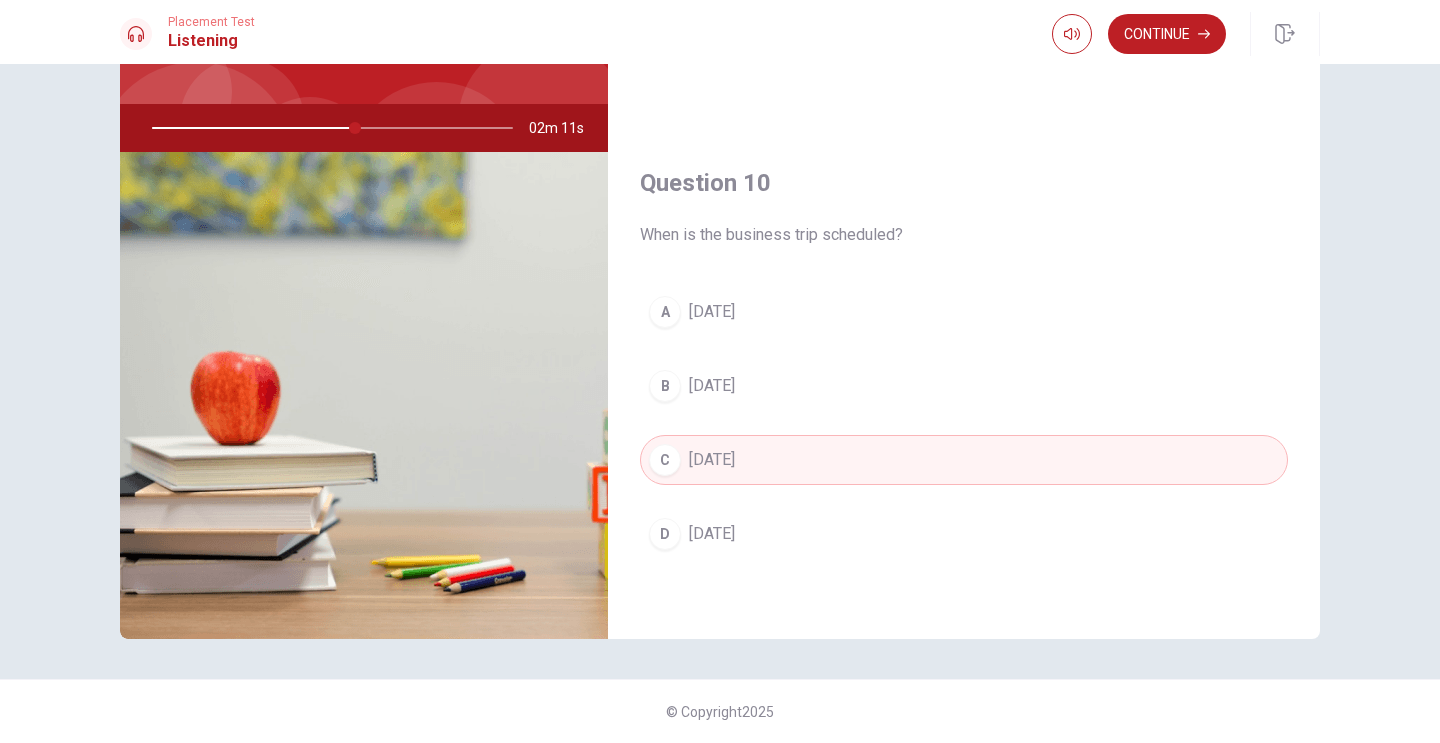 type 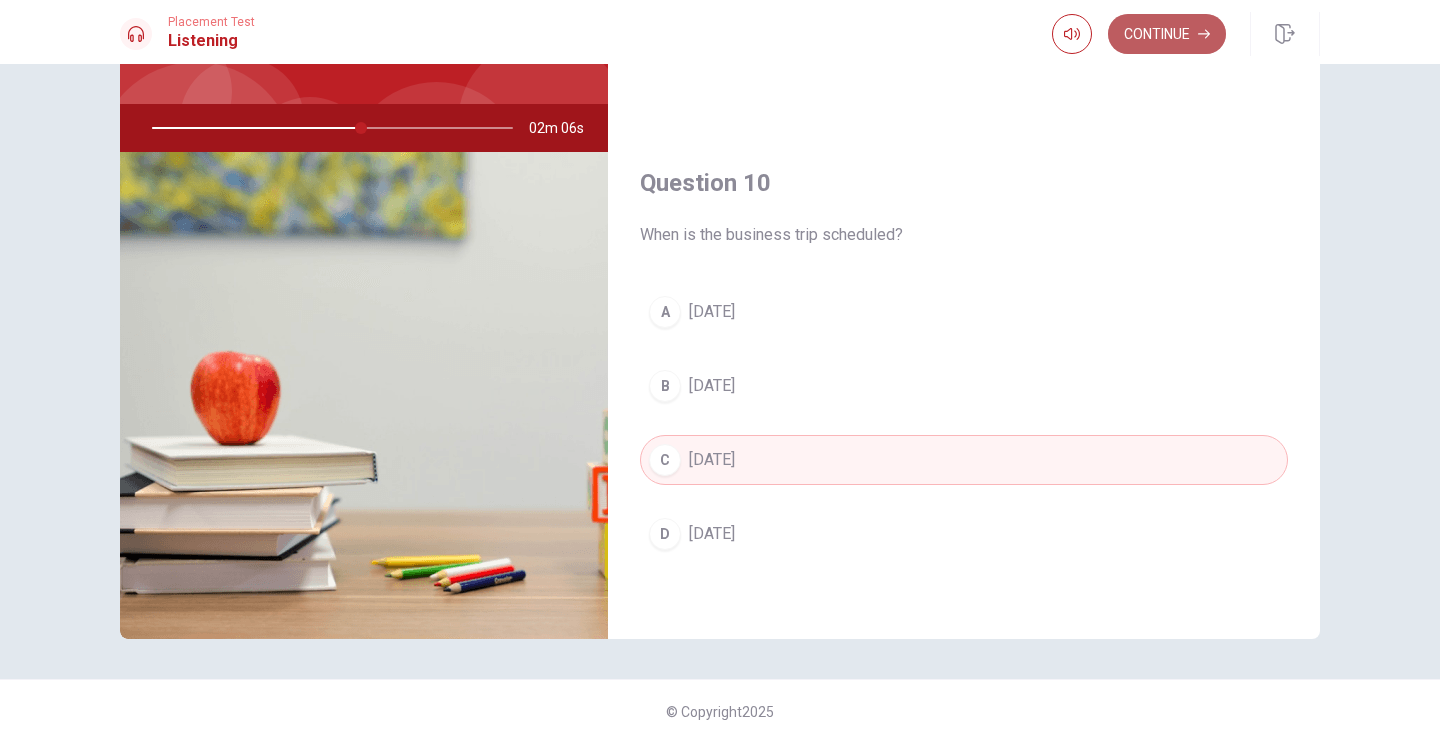 click on "Continue" at bounding box center [1167, 34] 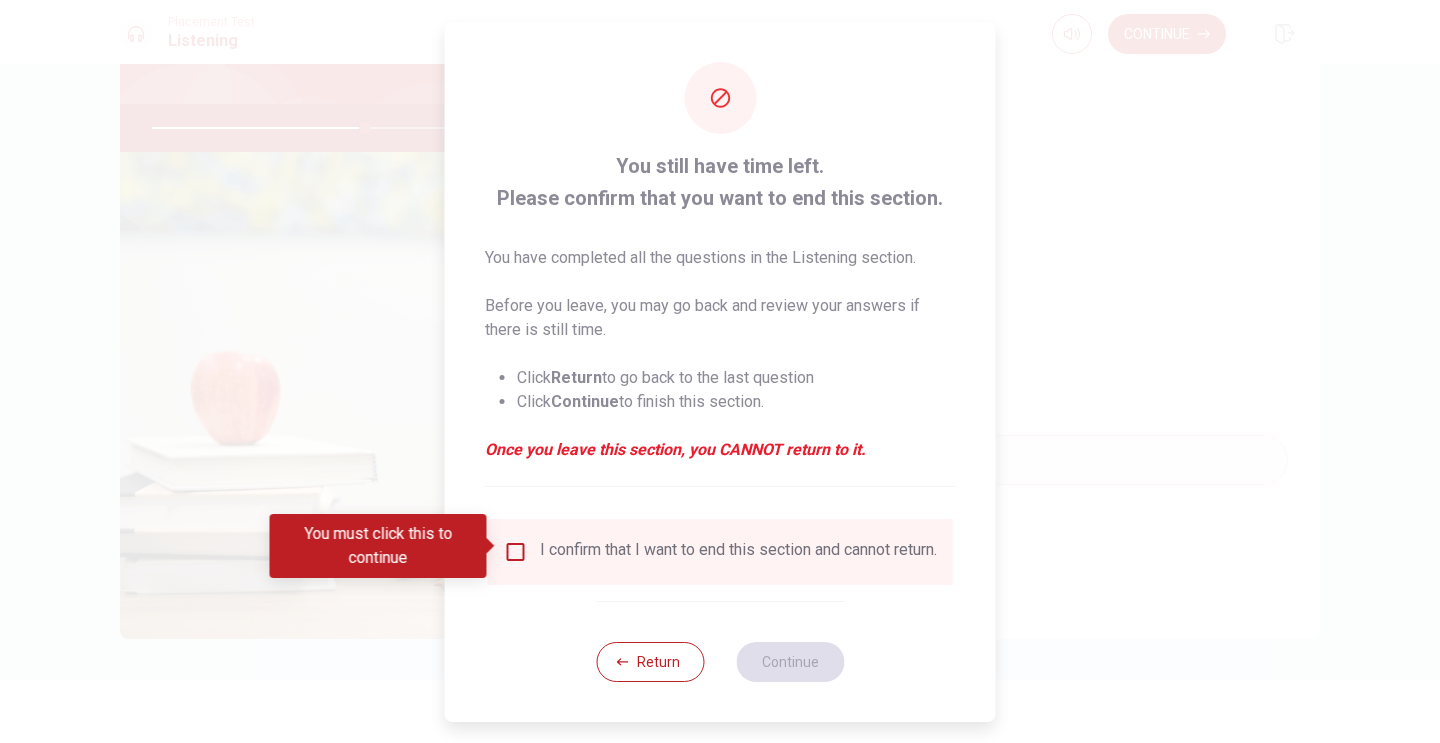 click at bounding box center (516, 552) 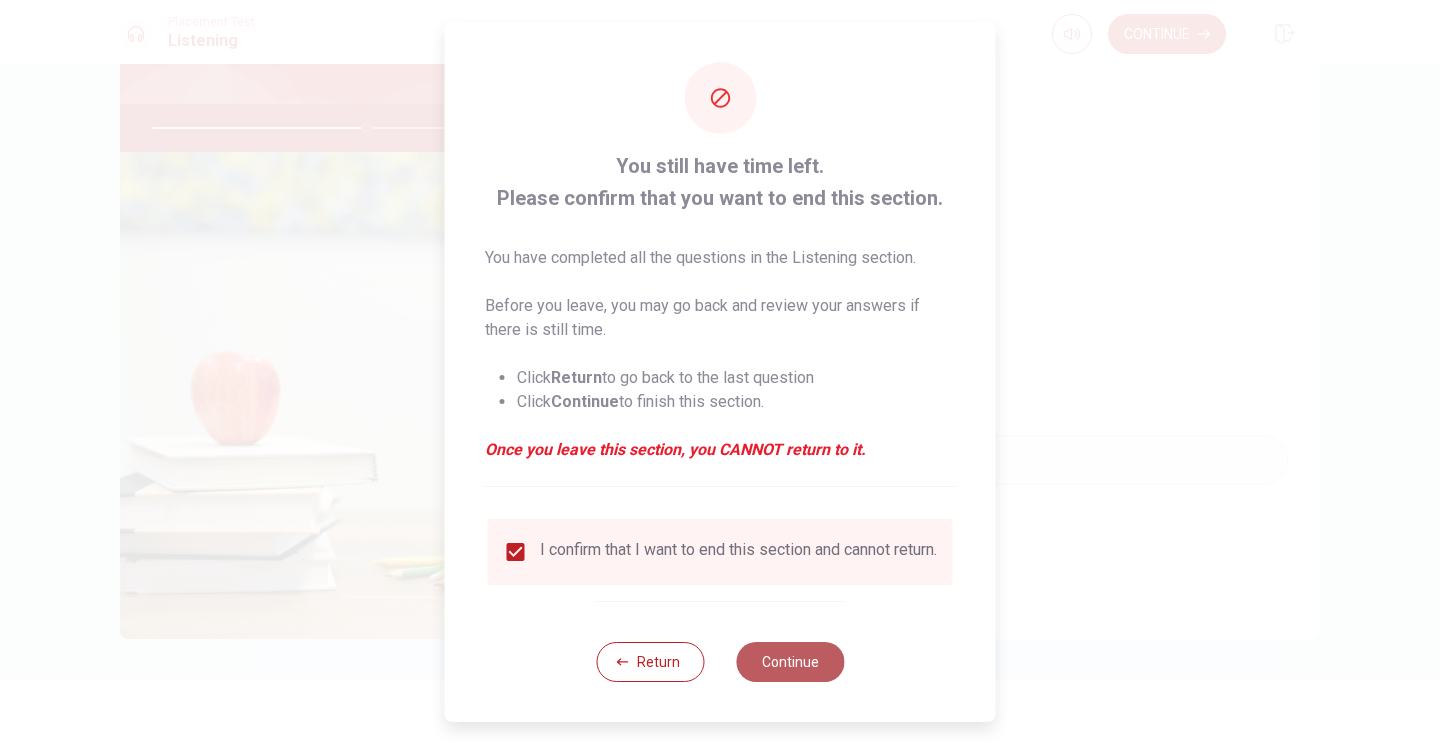 click on "Continue" at bounding box center [790, 662] 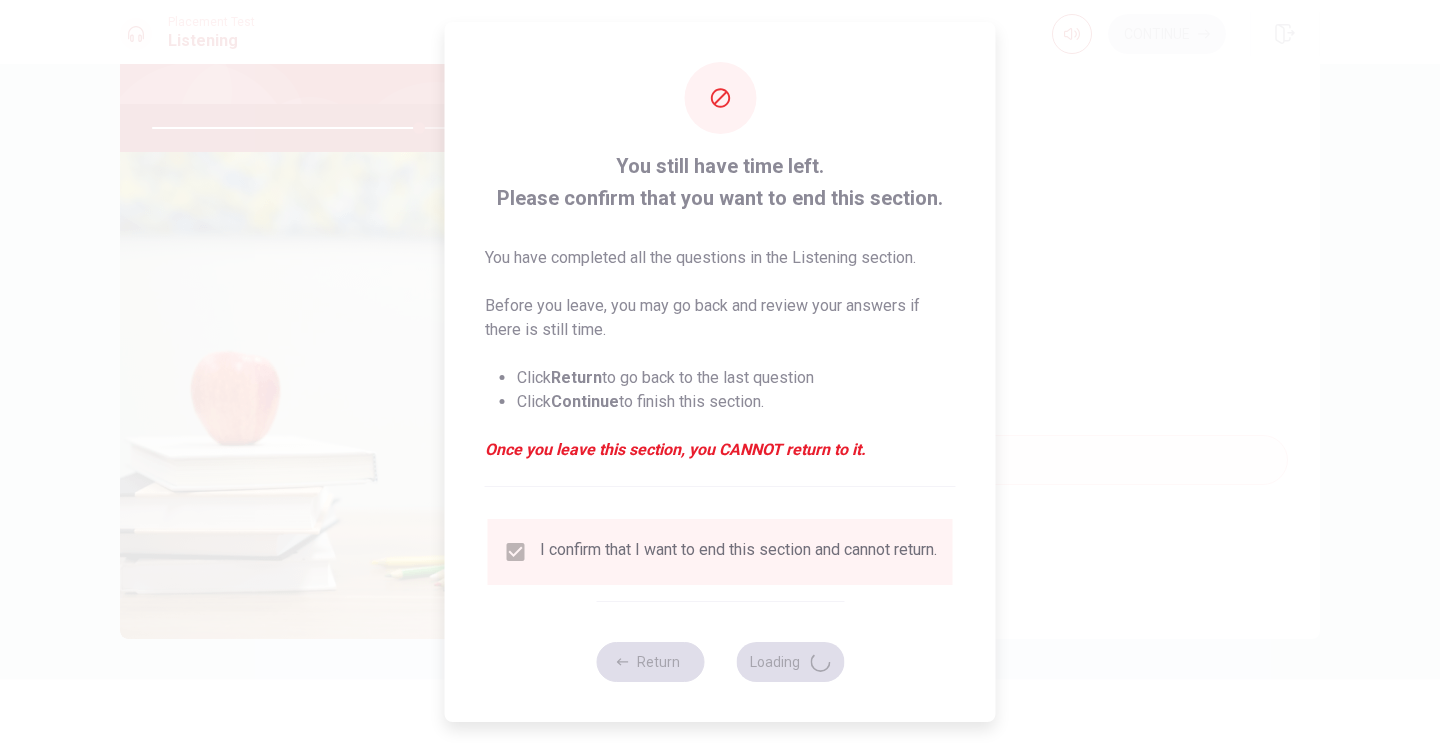 type on "74" 